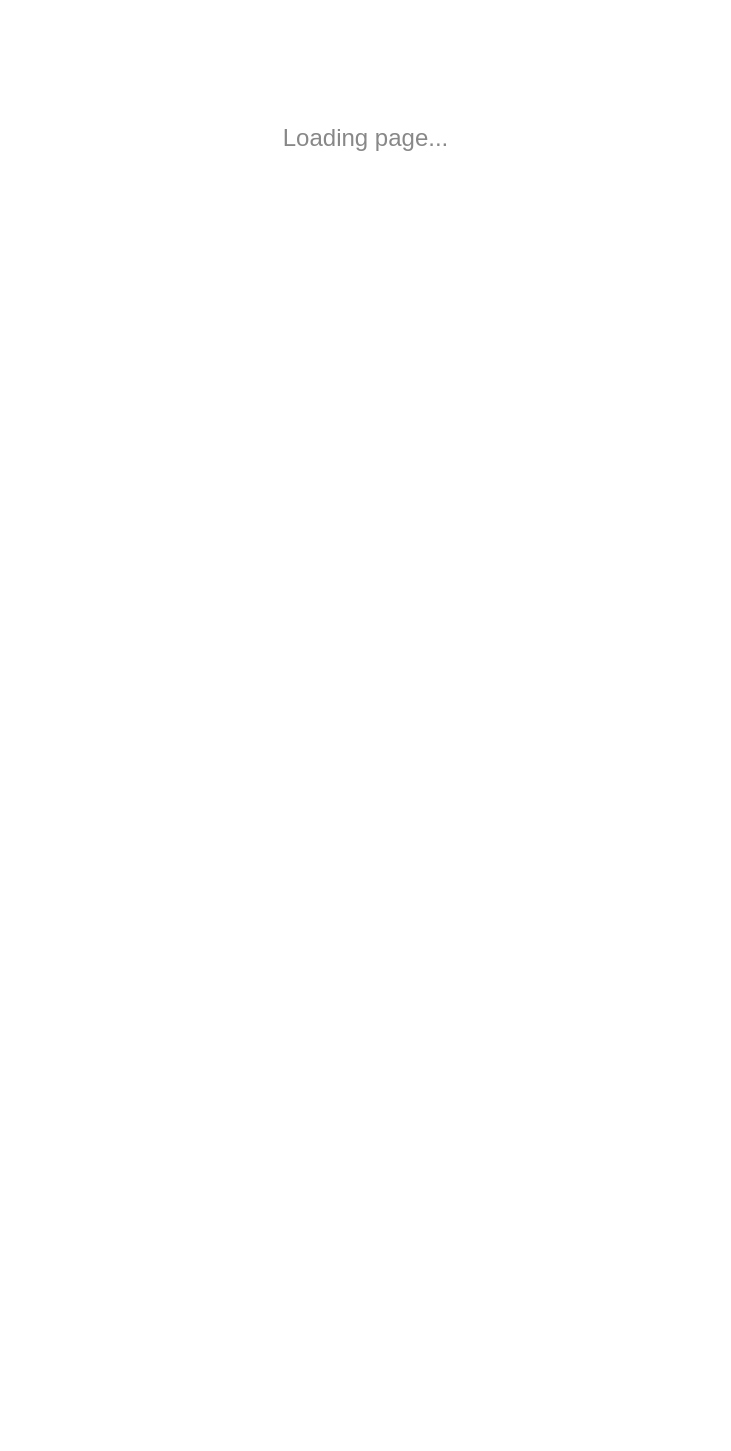 scroll, scrollTop: 0, scrollLeft: 0, axis: both 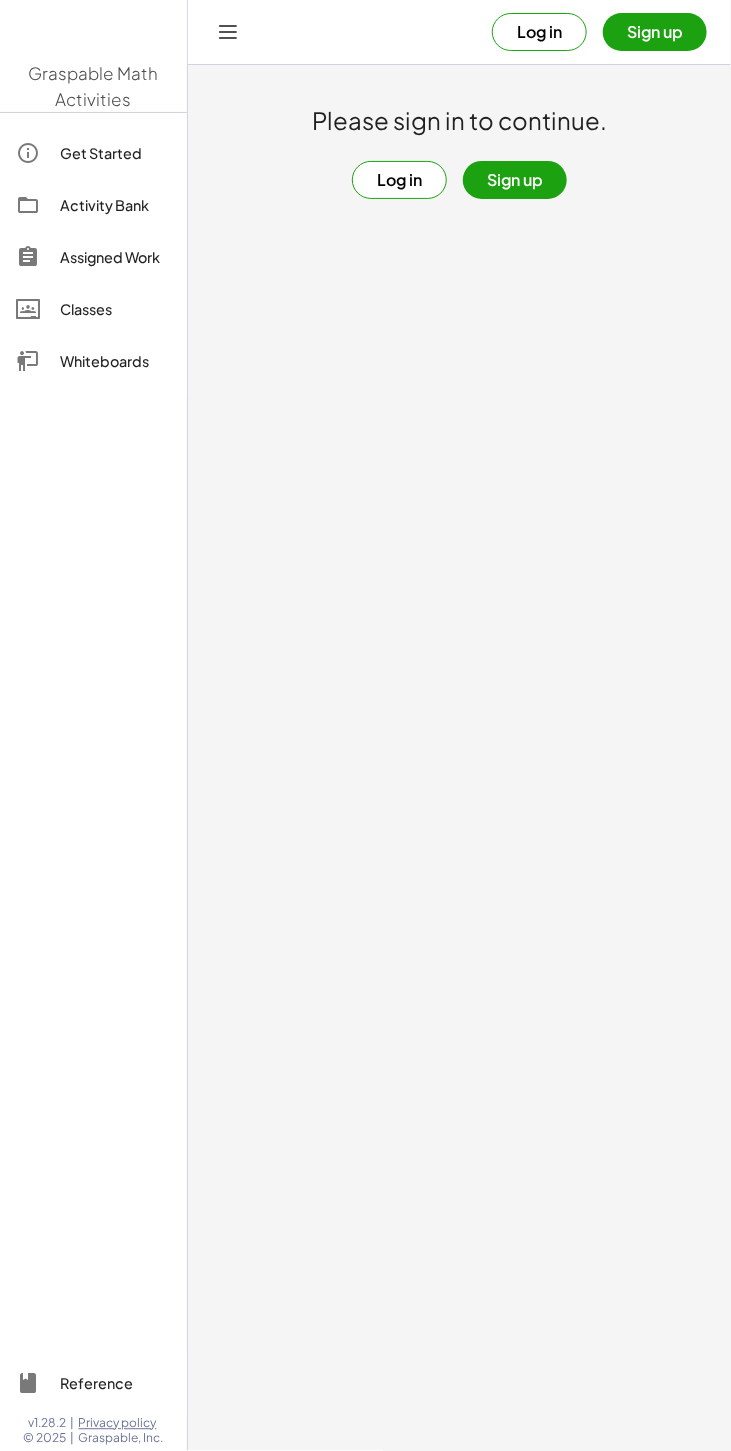 click on "Sign up" at bounding box center (515, 180) 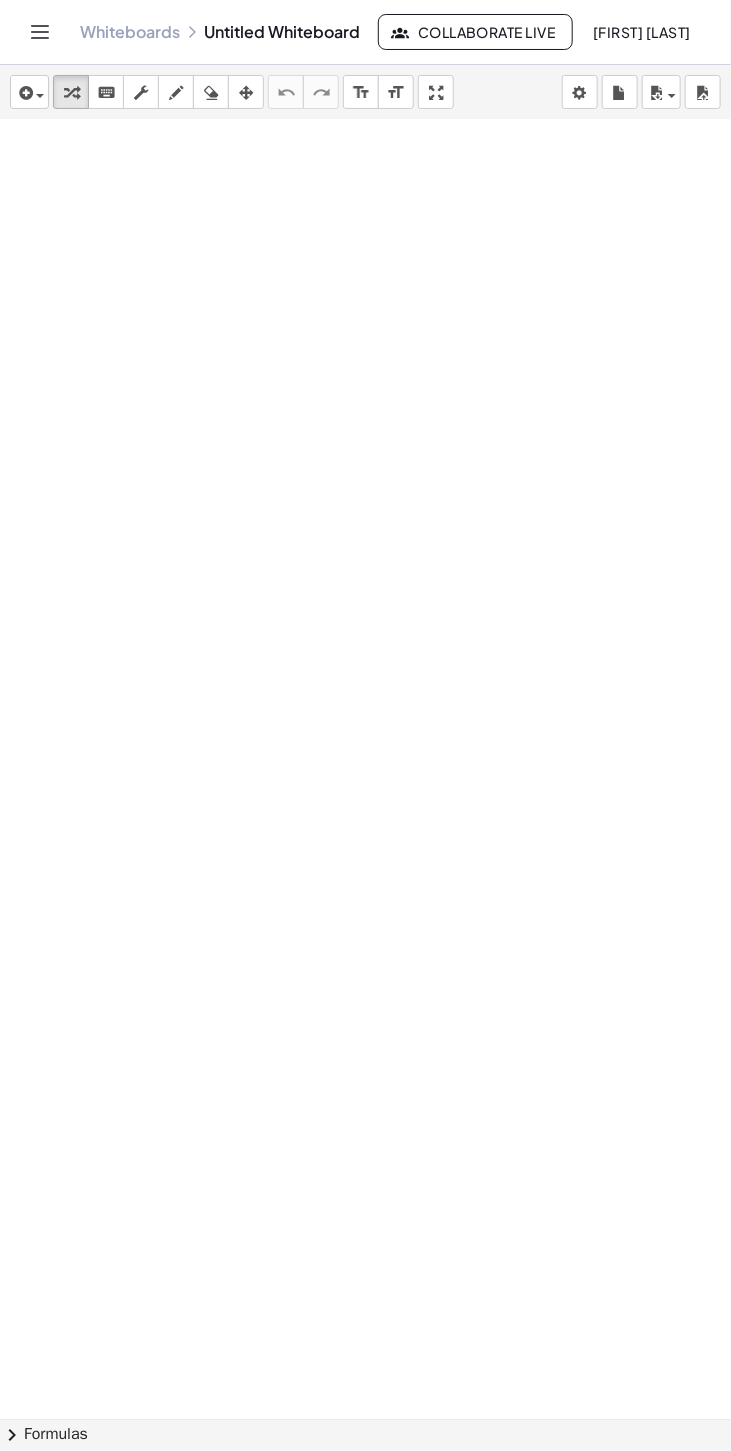 scroll, scrollTop: 228, scrollLeft: 0, axis: vertical 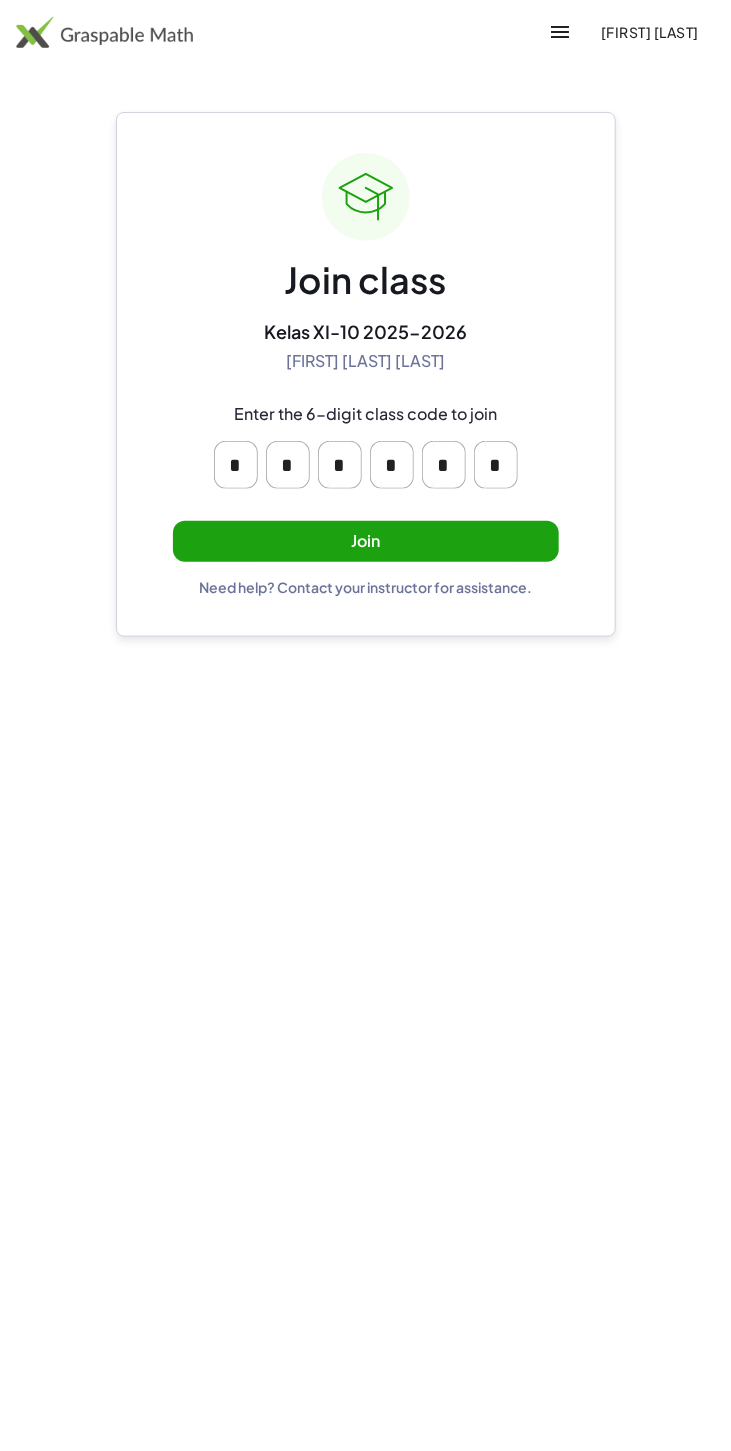 click on "Join" at bounding box center (366, 541) 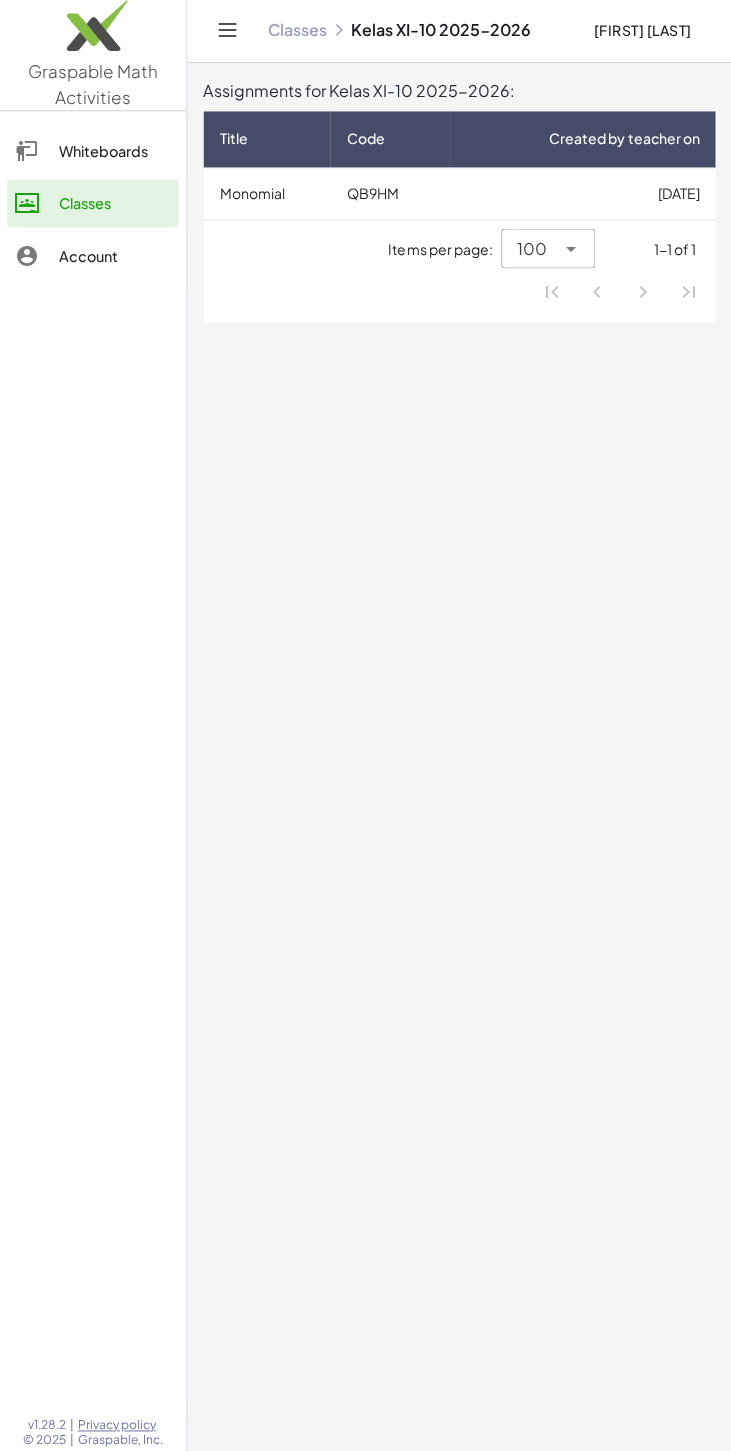 click on "100 ***" 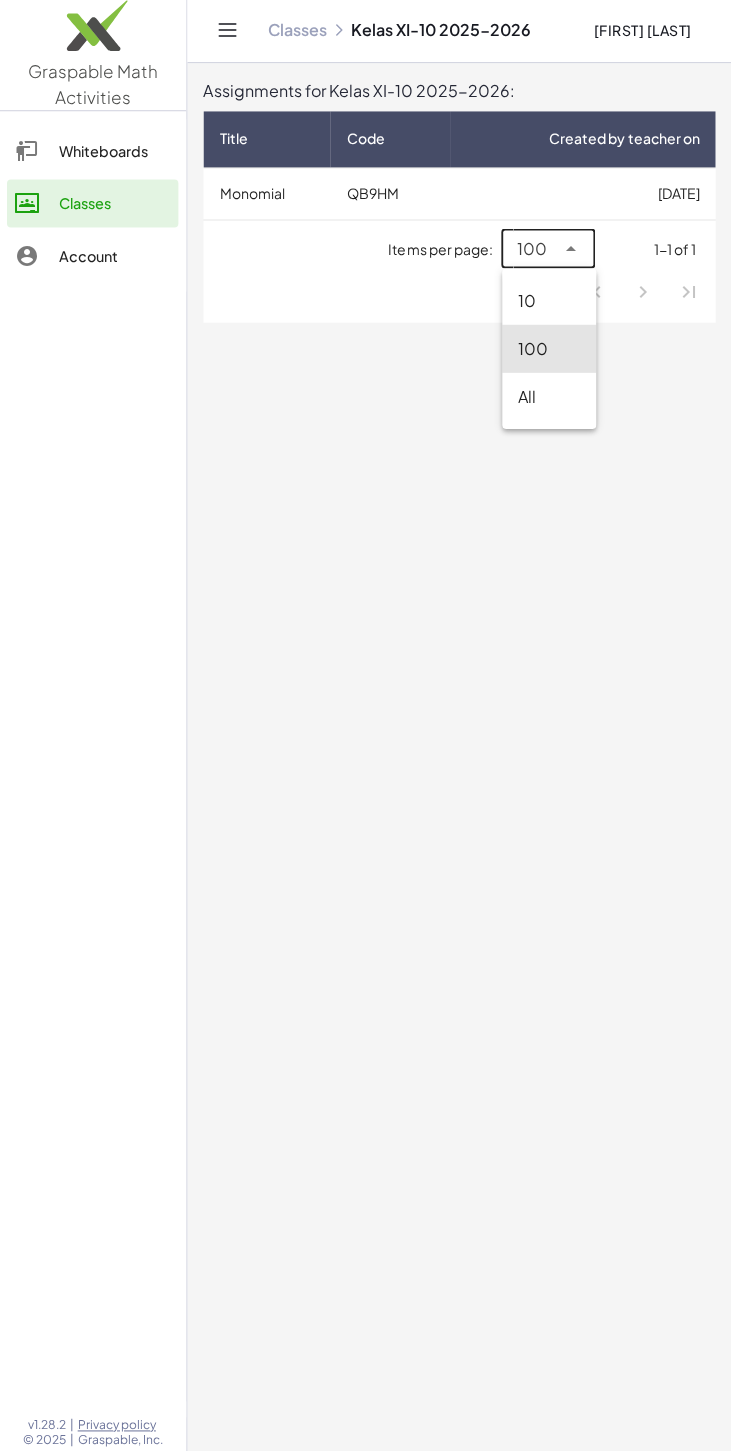 click on "Assignments for Kelas XI-10 2025-2026: Title Code Created by teacher on Monomial QB9HM 8/4/2025 Items per page: 100 *** 1-1 of 1" 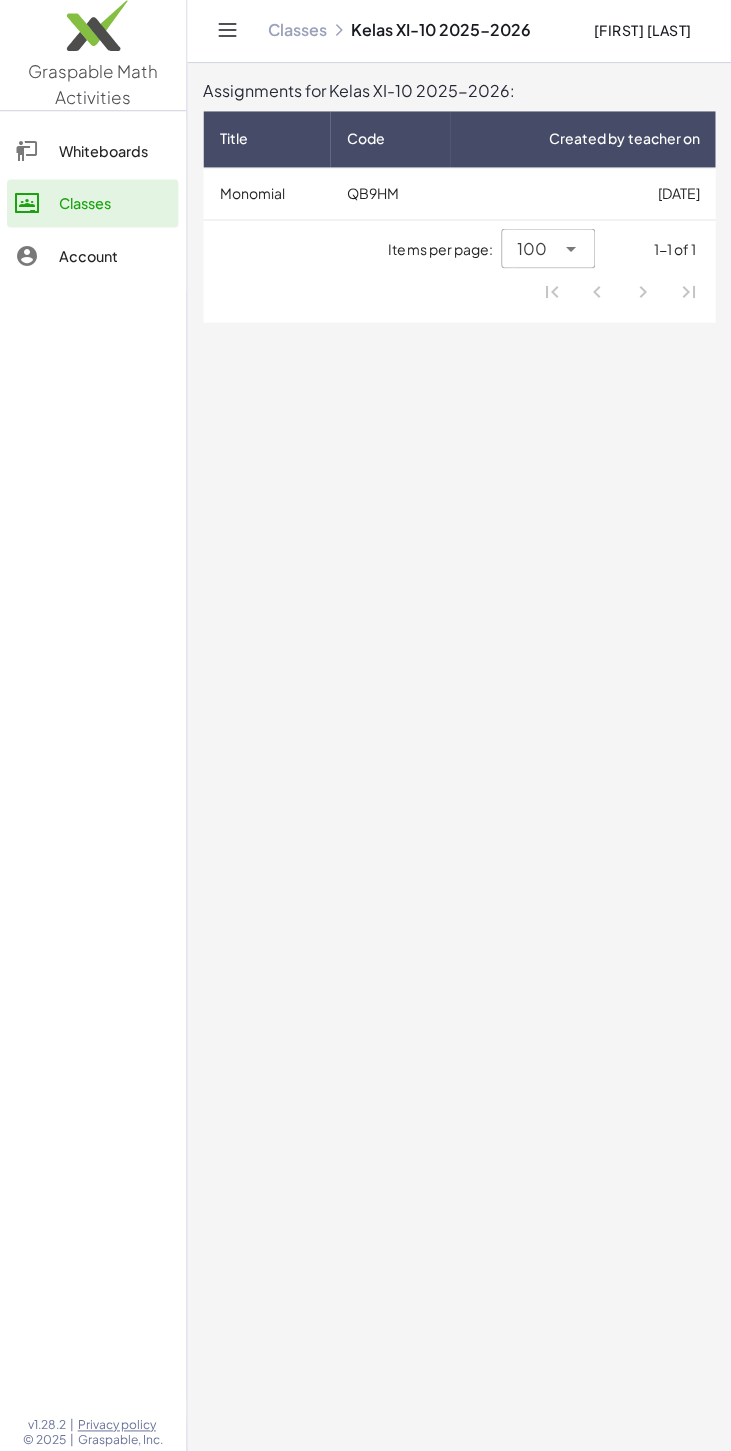 click on "100 ***" 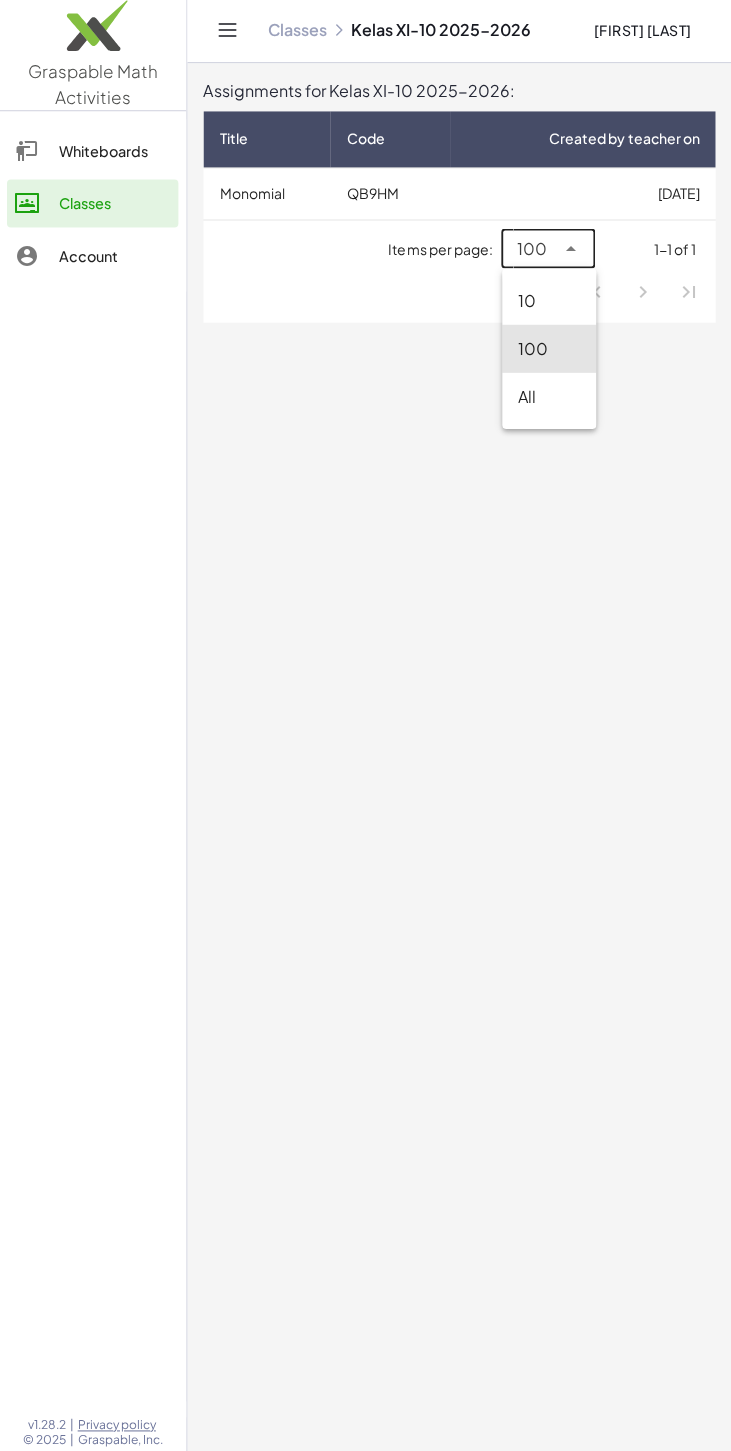 click on "All" 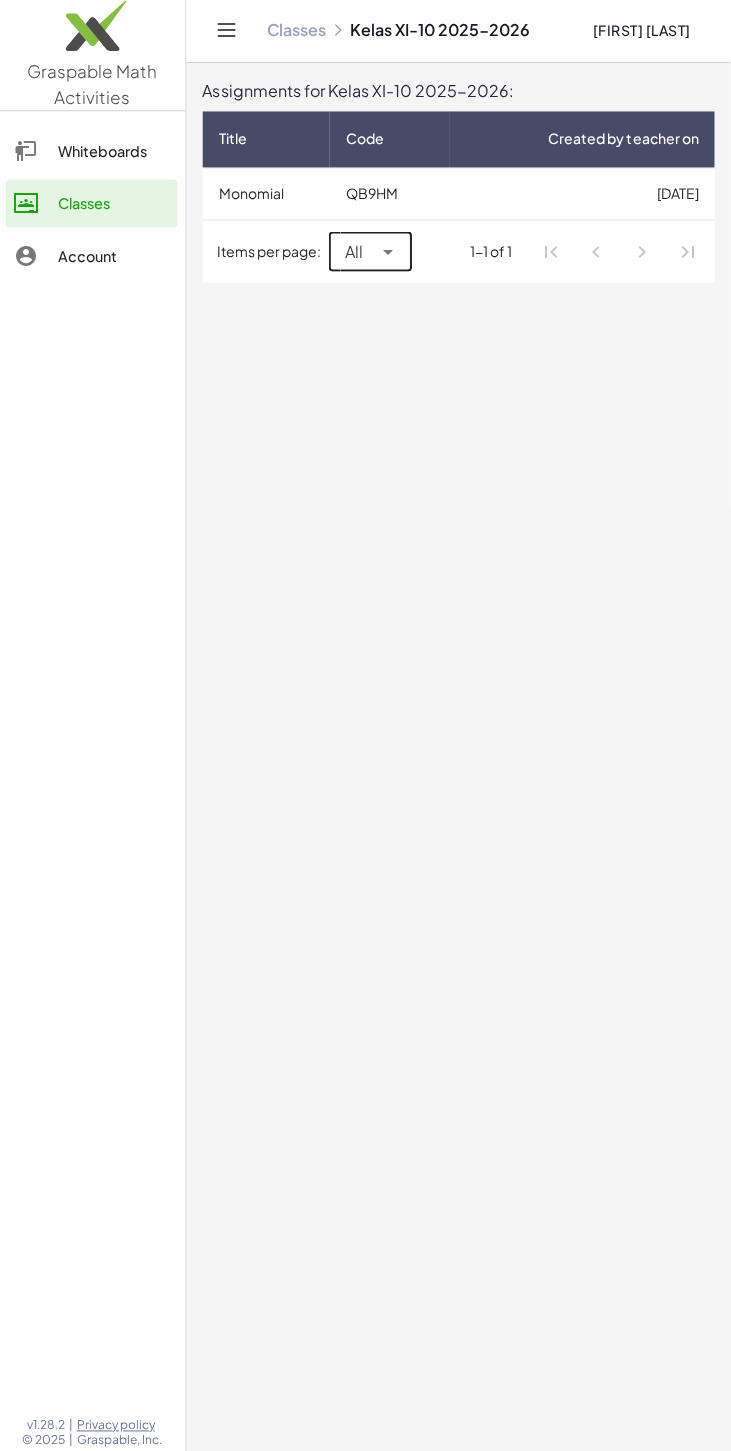 scroll, scrollTop: 0, scrollLeft: 0, axis: both 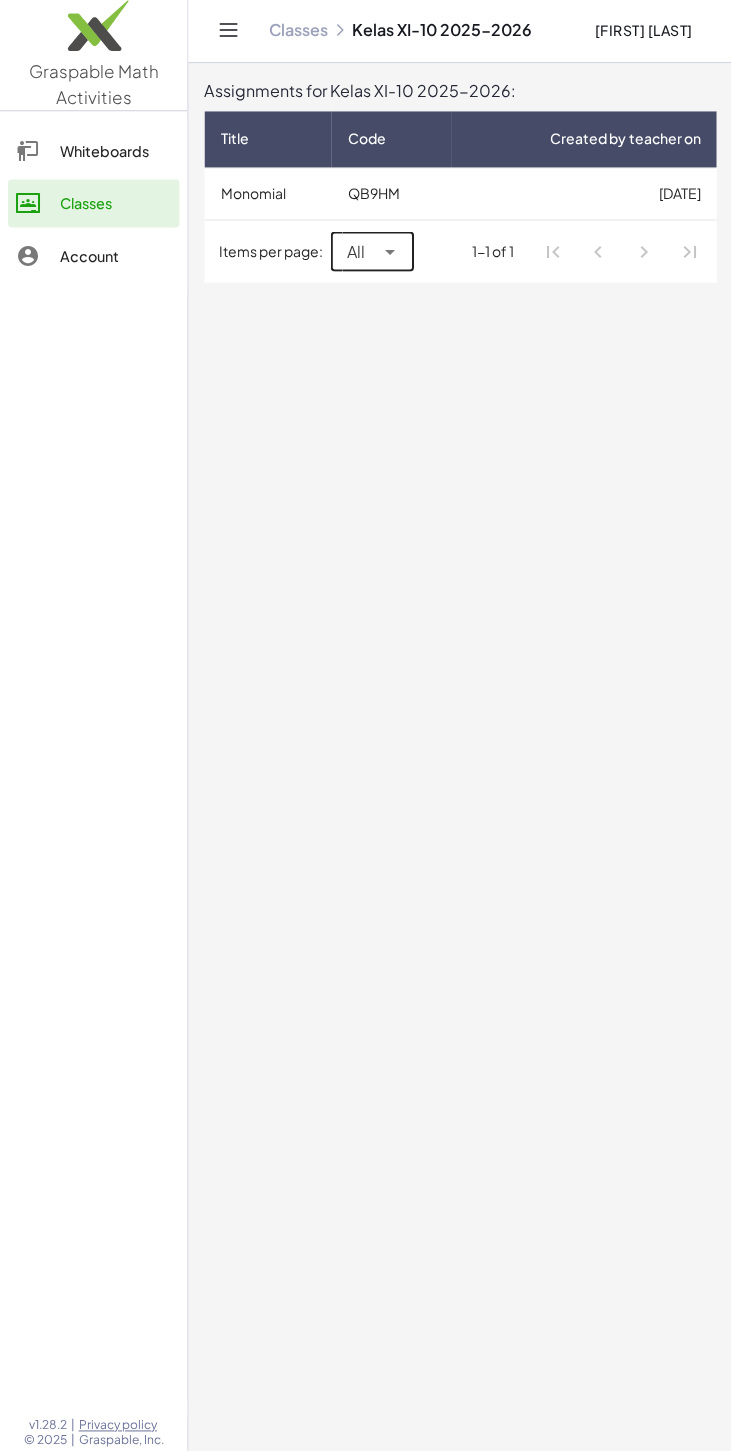 click on "Monomial" at bounding box center (267, 195) 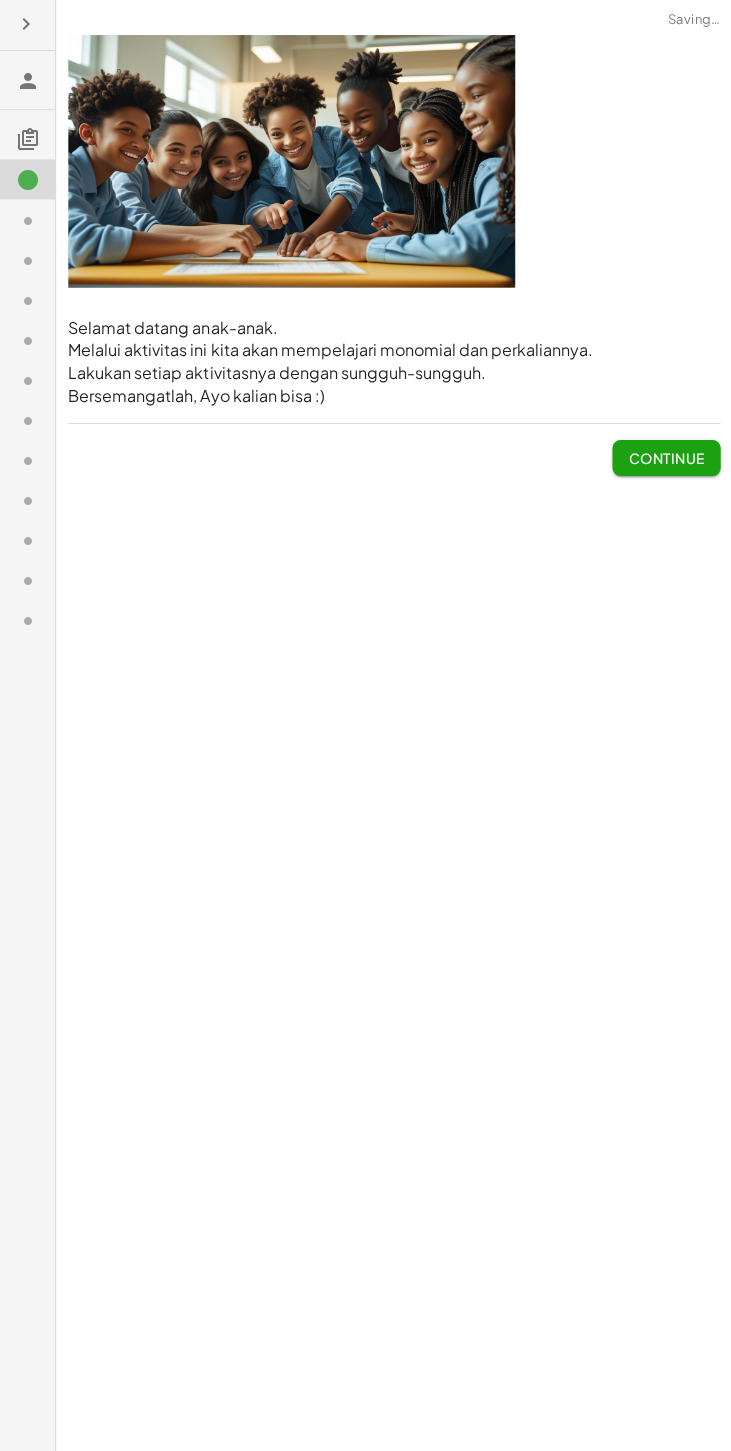 click at bounding box center [28, 83] 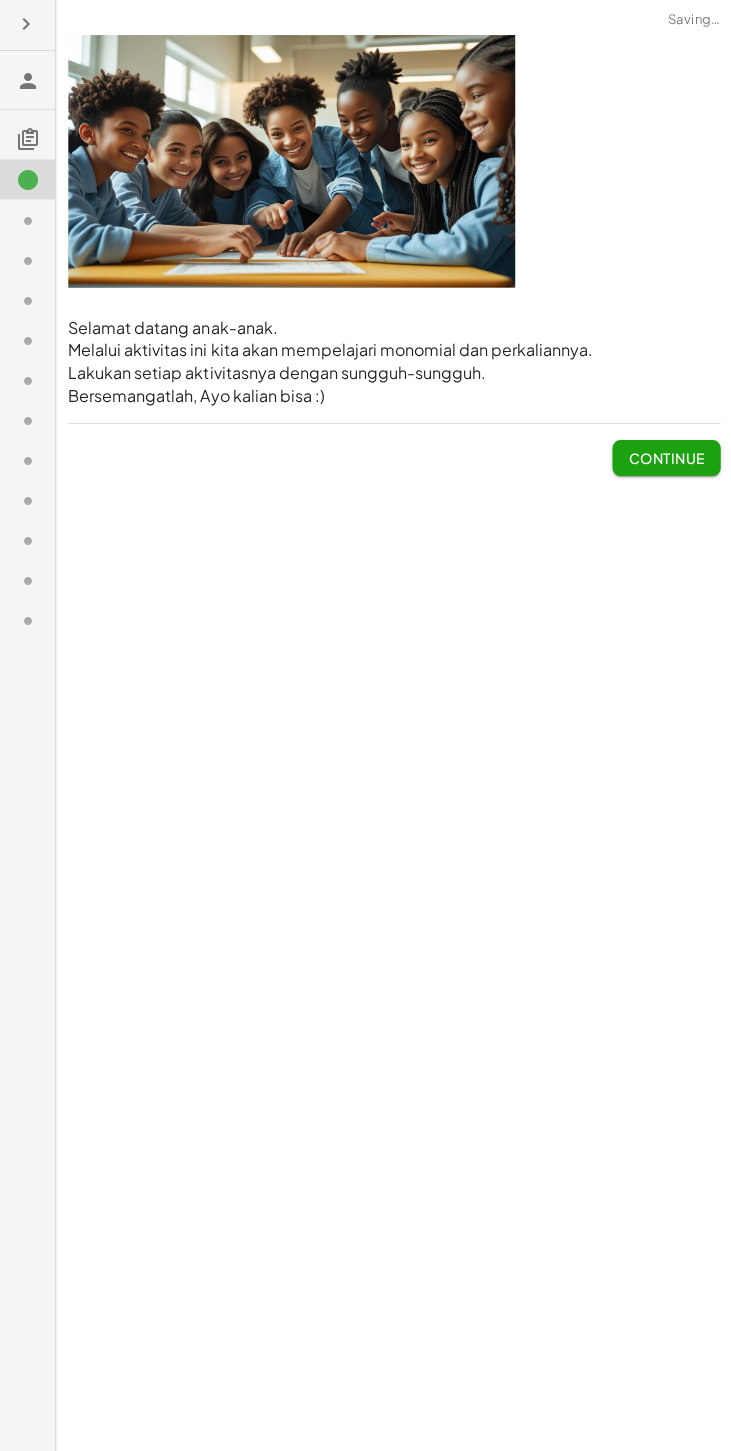 click on "Continue" at bounding box center [665, 459] 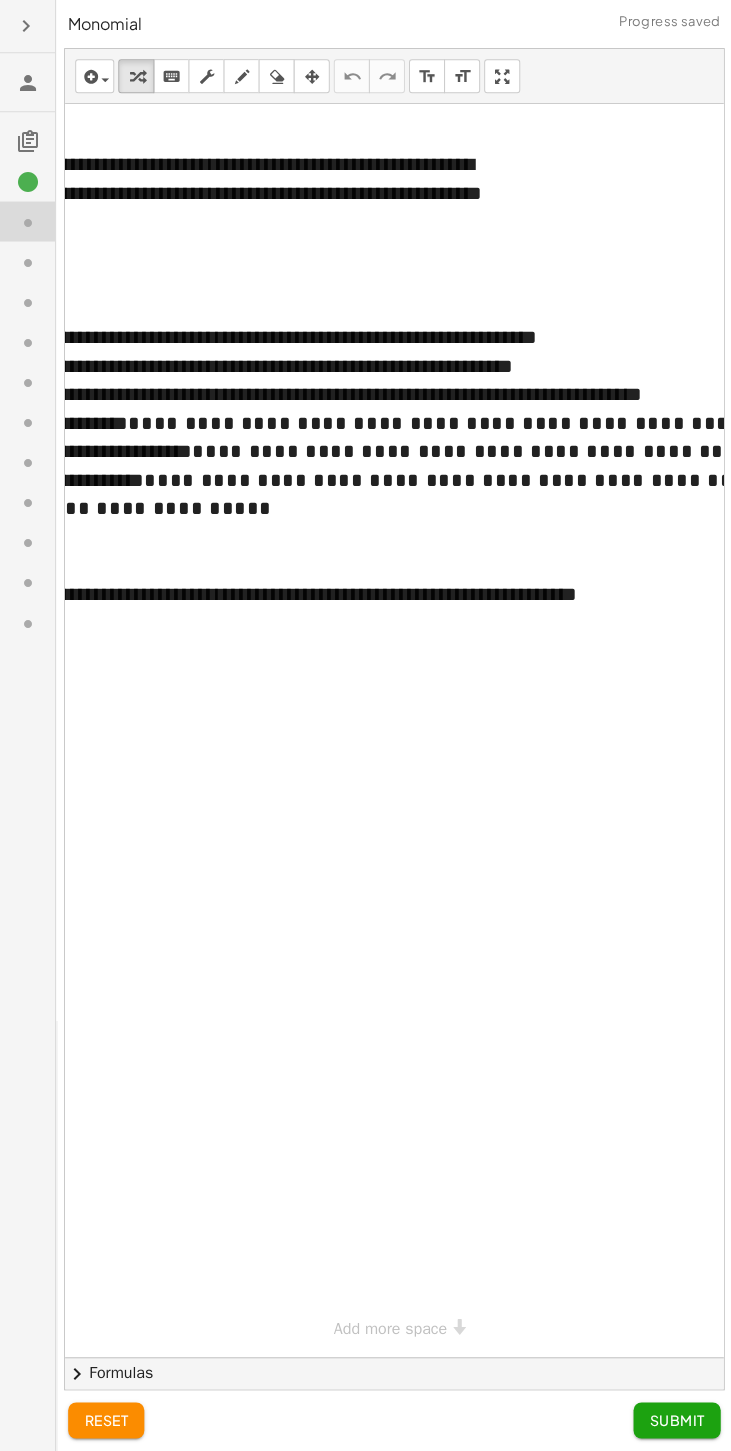 scroll, scrollTop: 0, scrollLeft: 65, axis: horizontal 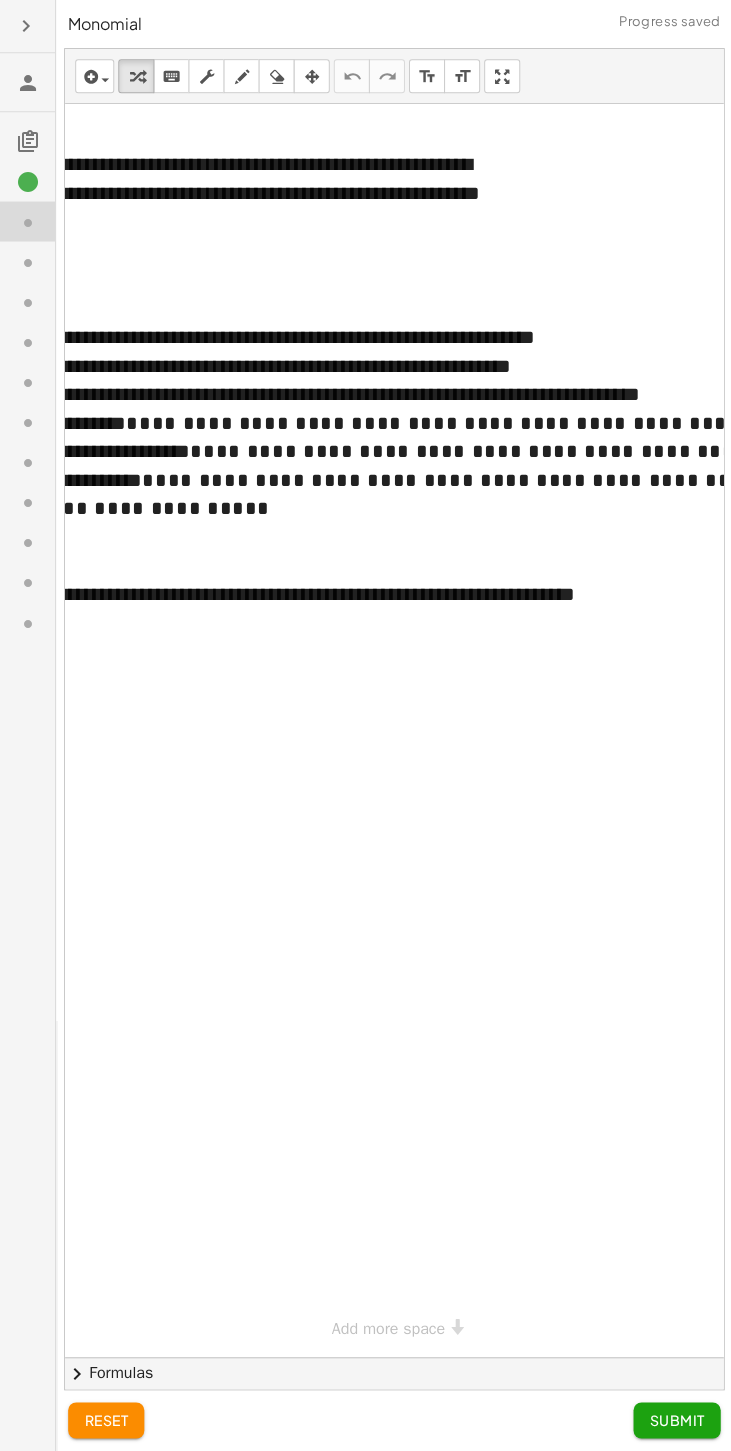 click 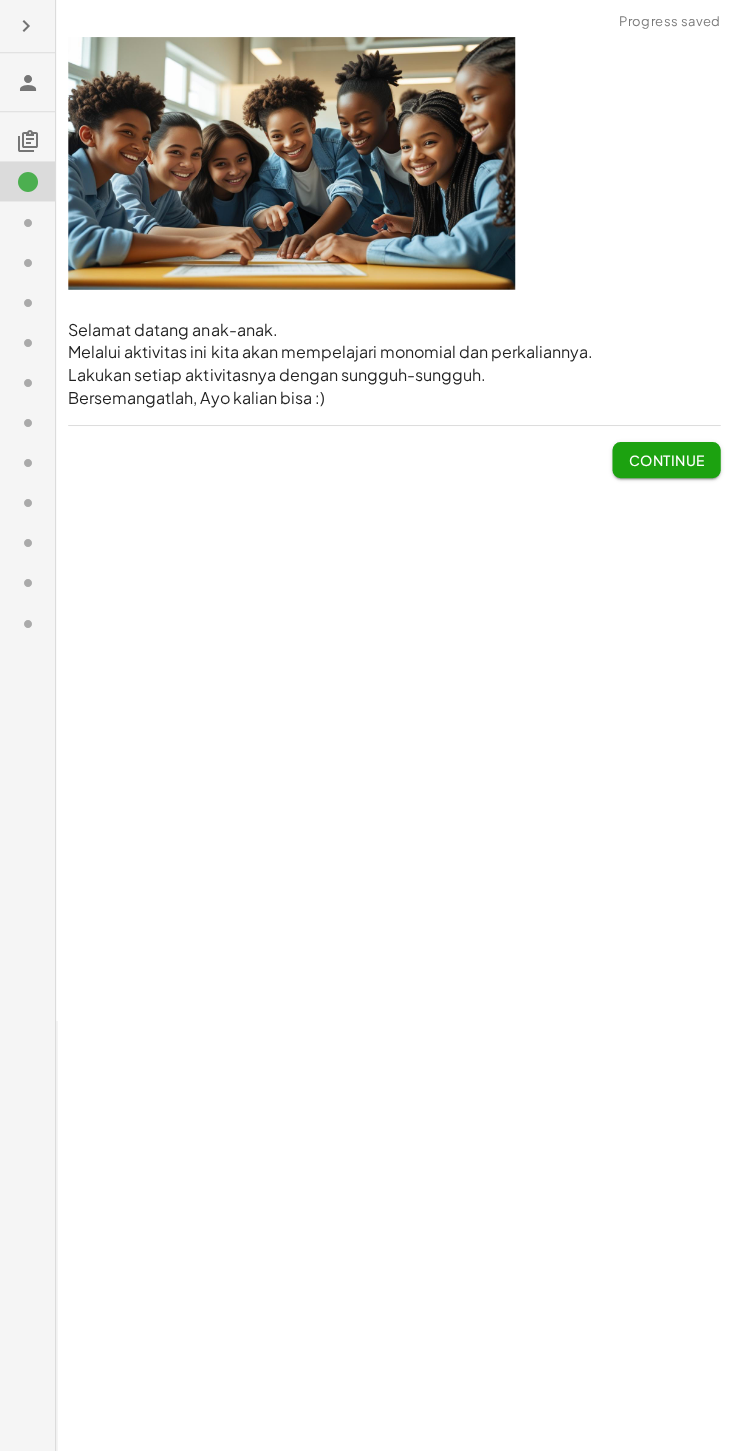 click 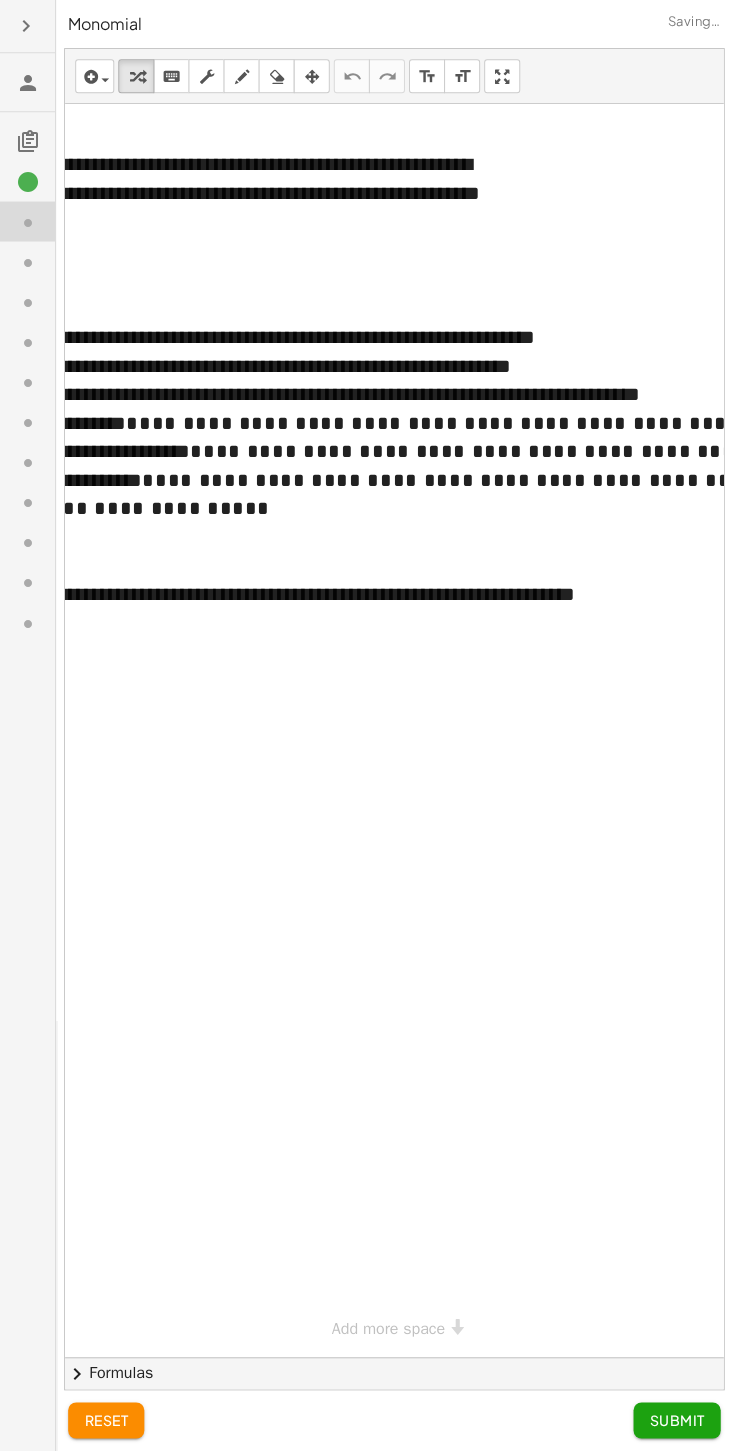 click 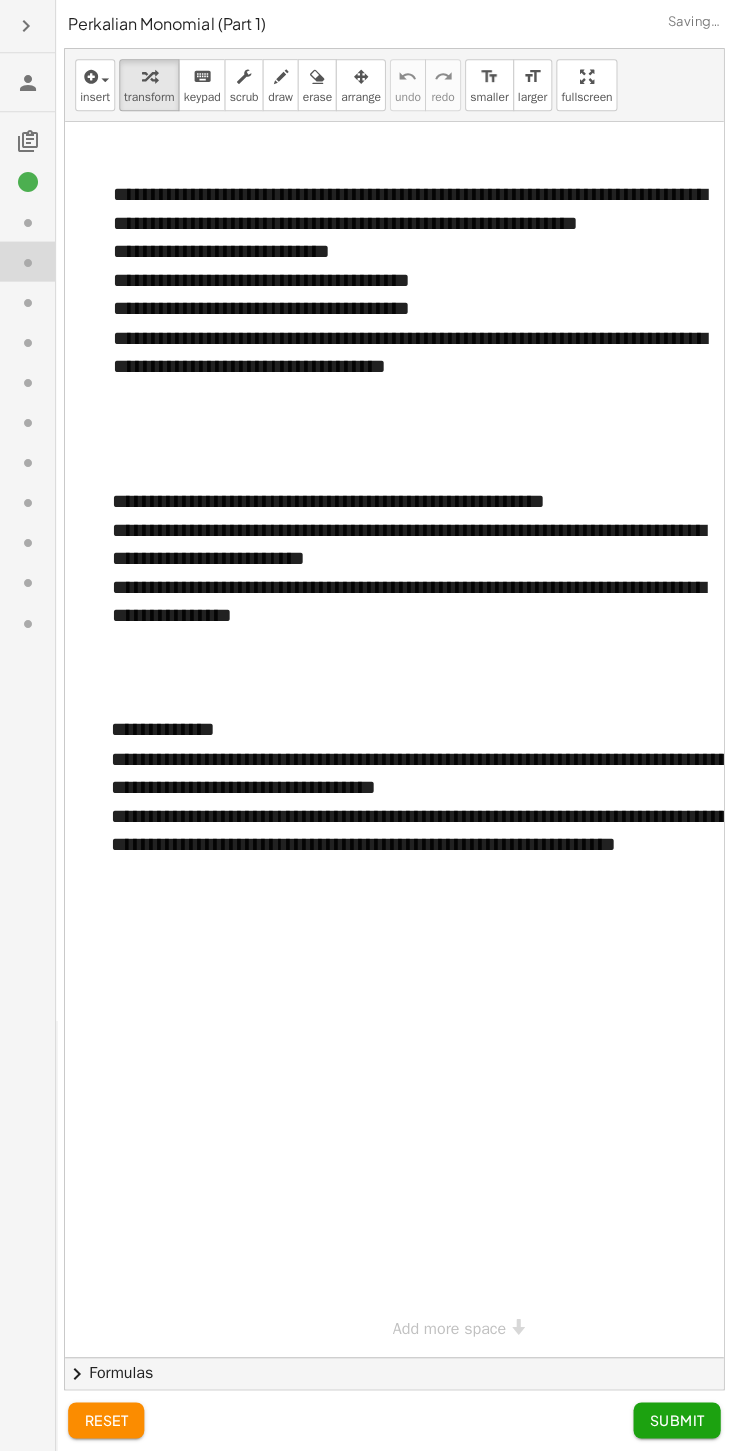 click 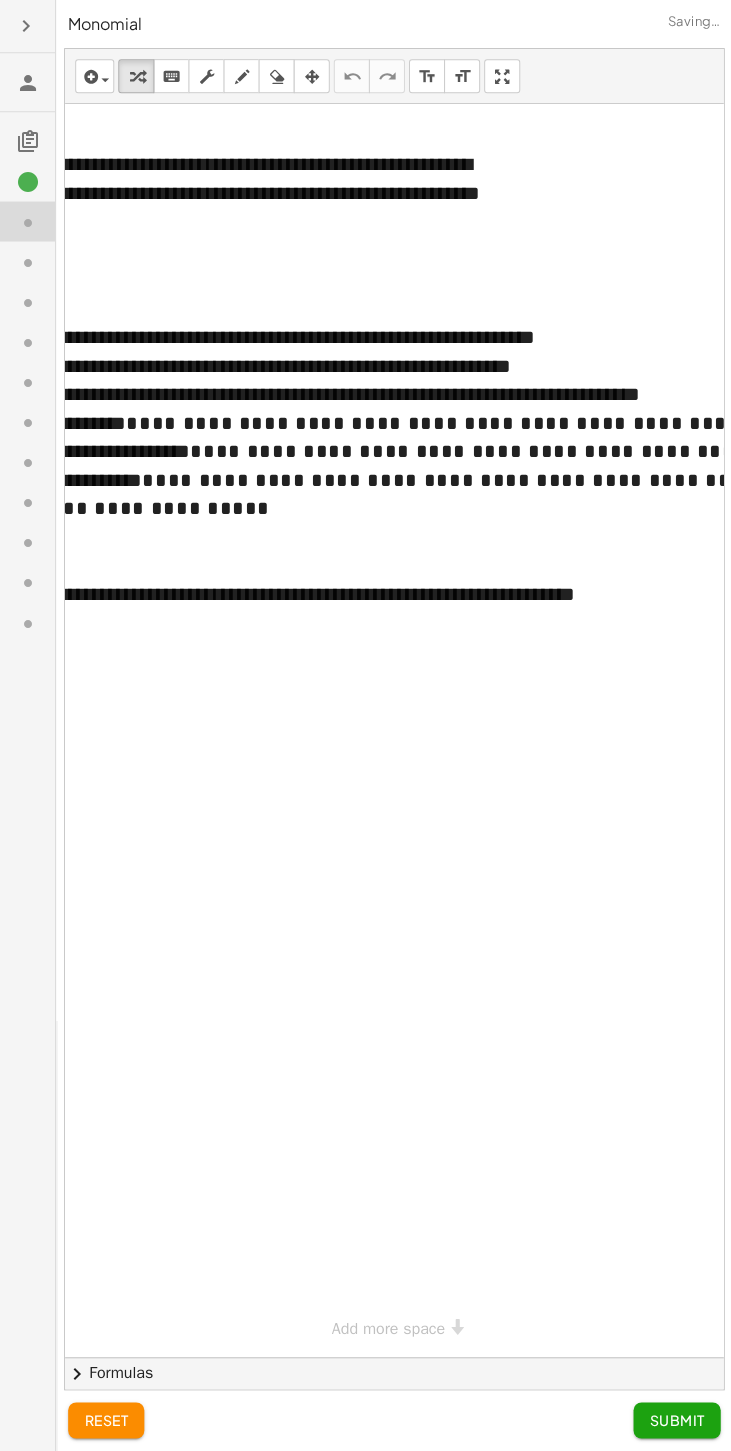 click 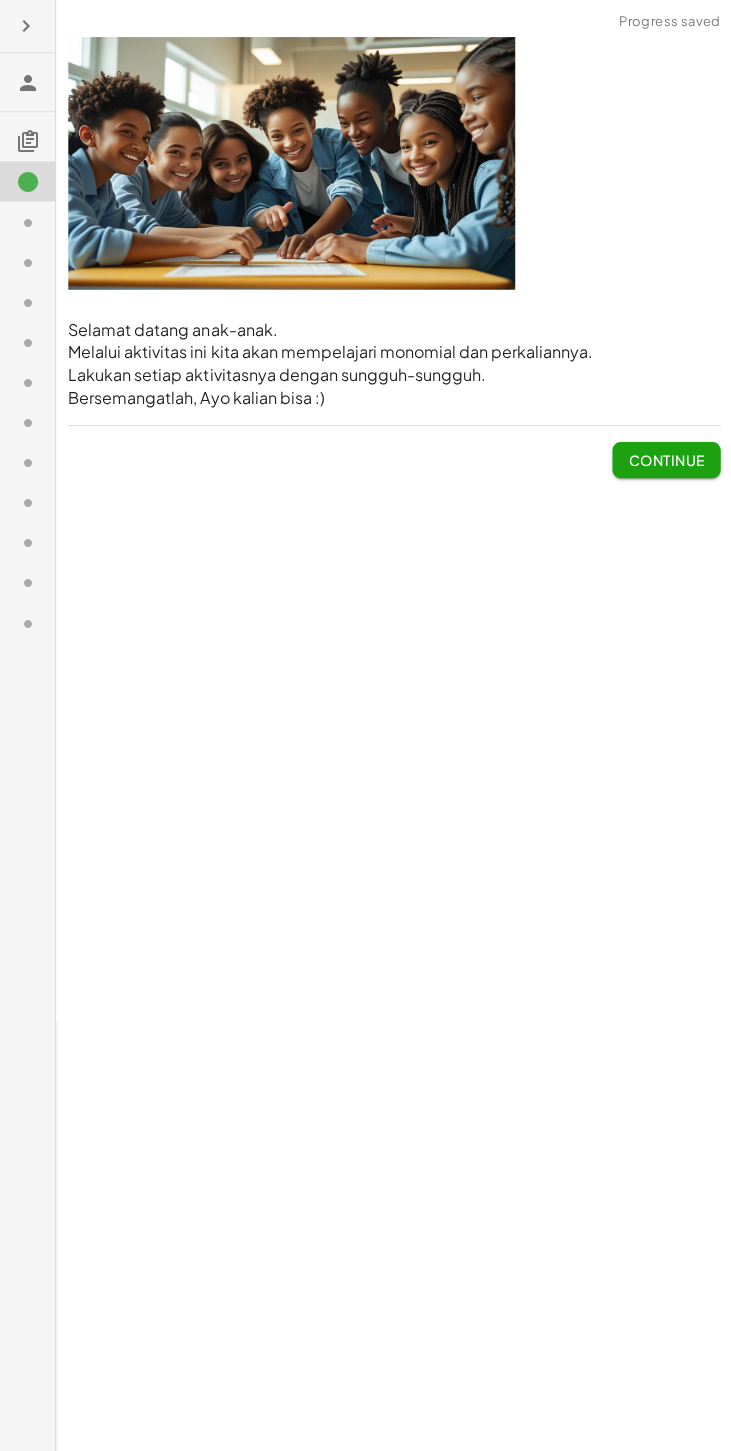 click at bounding box center [28, 83] 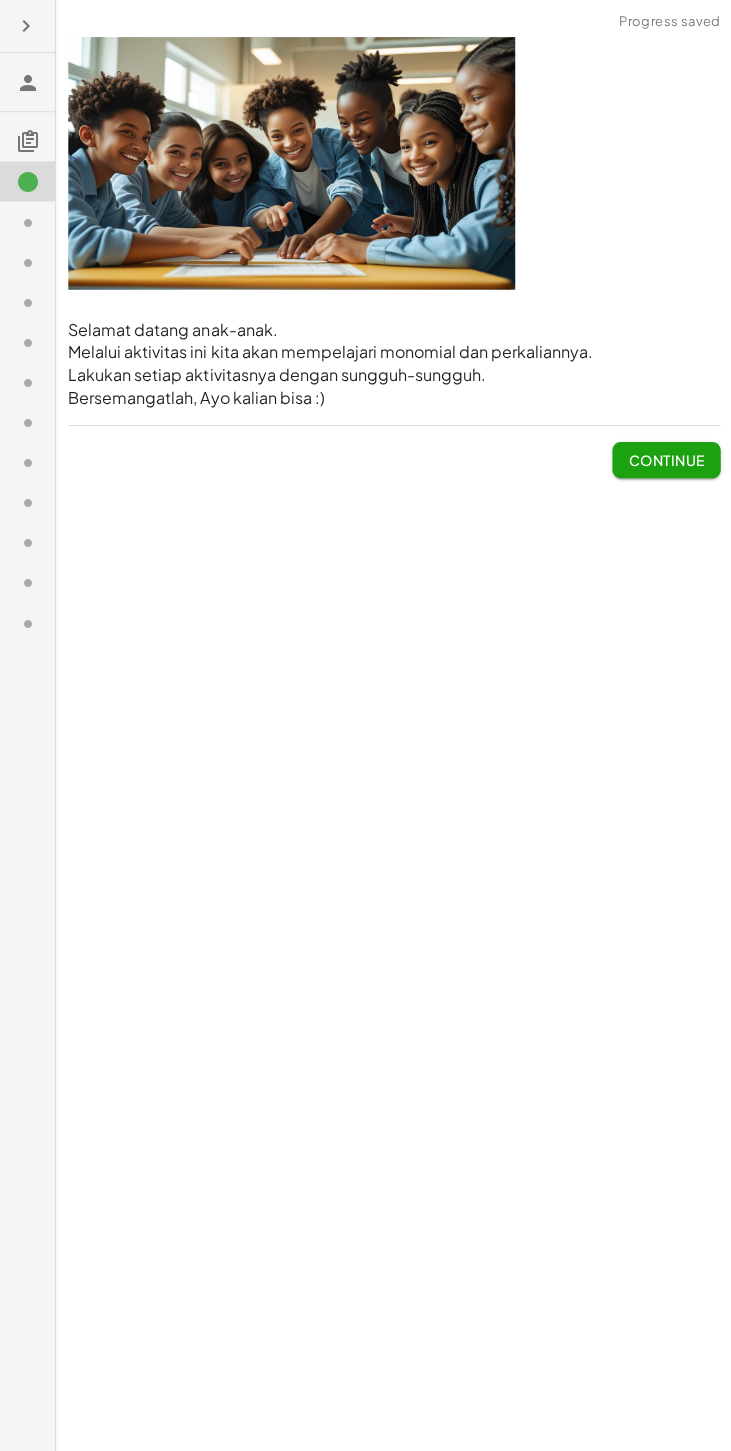 click on "Selamat datang anak-anak." at bounding box center [393, 329] 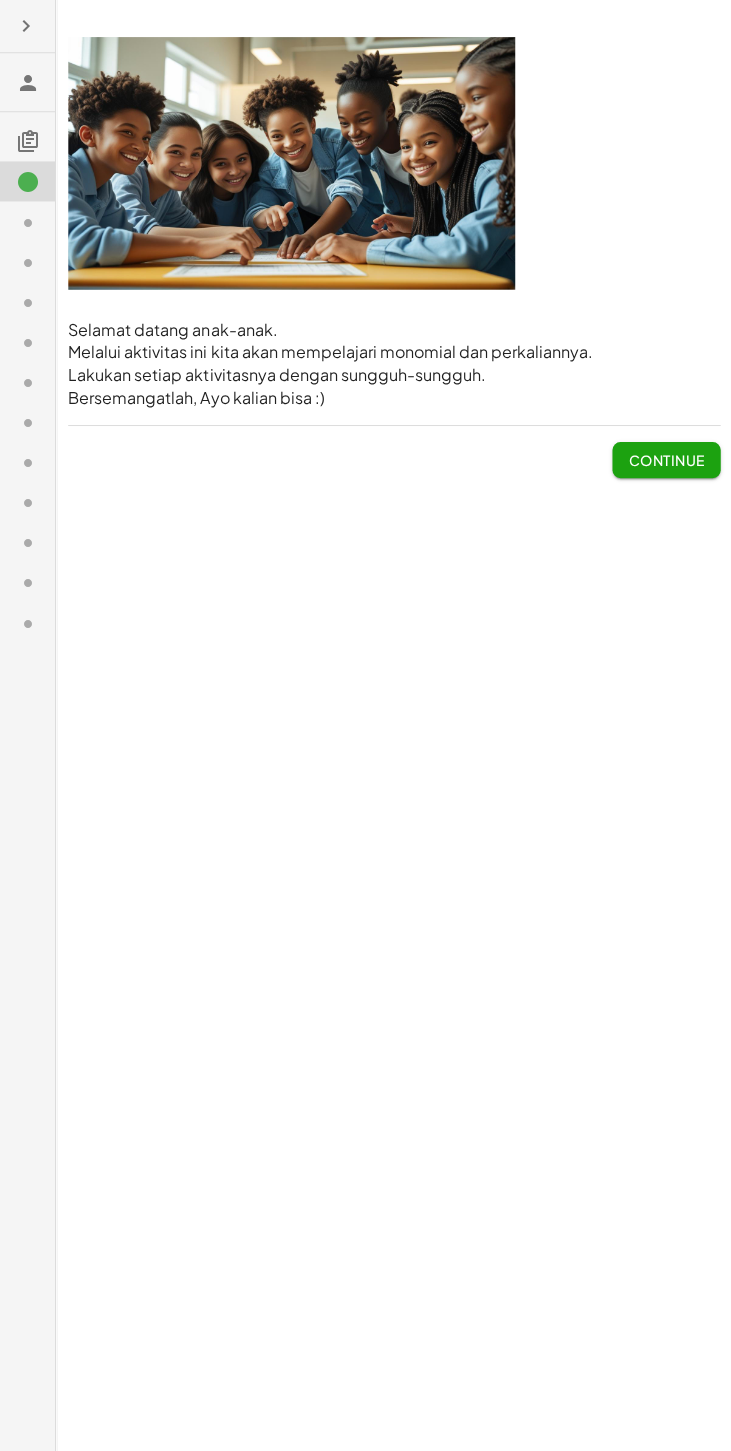 click 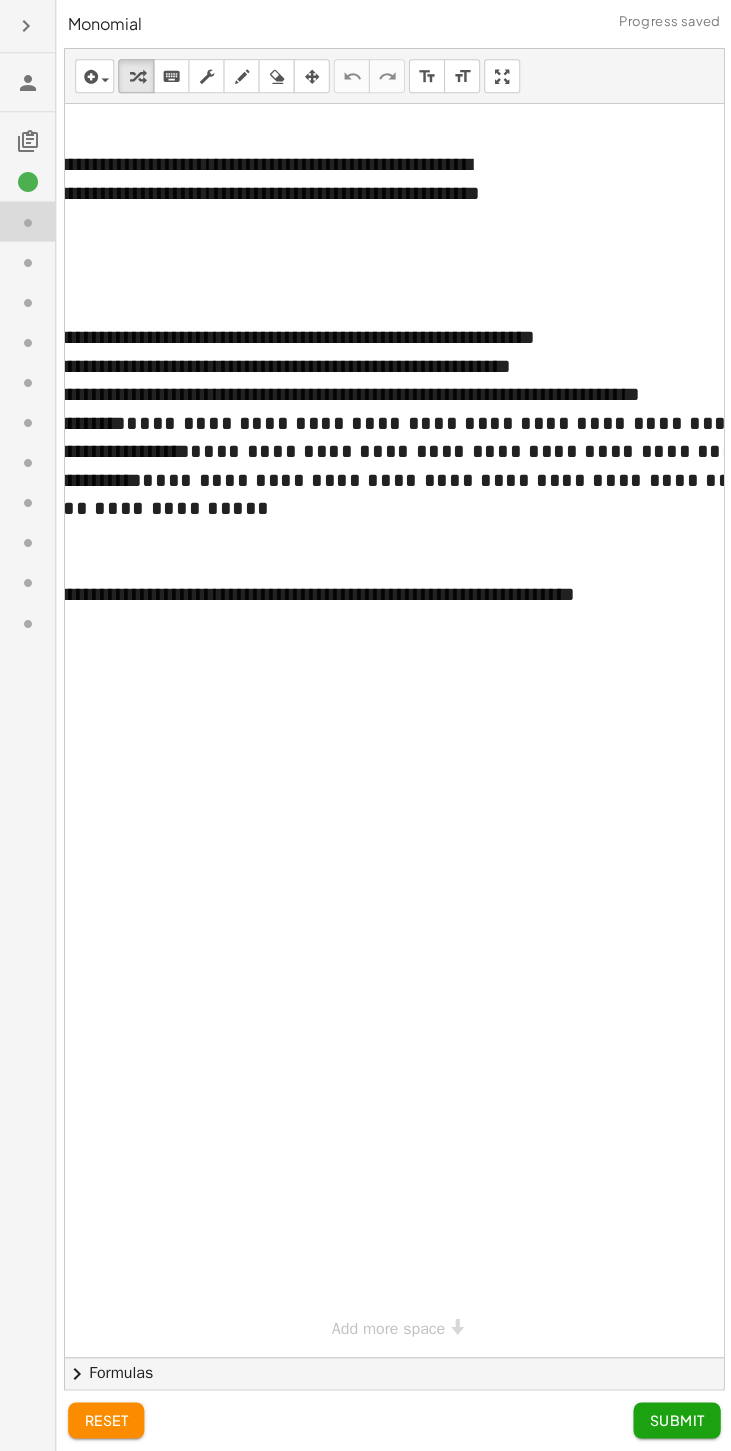 click 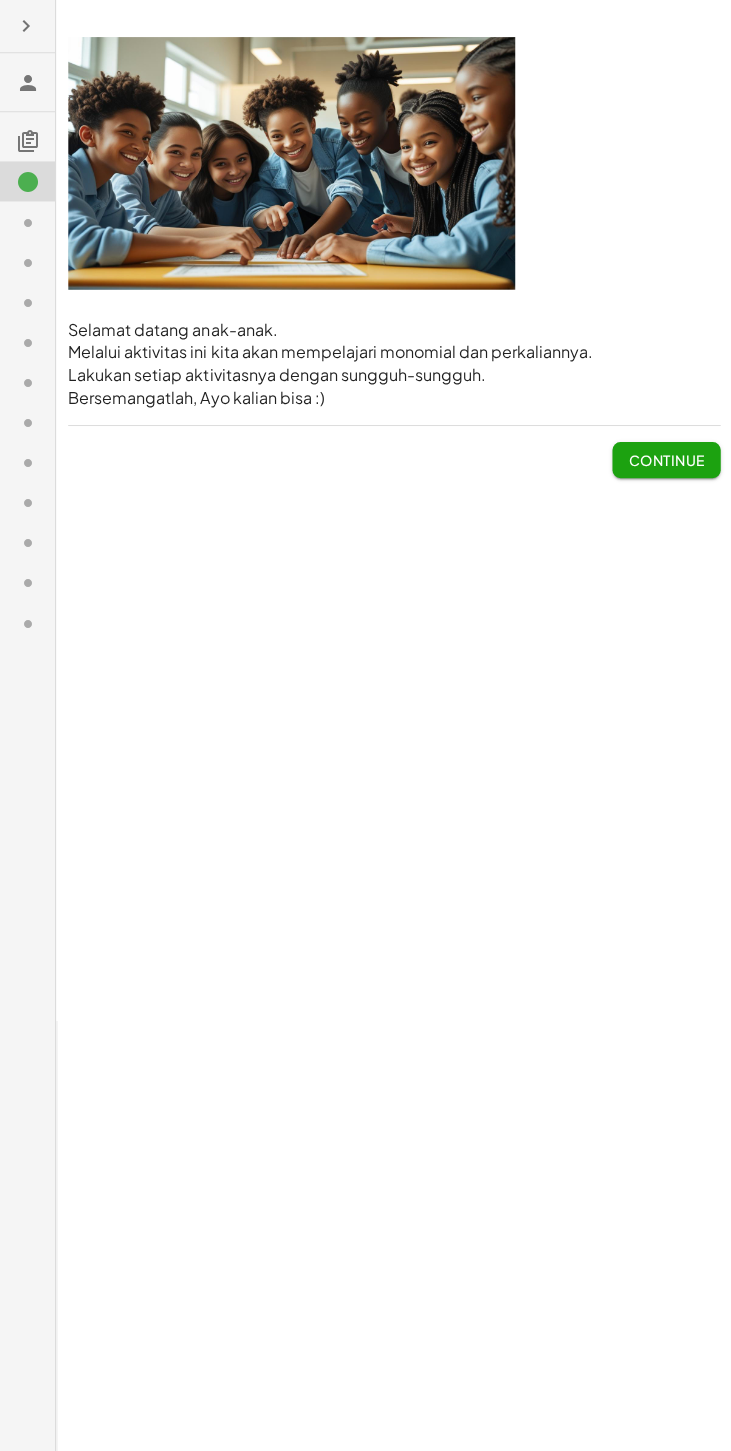 click on "Continue" at bounding box center [665, 459] 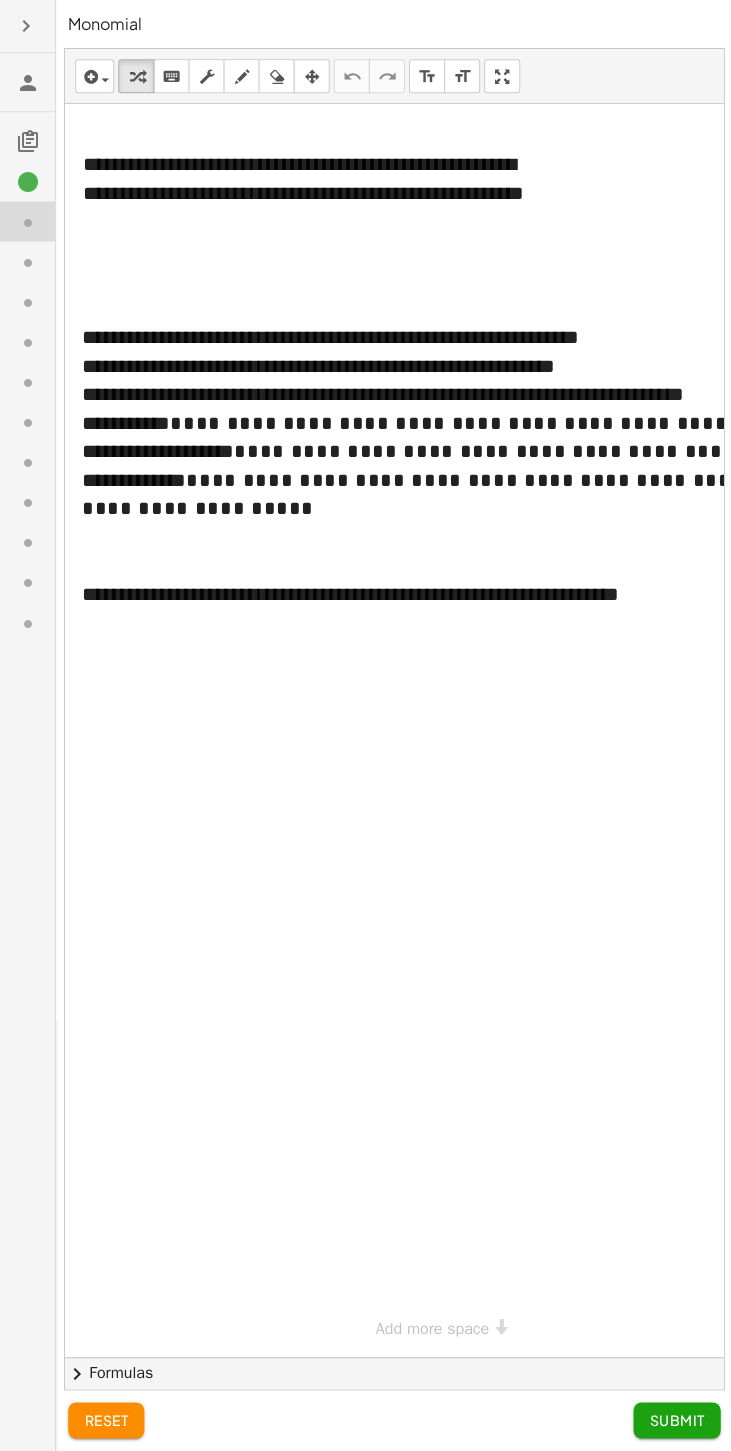 scroll, scrollTop: 0, scrollLeft: 0, axis: both 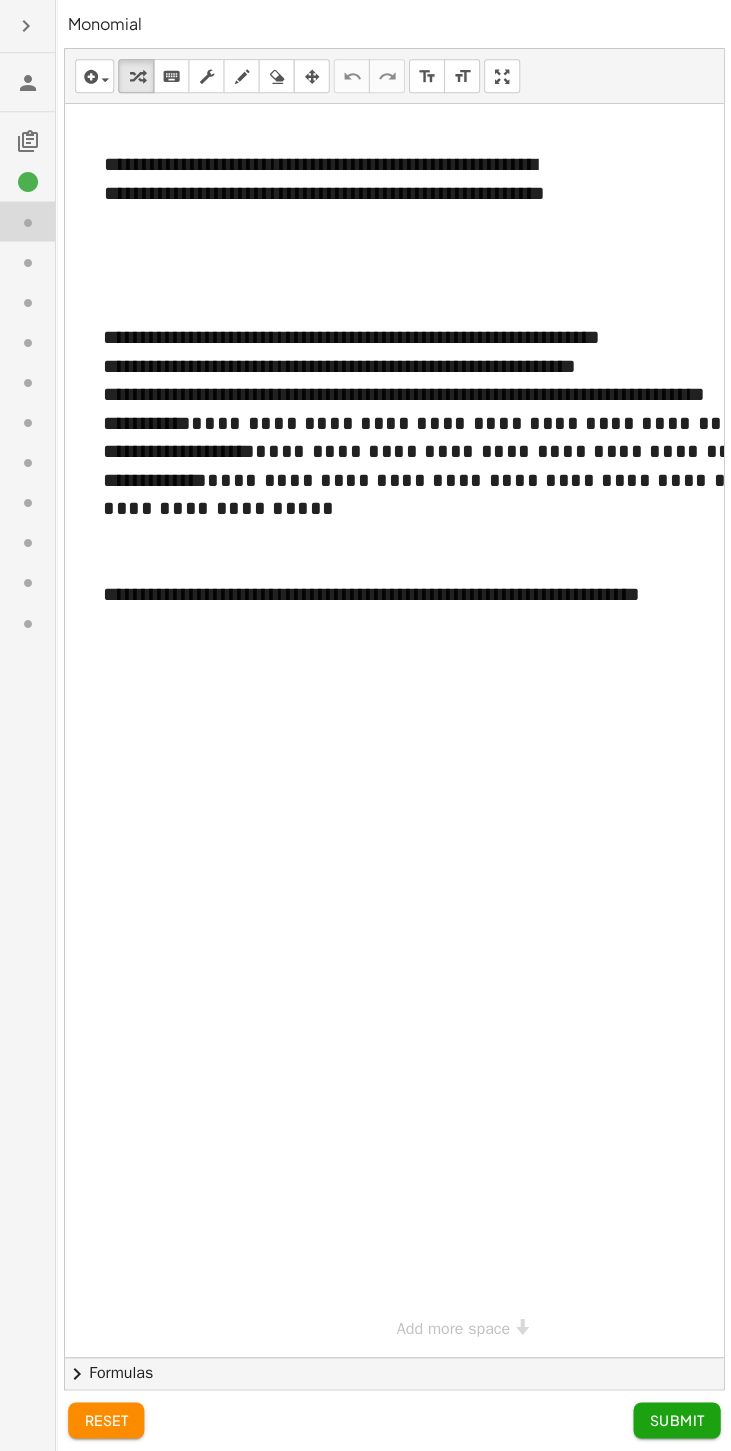 click 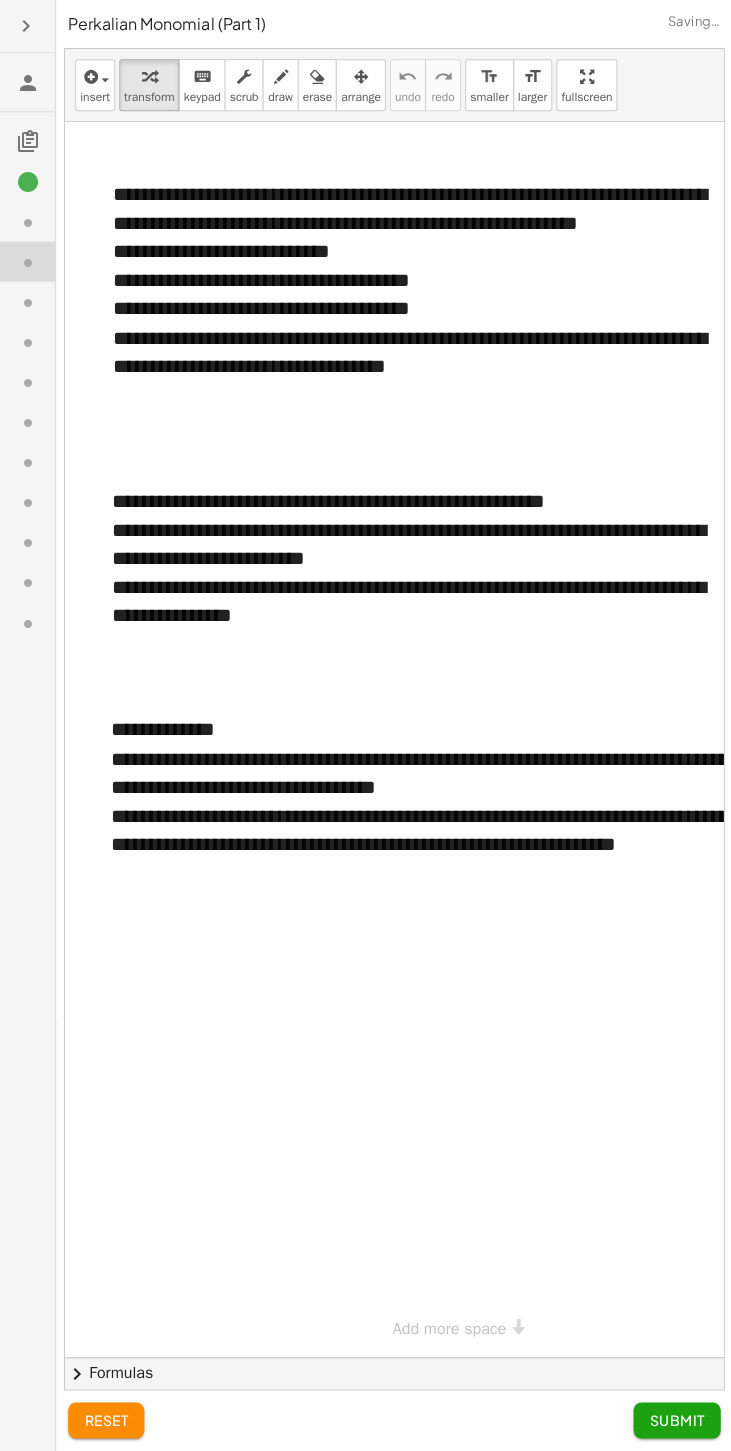 click 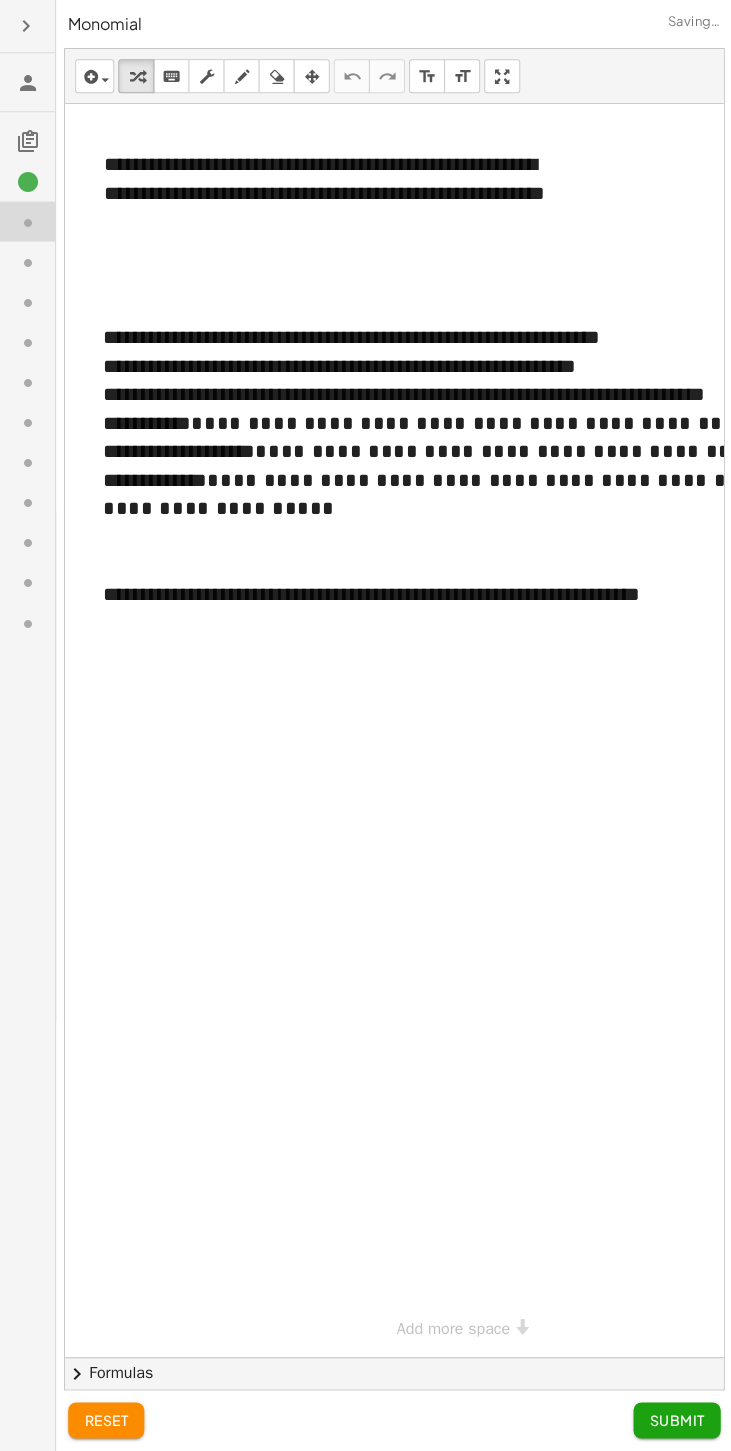 click 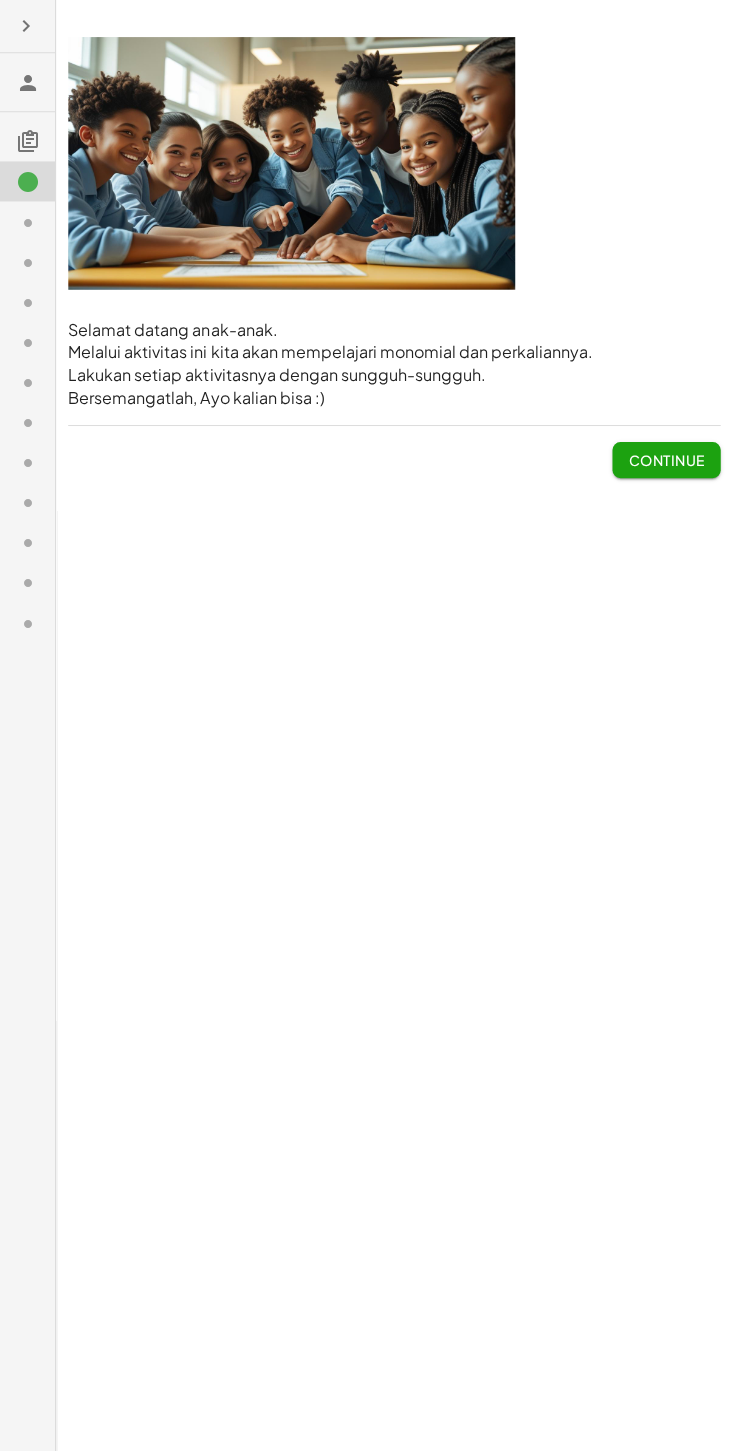 click on "Continue" 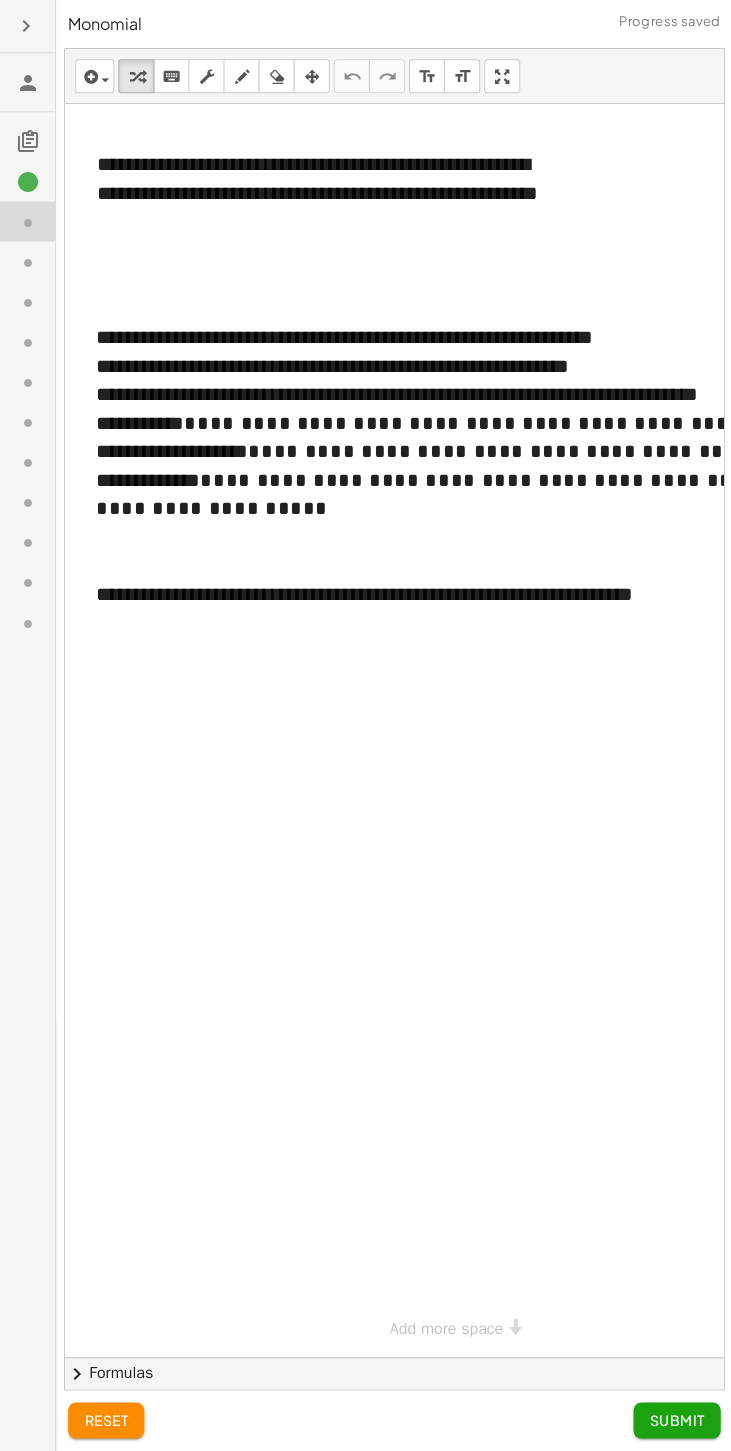 scroll, scrollTop: 0, scrollLeft: 10, axis: horizontal 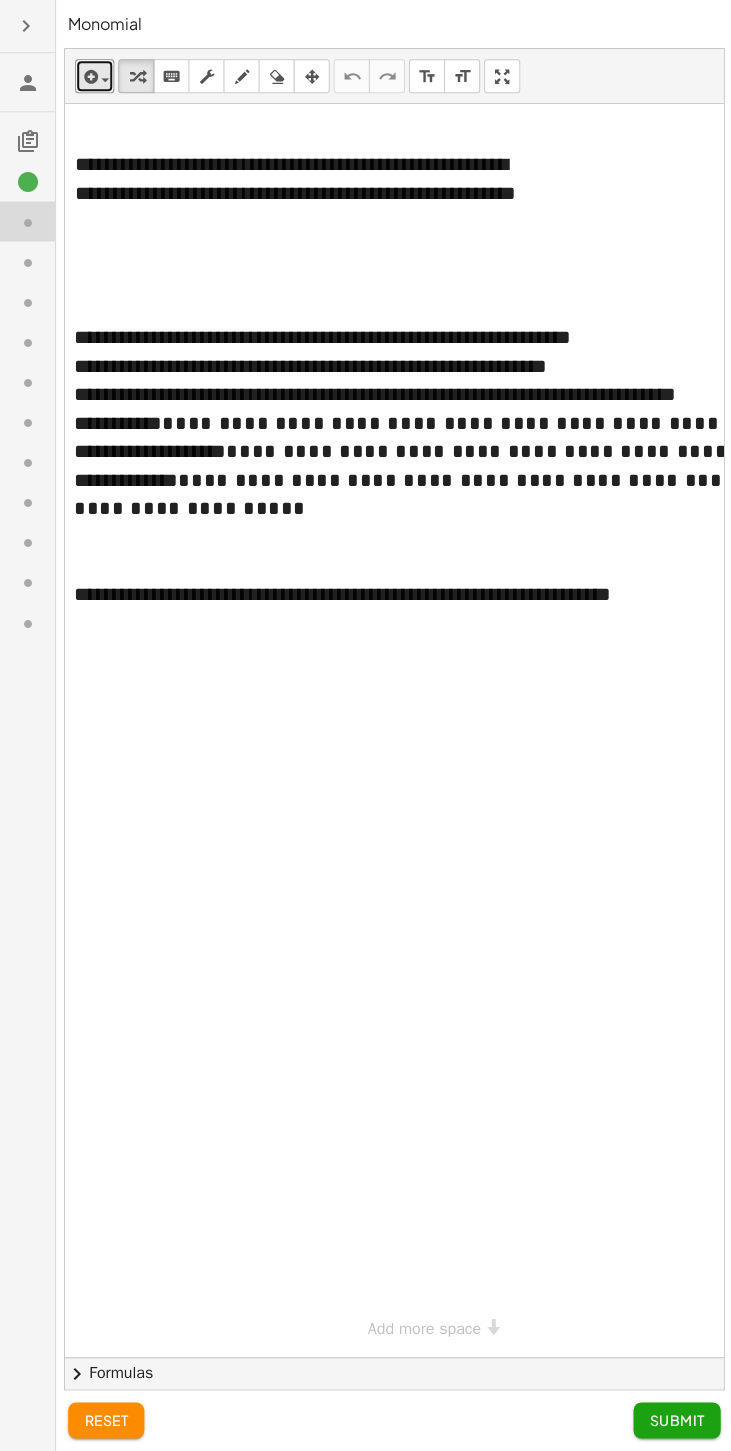 click at bounding box center (89, 77) 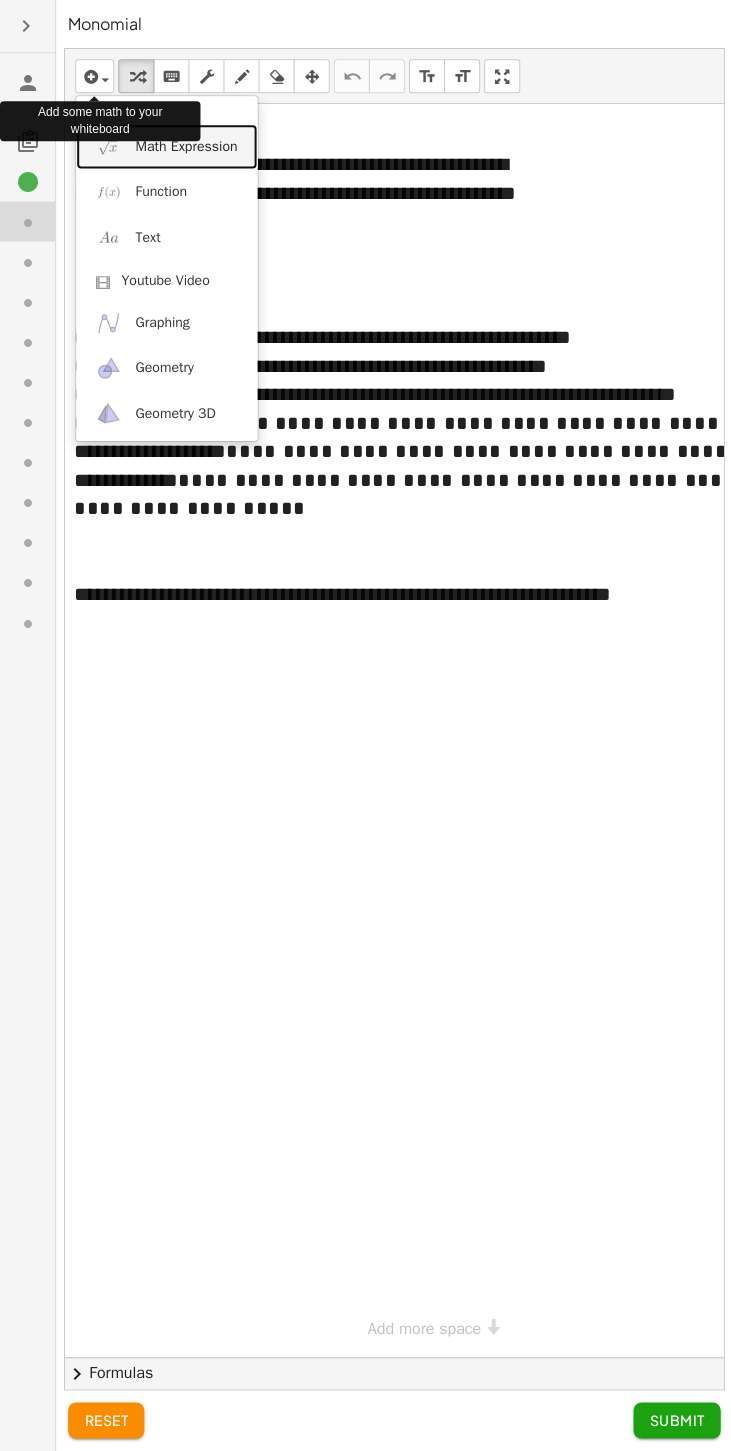 click on "Math Expression" at bounding box center (186, 147) 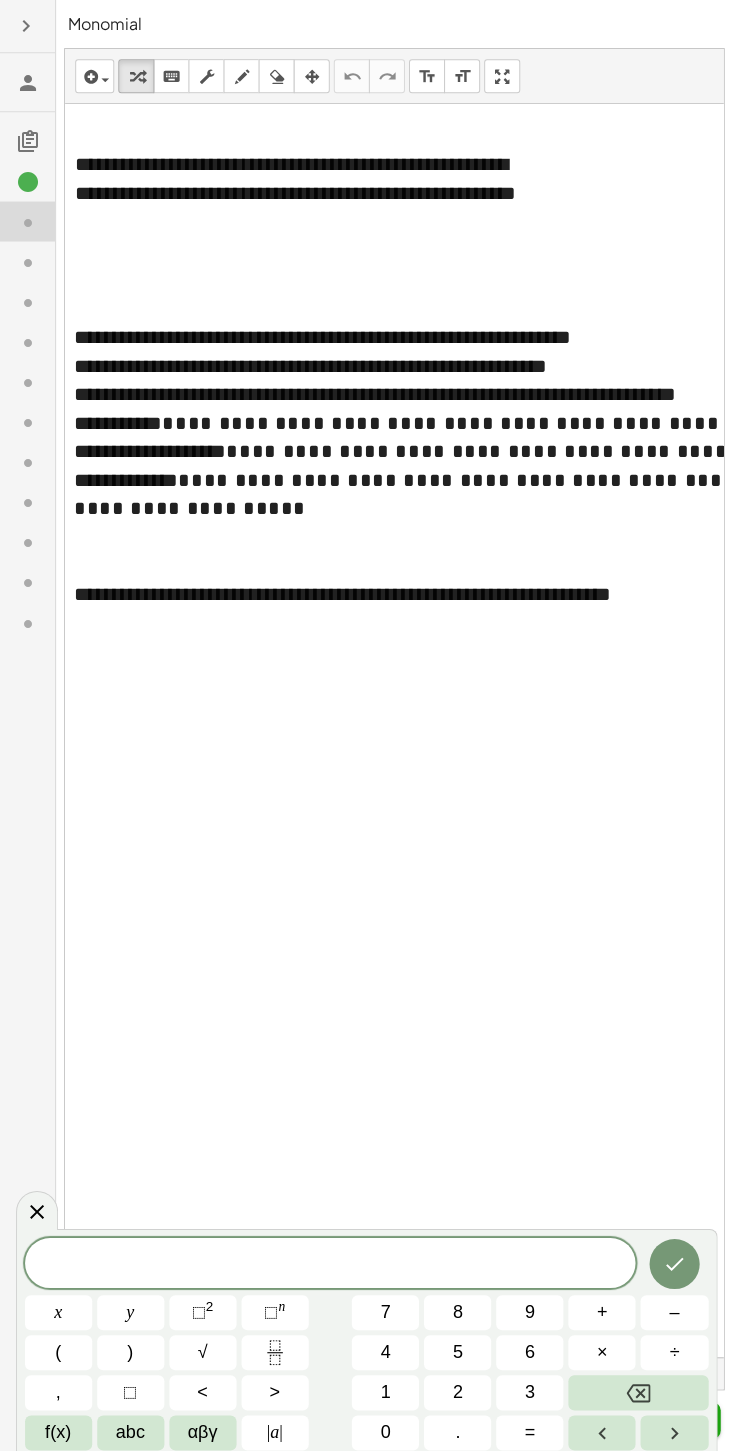 click on "2" at bounding box center [457, 1389] 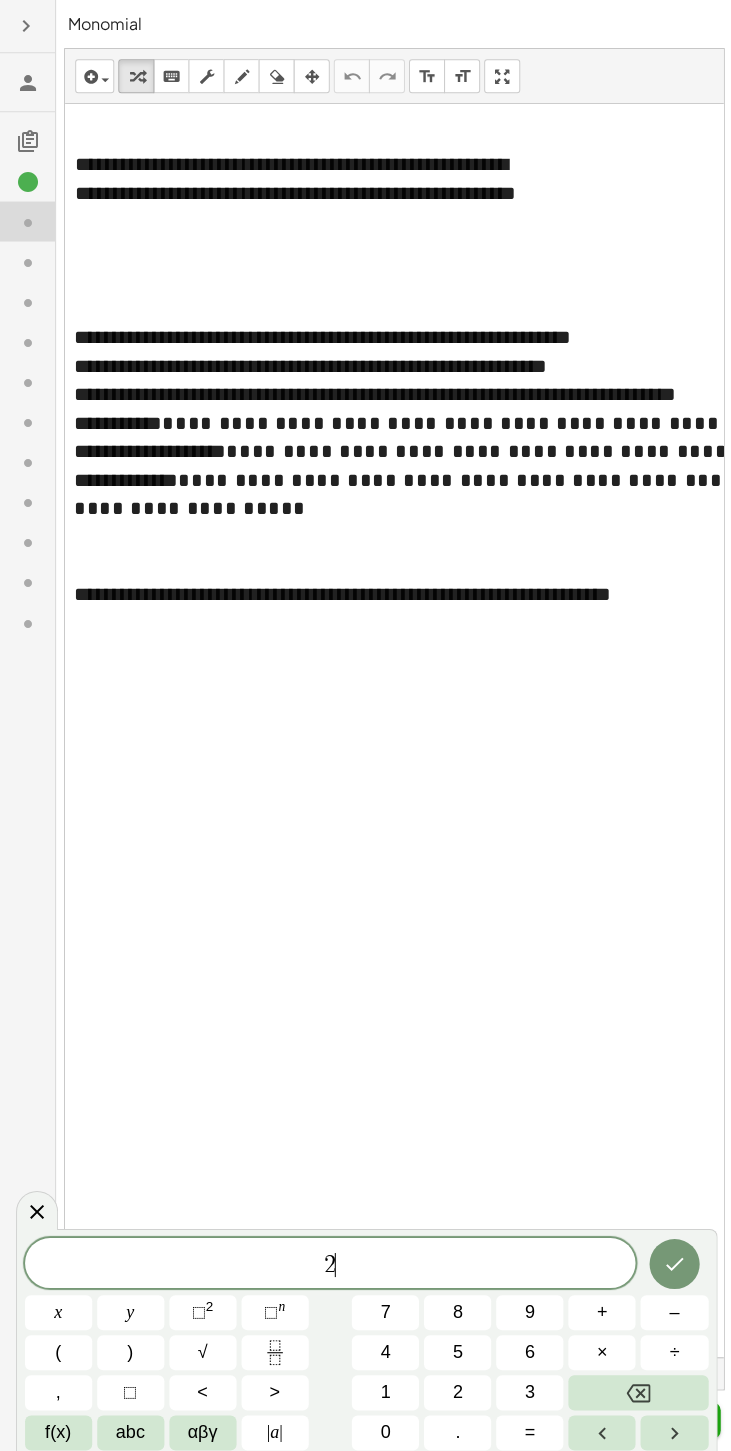 click on "abc" at bounding box center [130, 1429] 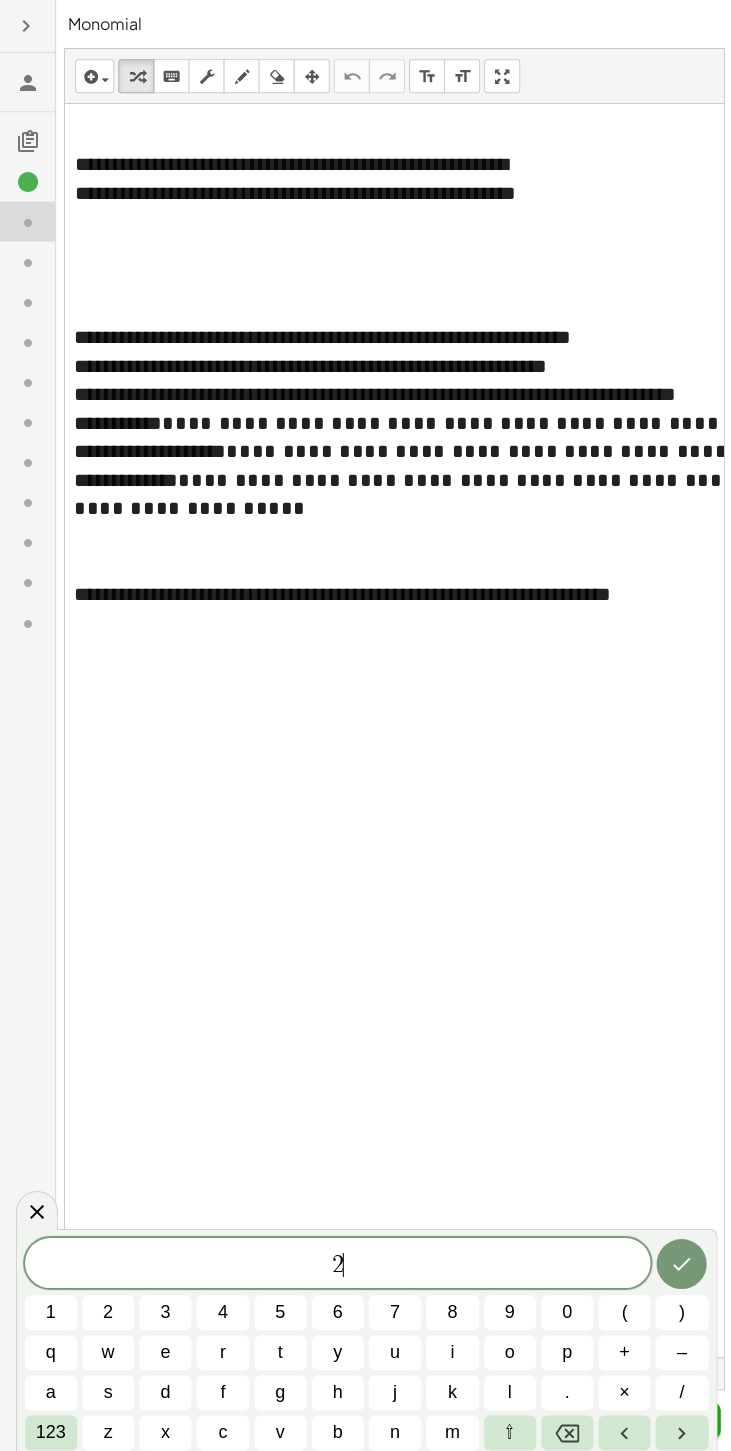 click on "a" at bounding box center (51, 1389) 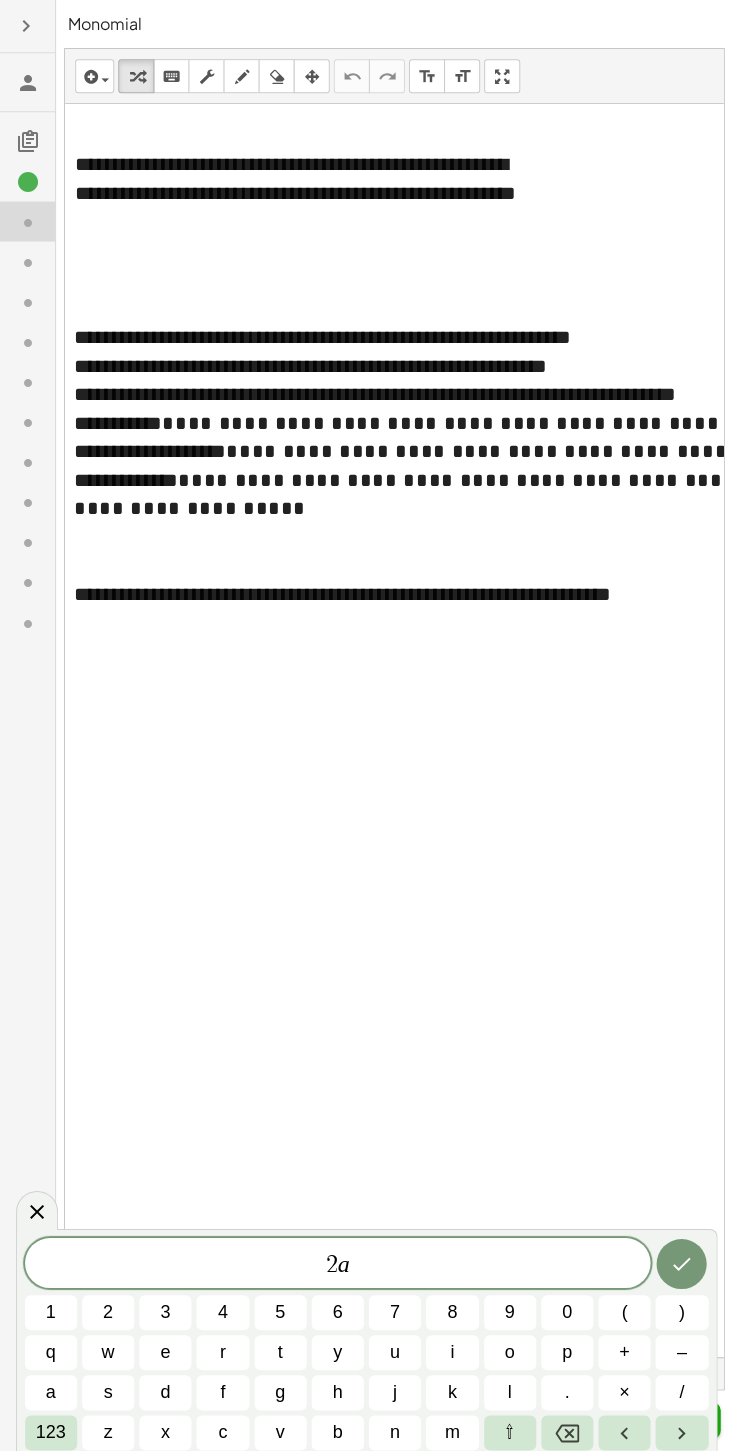click on "123" at bounding box center [51, 1429] 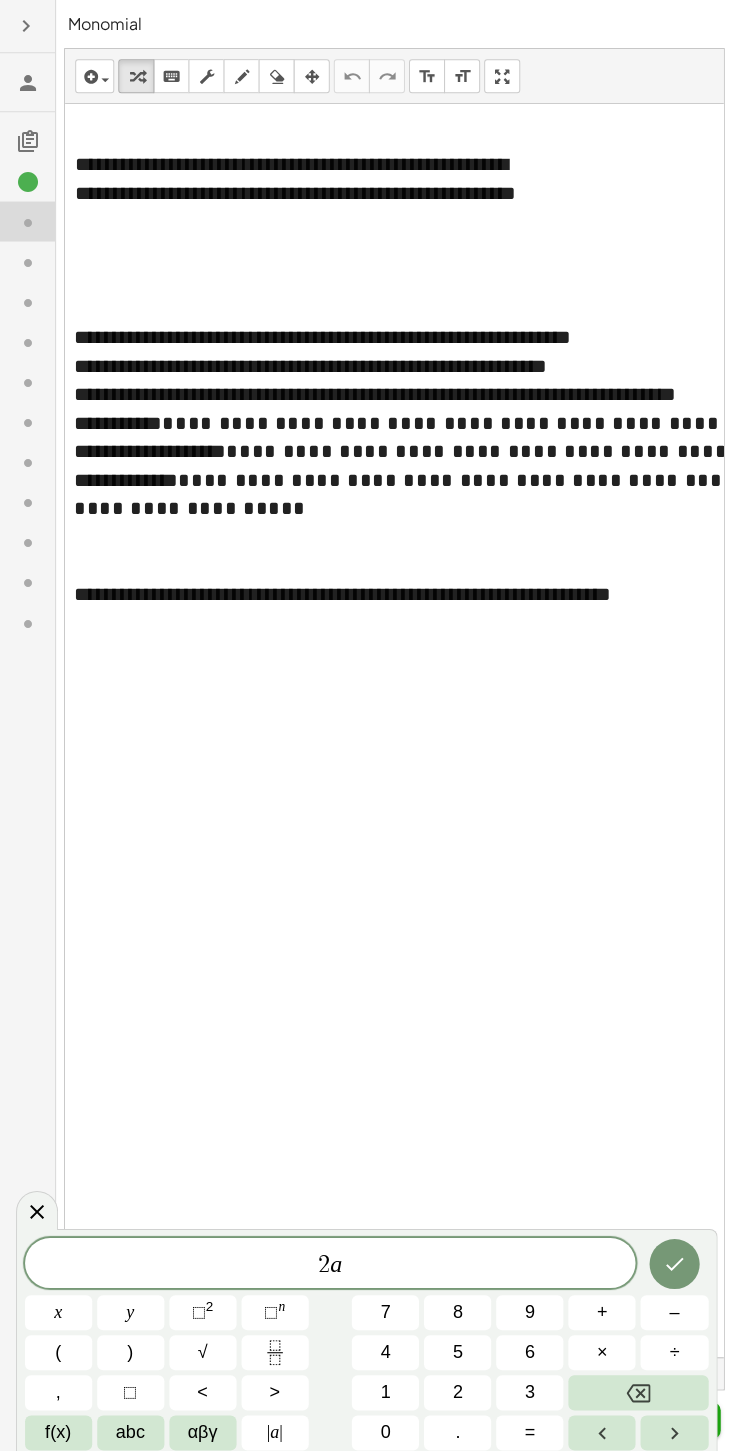 click on "2" at bounding box center (209, 1303) 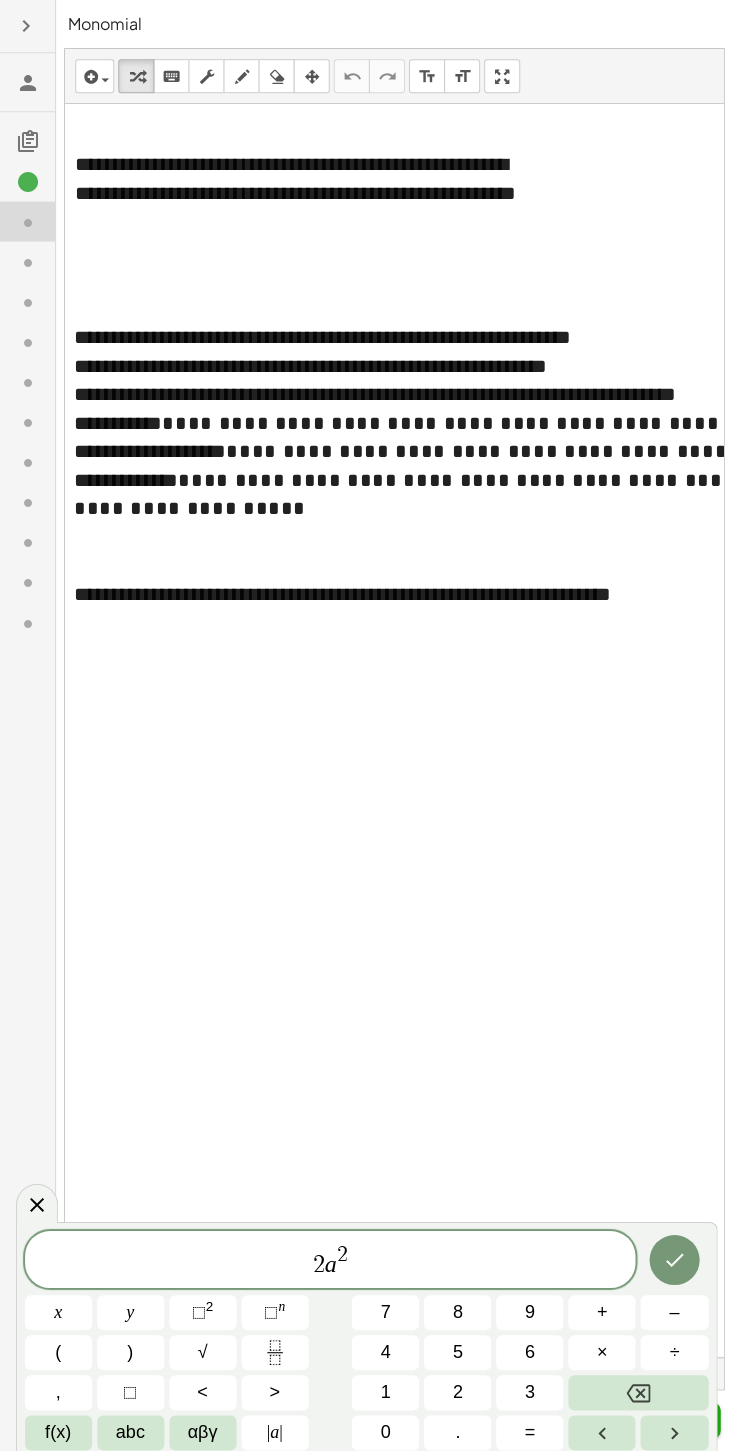 click at bounding box center [636, 1389] 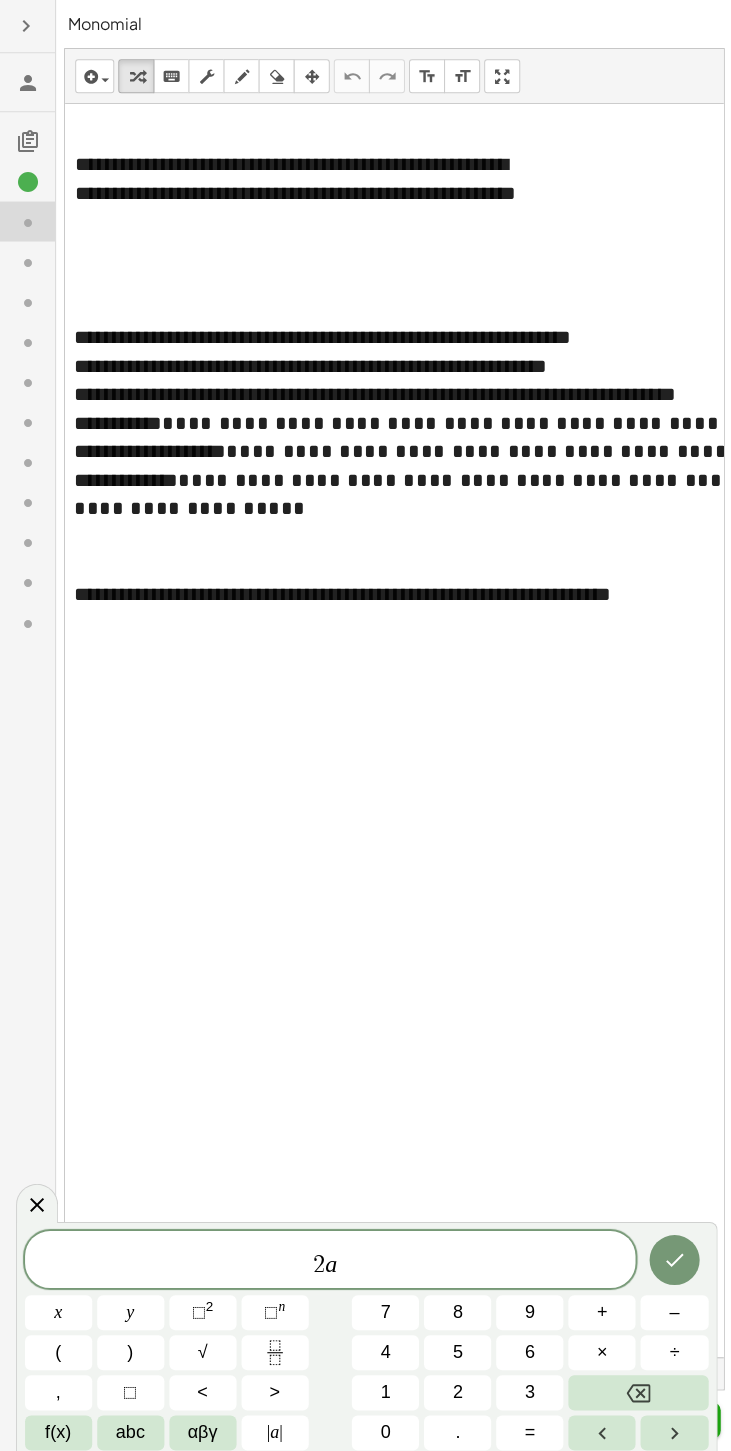 click on "⬚" at bounding box center (271, 1309) 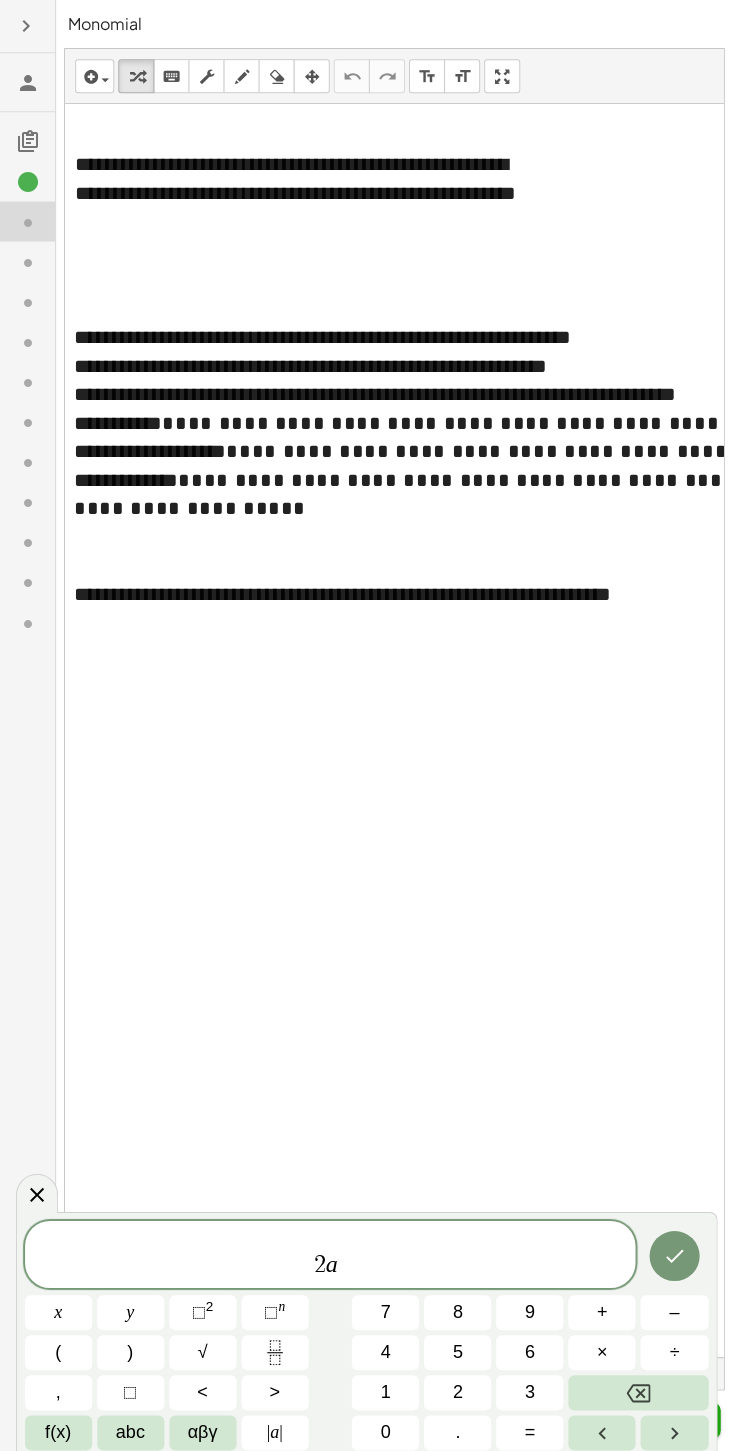 click on "3" at bounding box center [528, 1389] 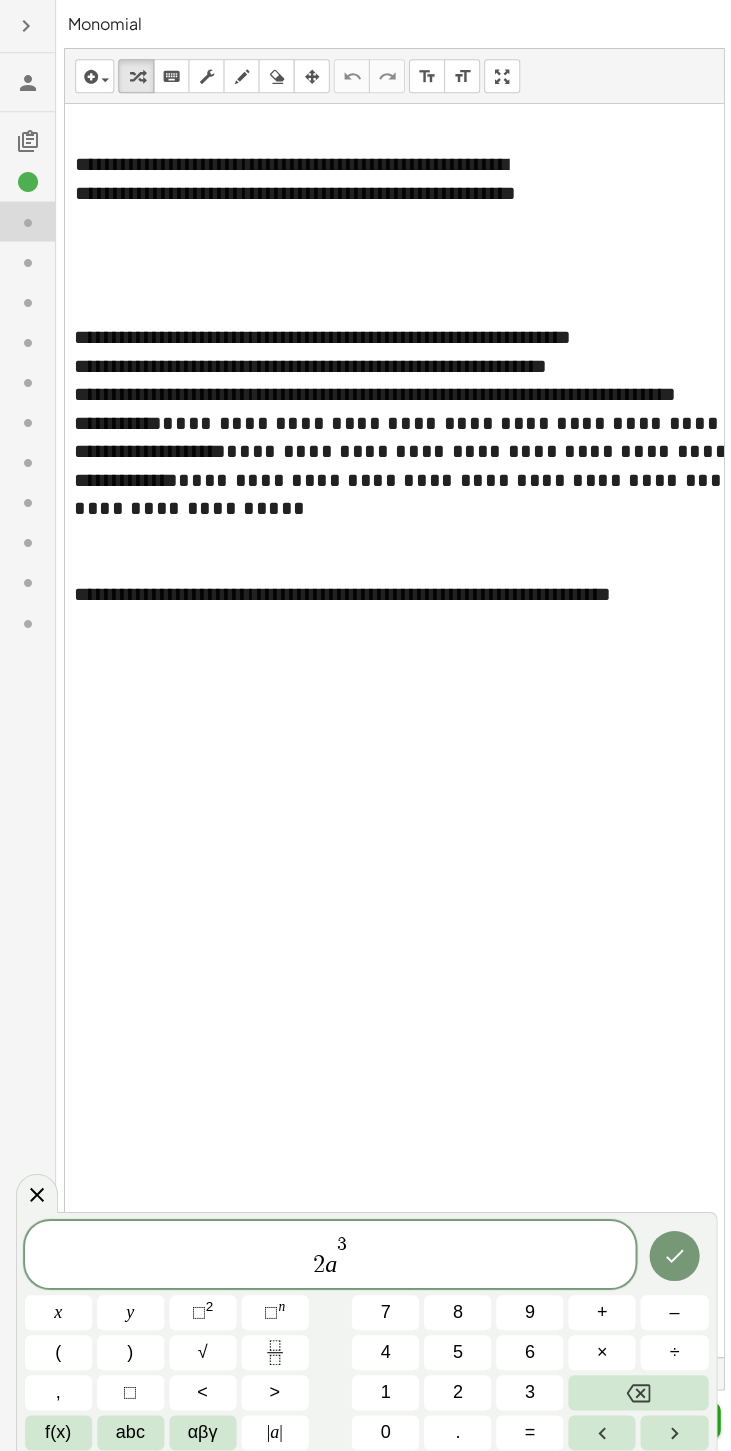 click at bounding box center [636, 1389] 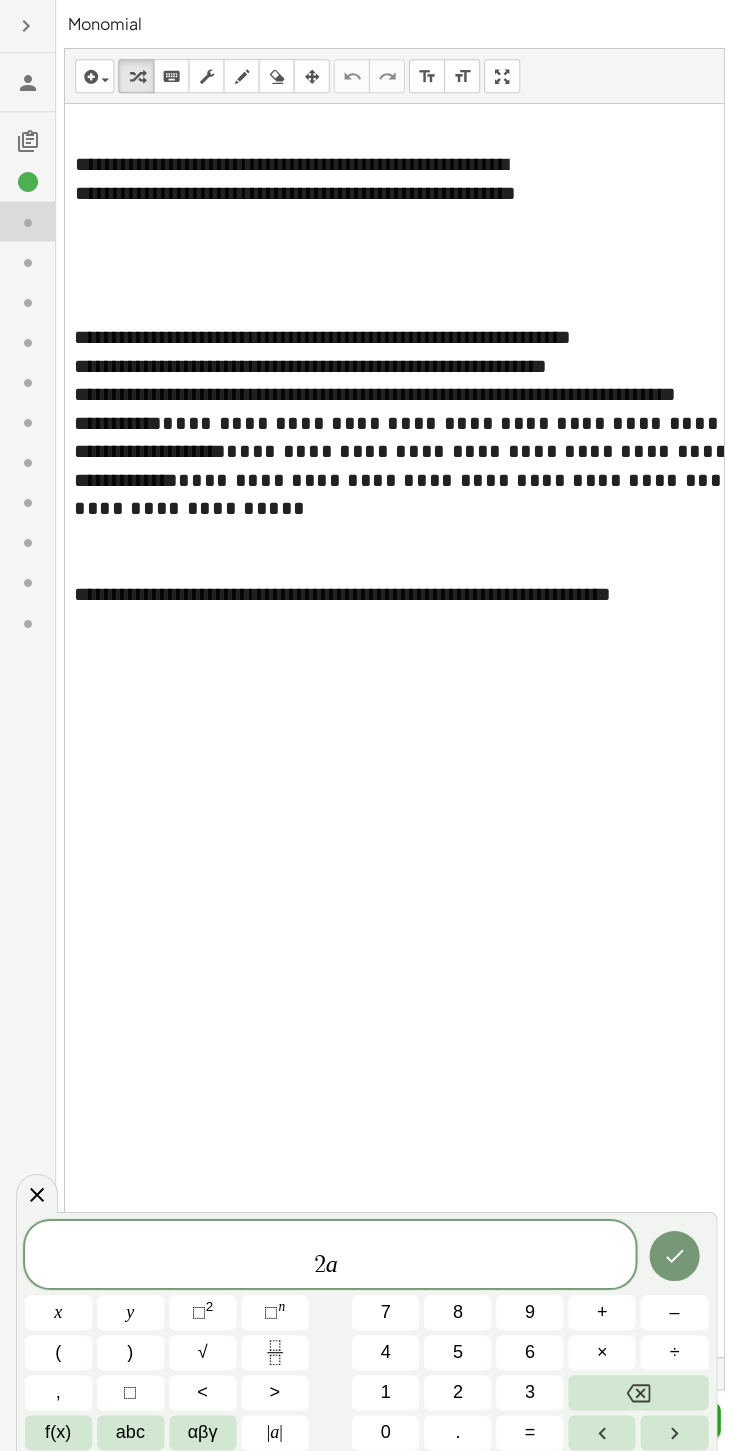 click on "3" at bounding box center [528, 1389] 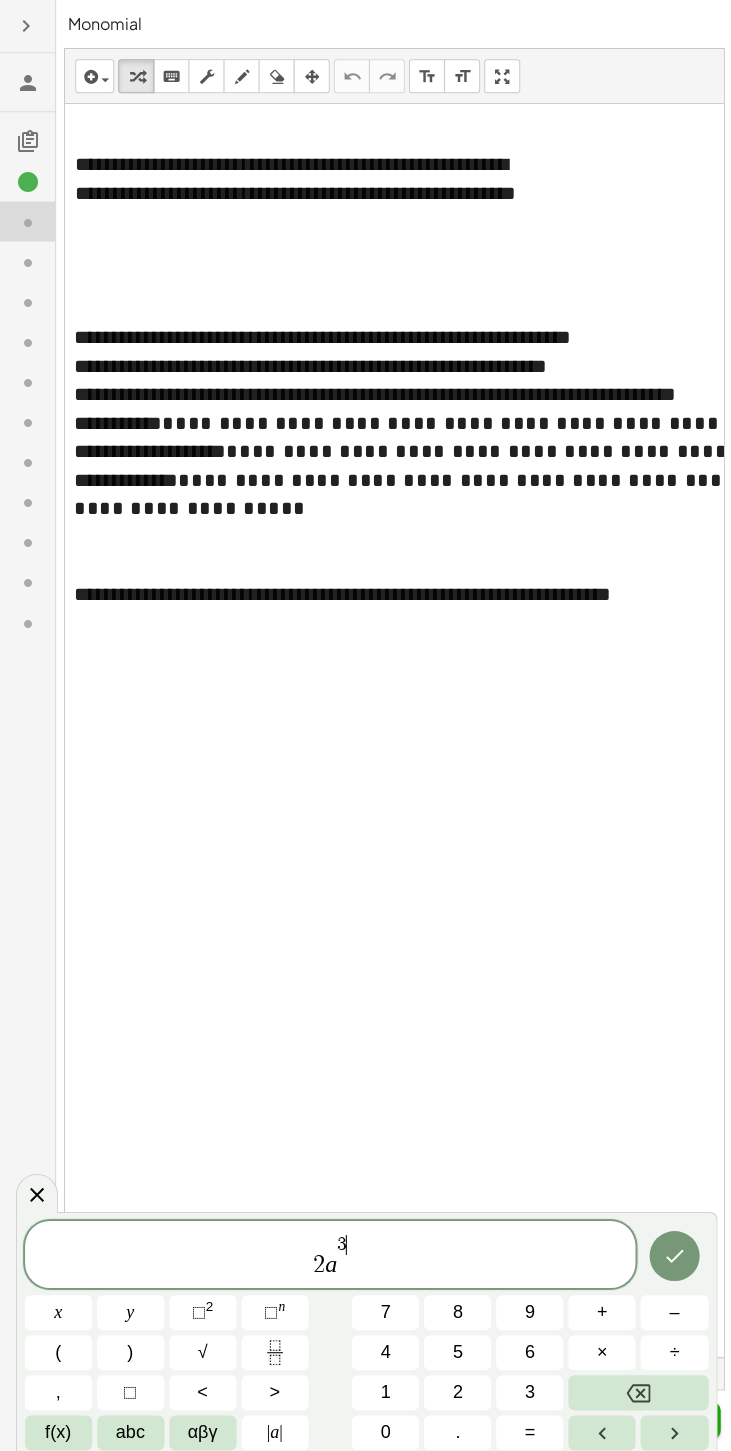 click at bounding box center [672, 1429] 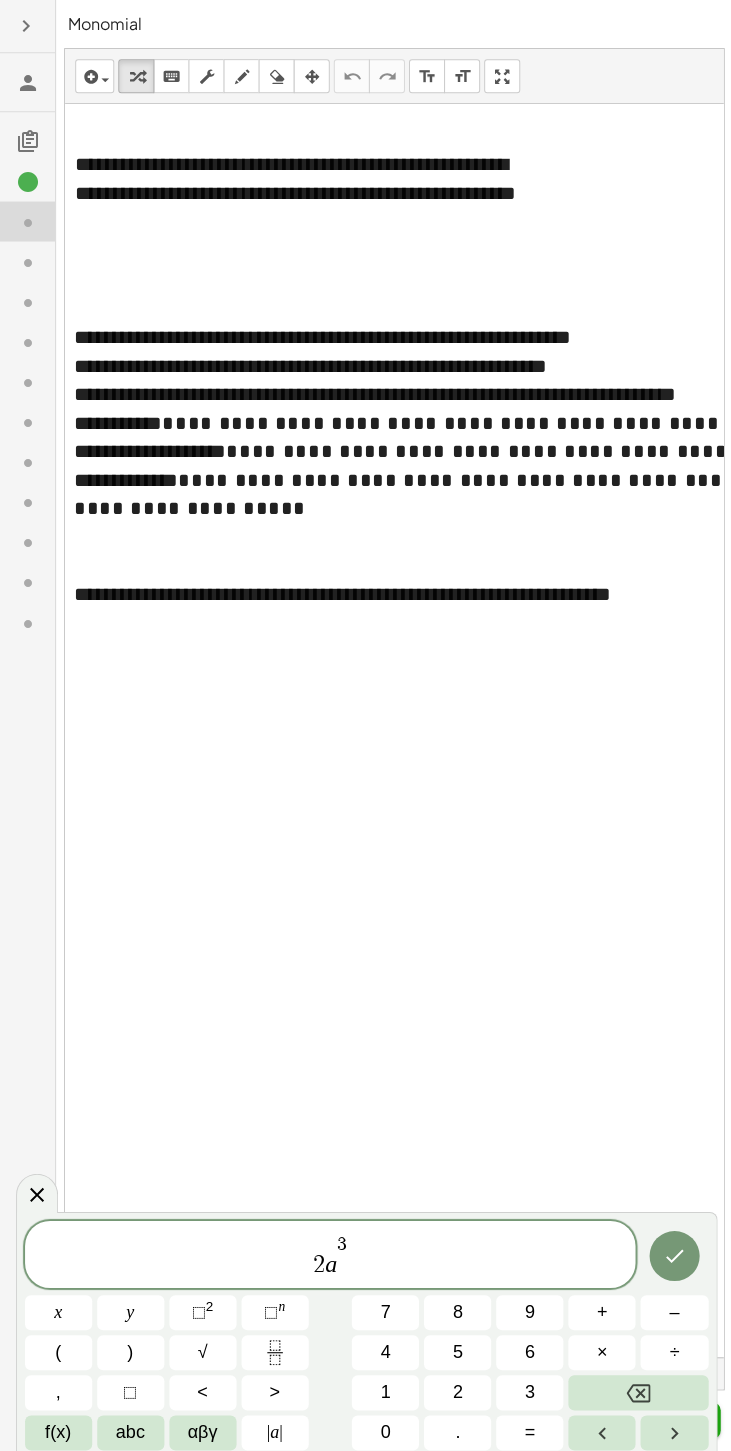 click at bounding box center (672, 1429) 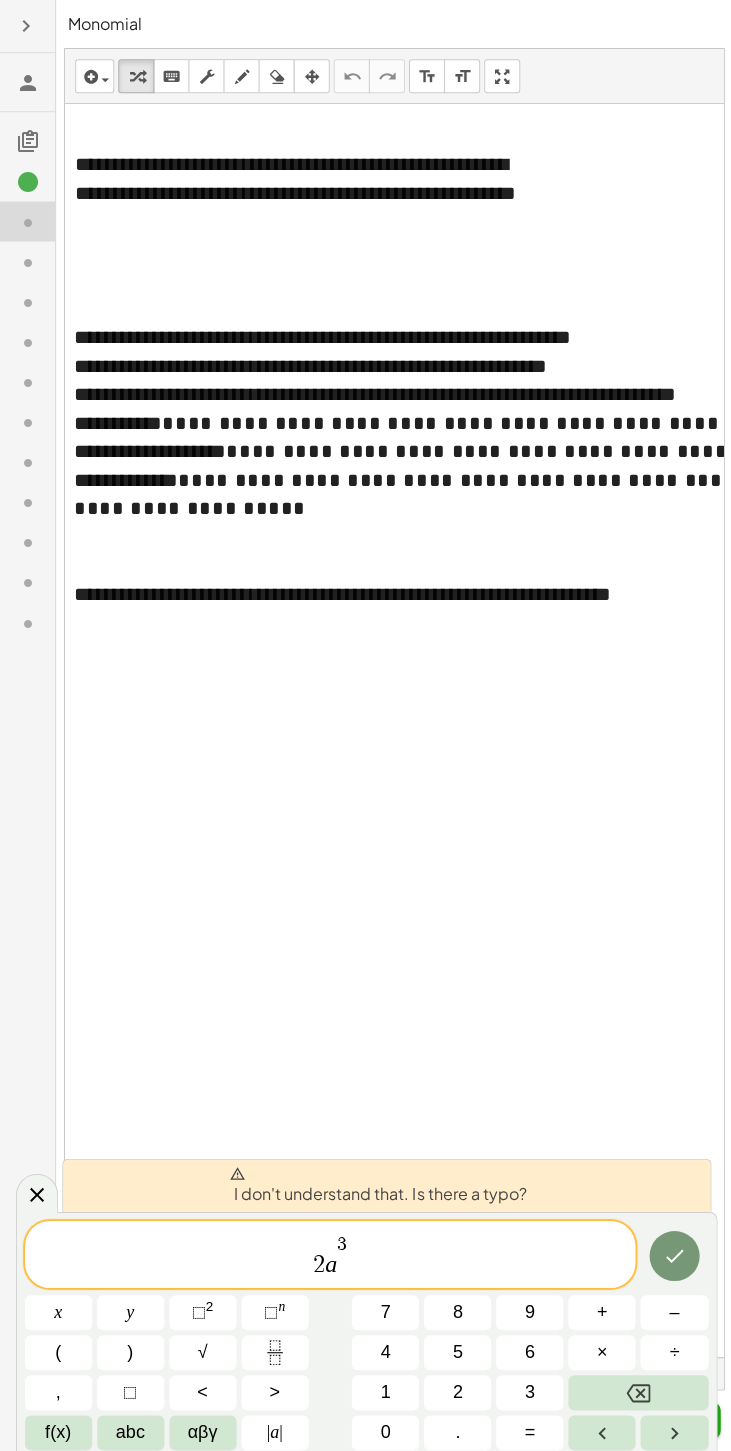 click 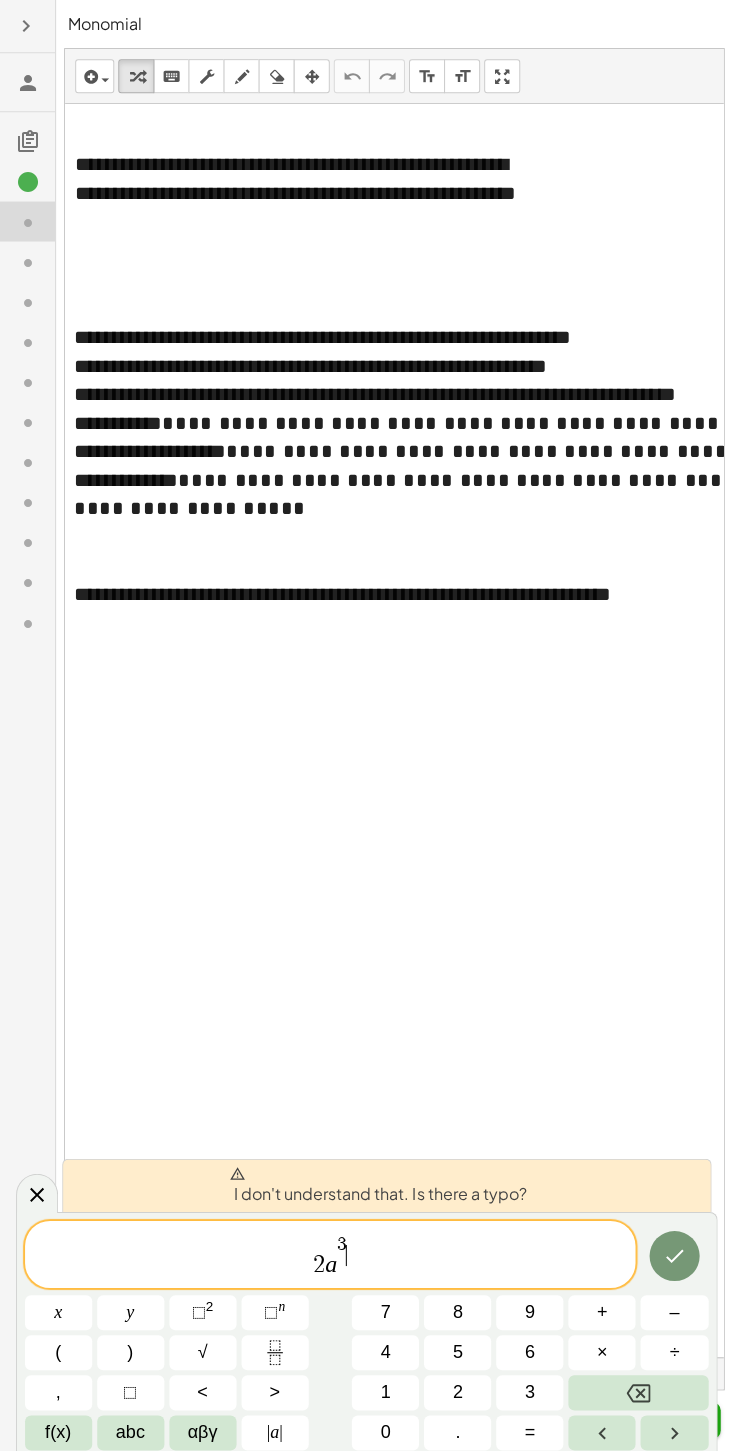 click 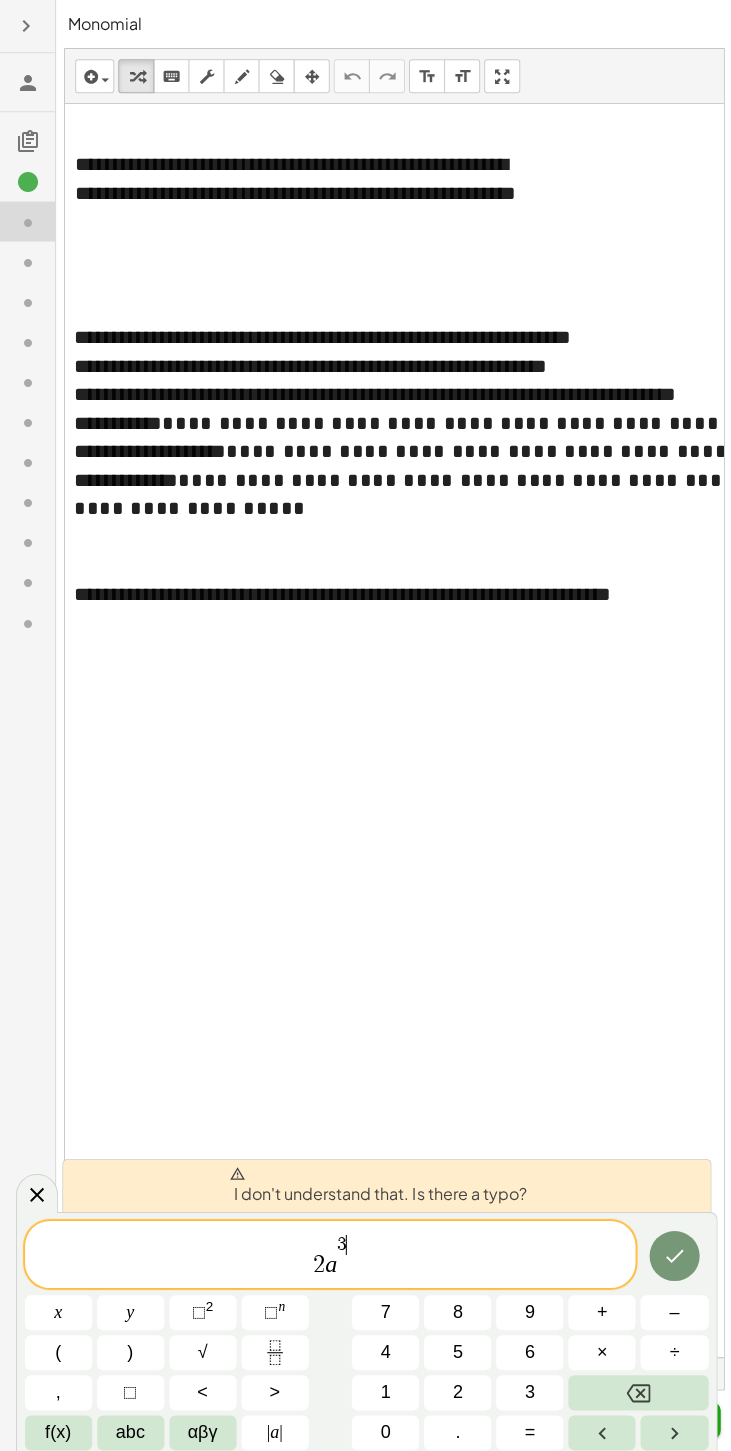 click at bounding box center (600, 1429) 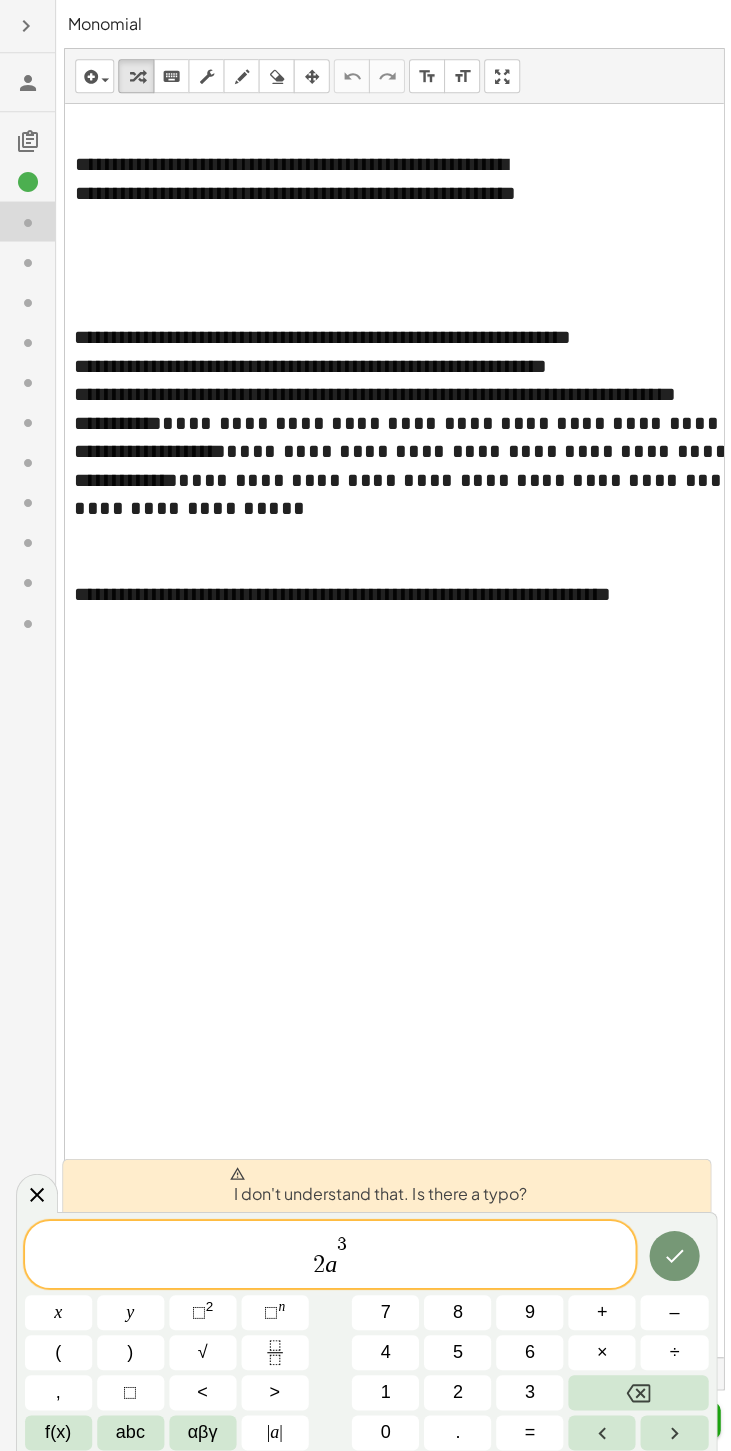 click at bounding box center (672, 1429) 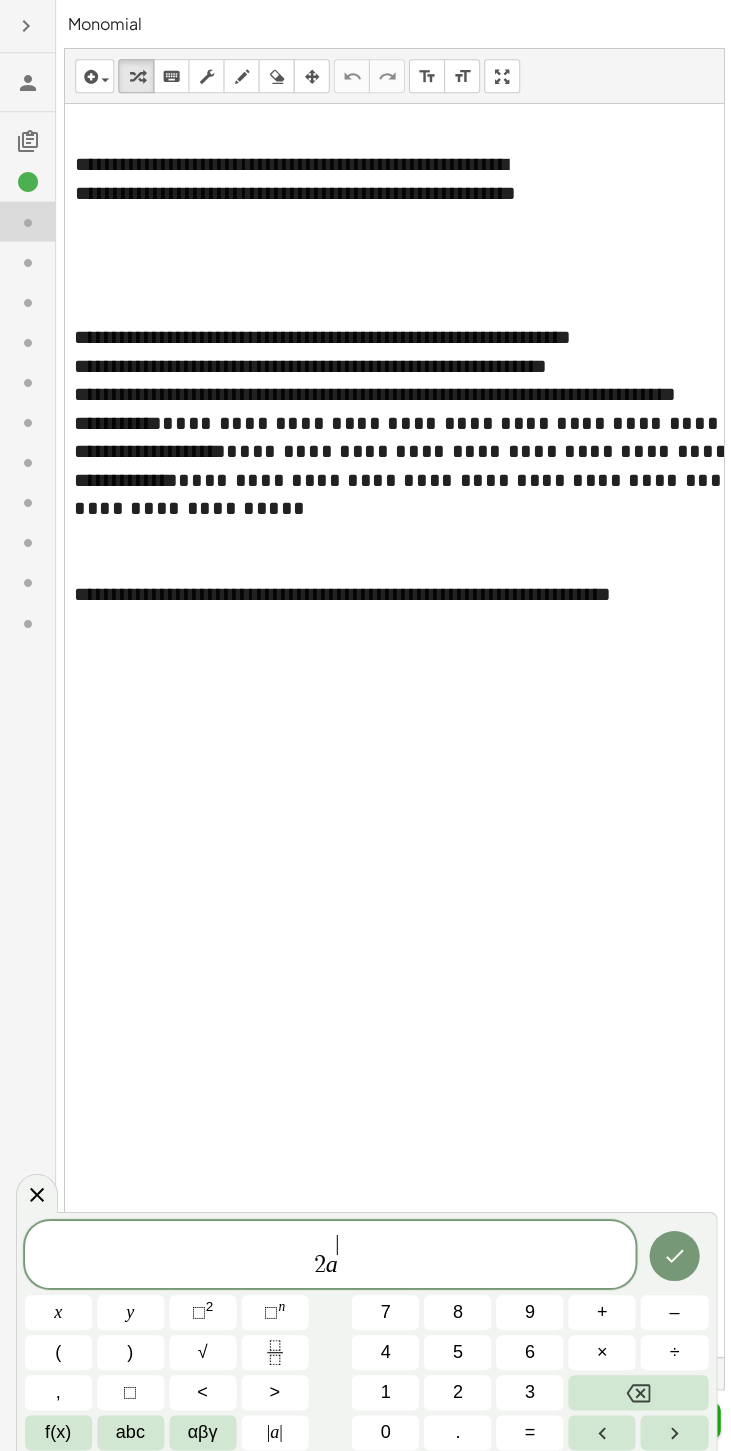 click at bounding box center (636, 1389) 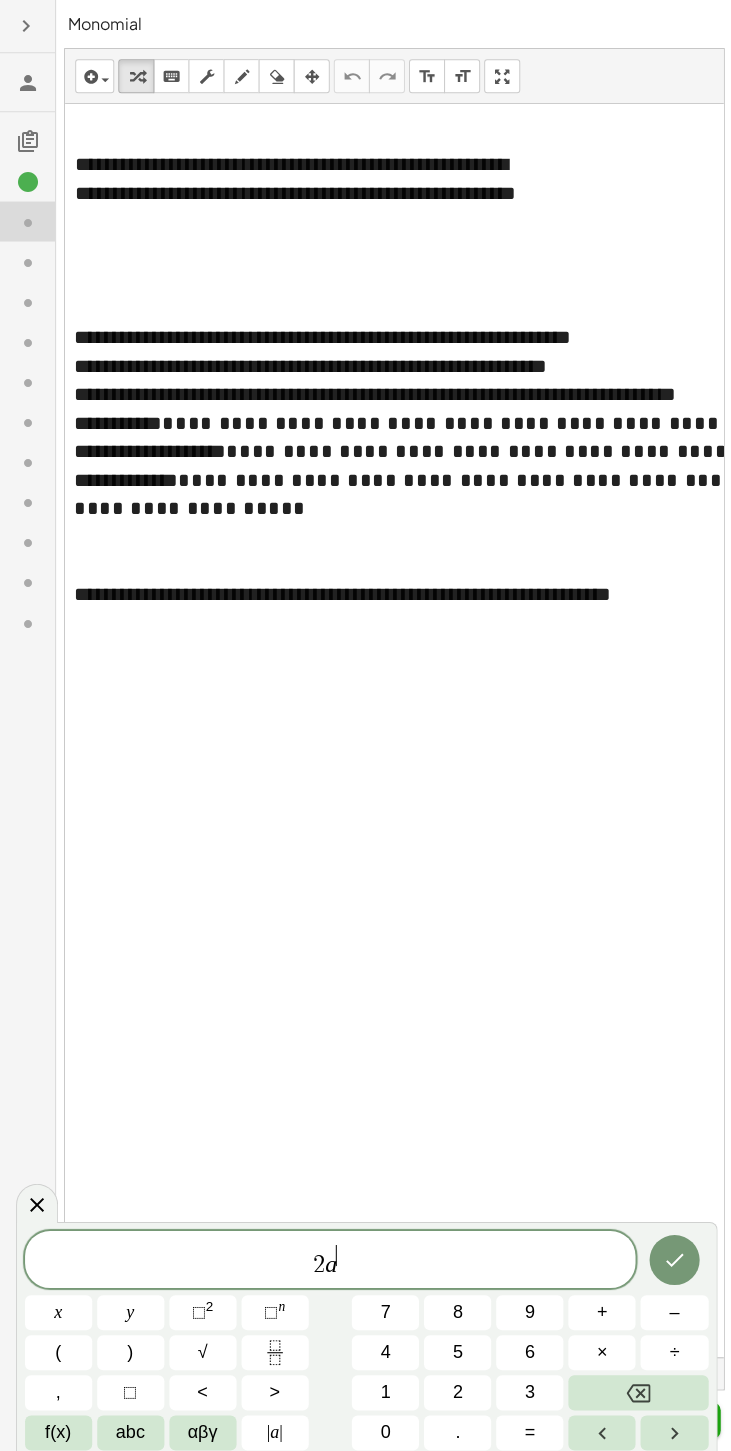 click 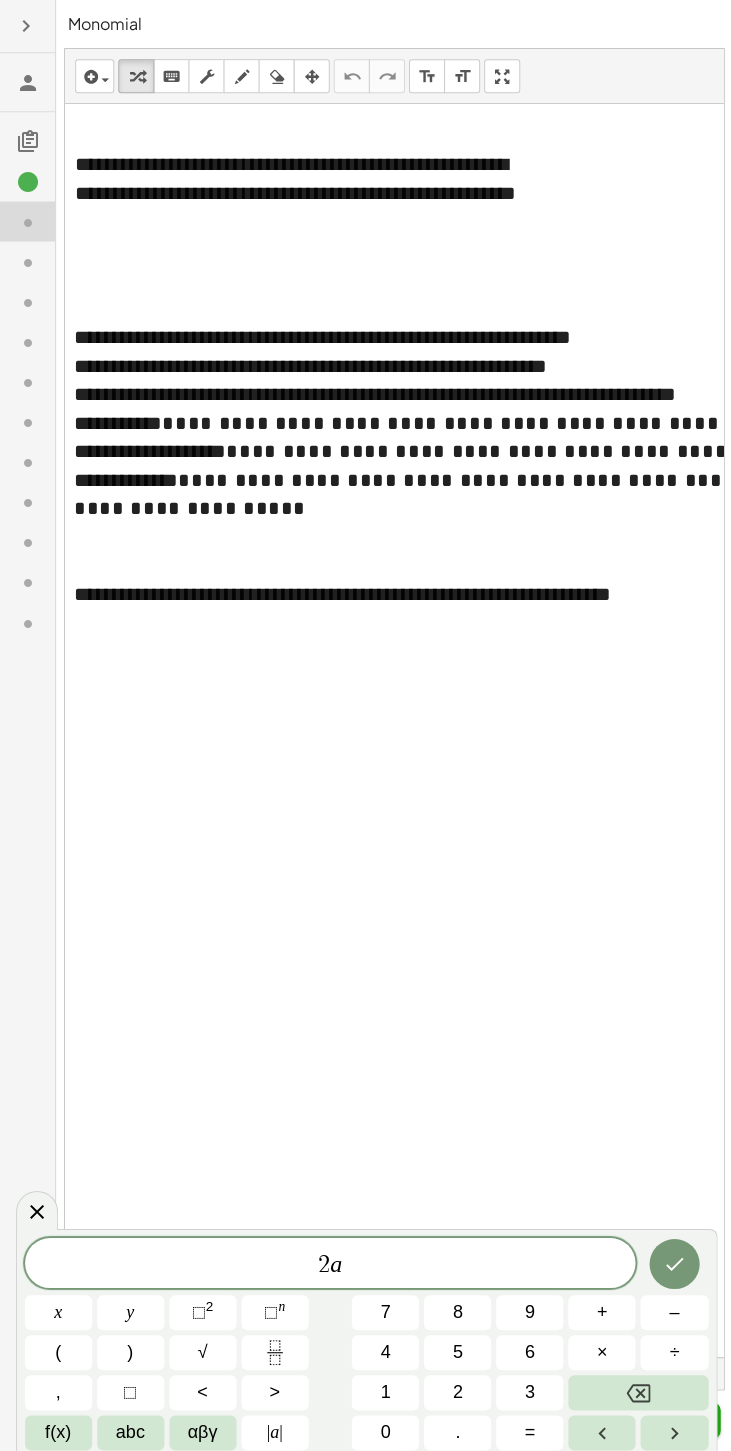 click 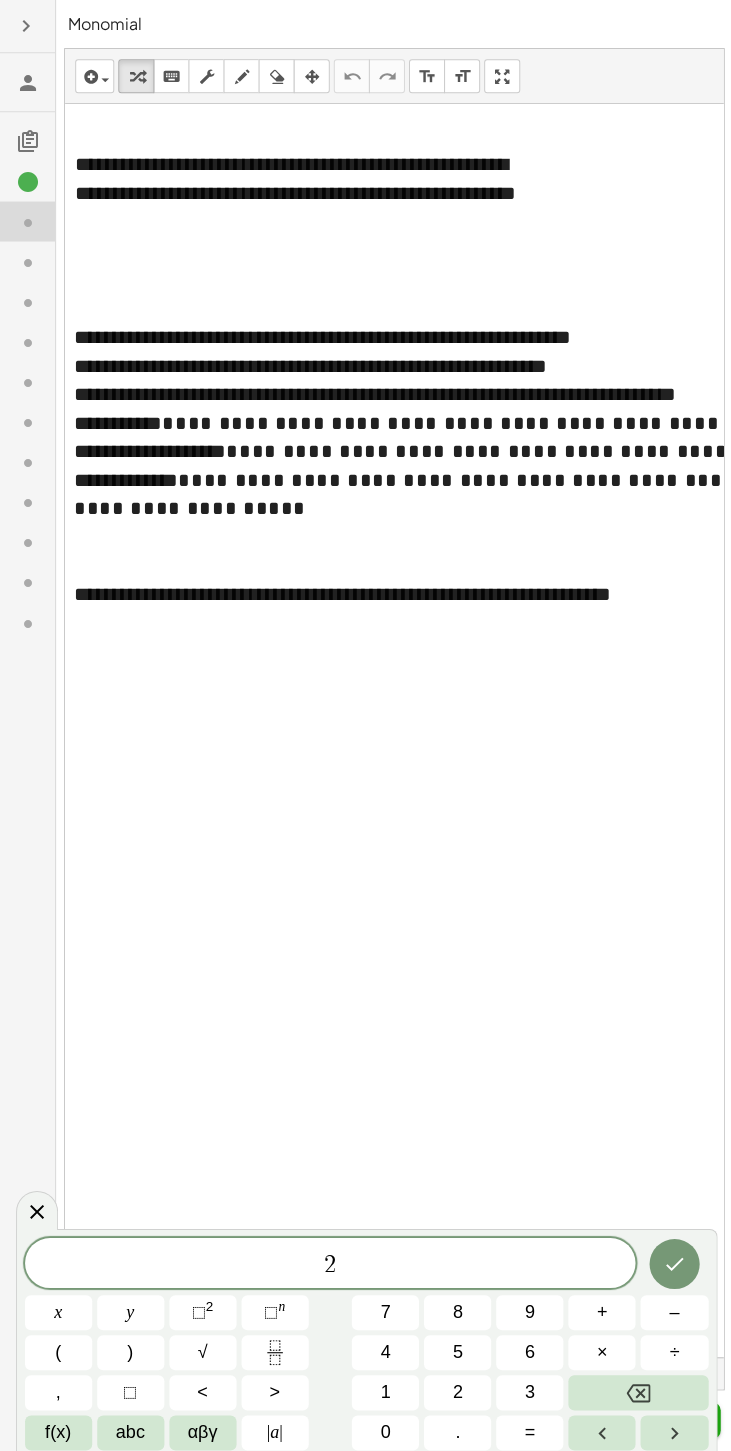 click on "⬚ n" 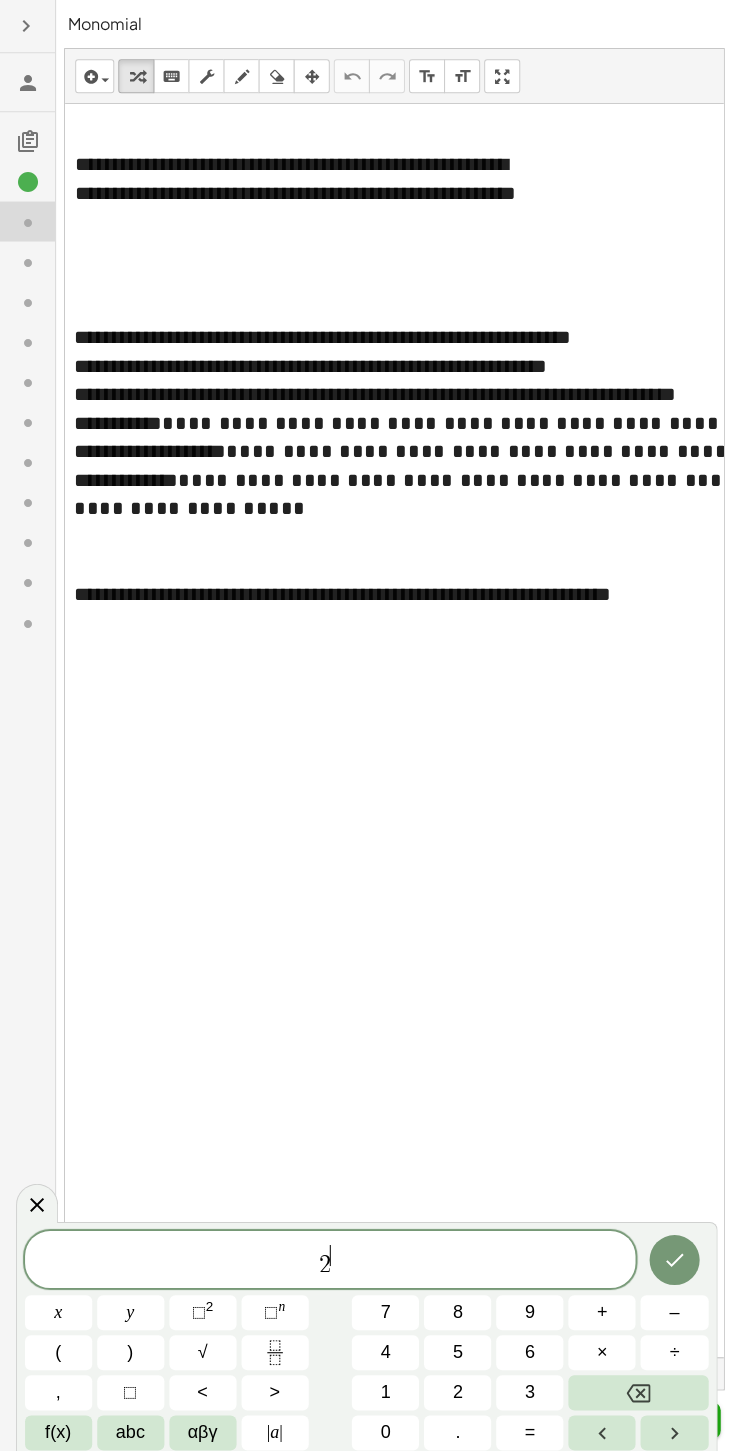 click on "abc" at bounding box center [130, 1429] 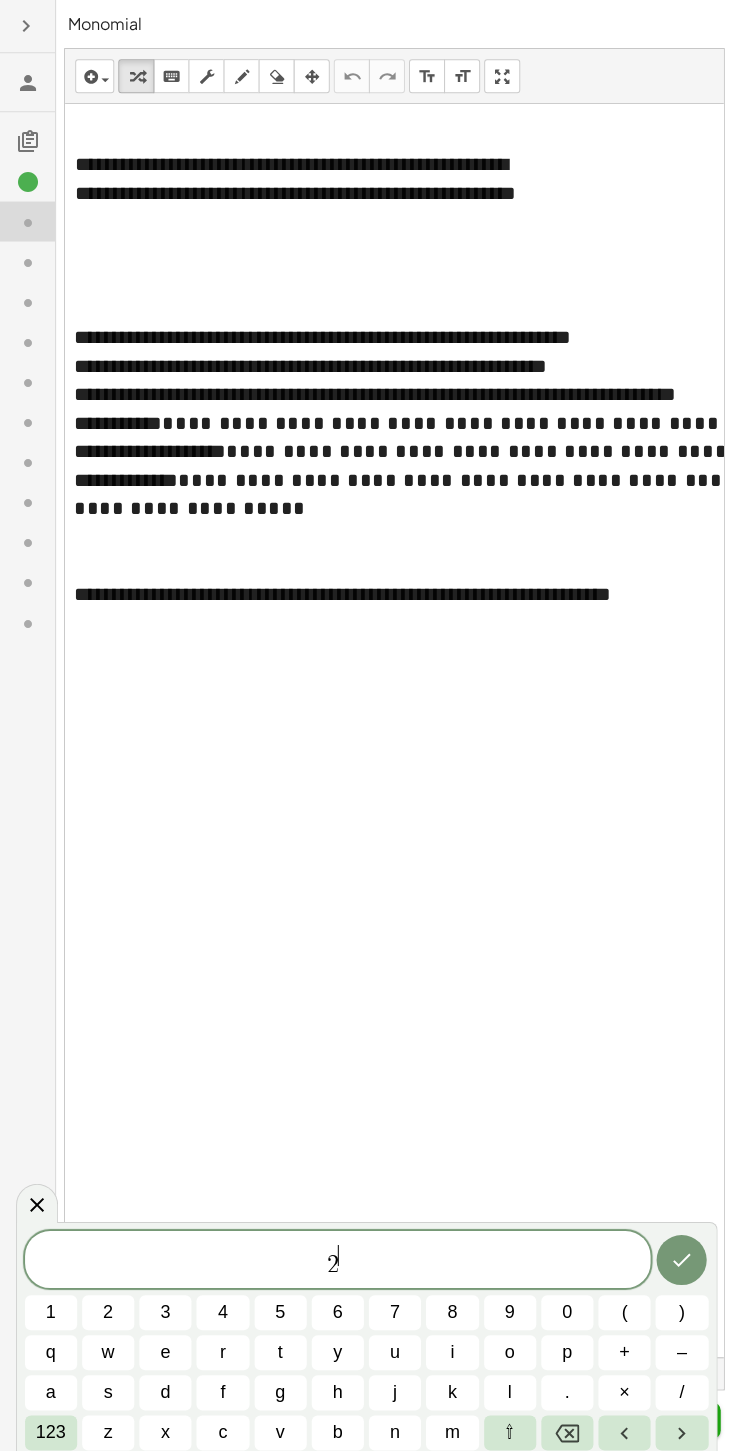click on "a" at bounding box center [51, 1389] 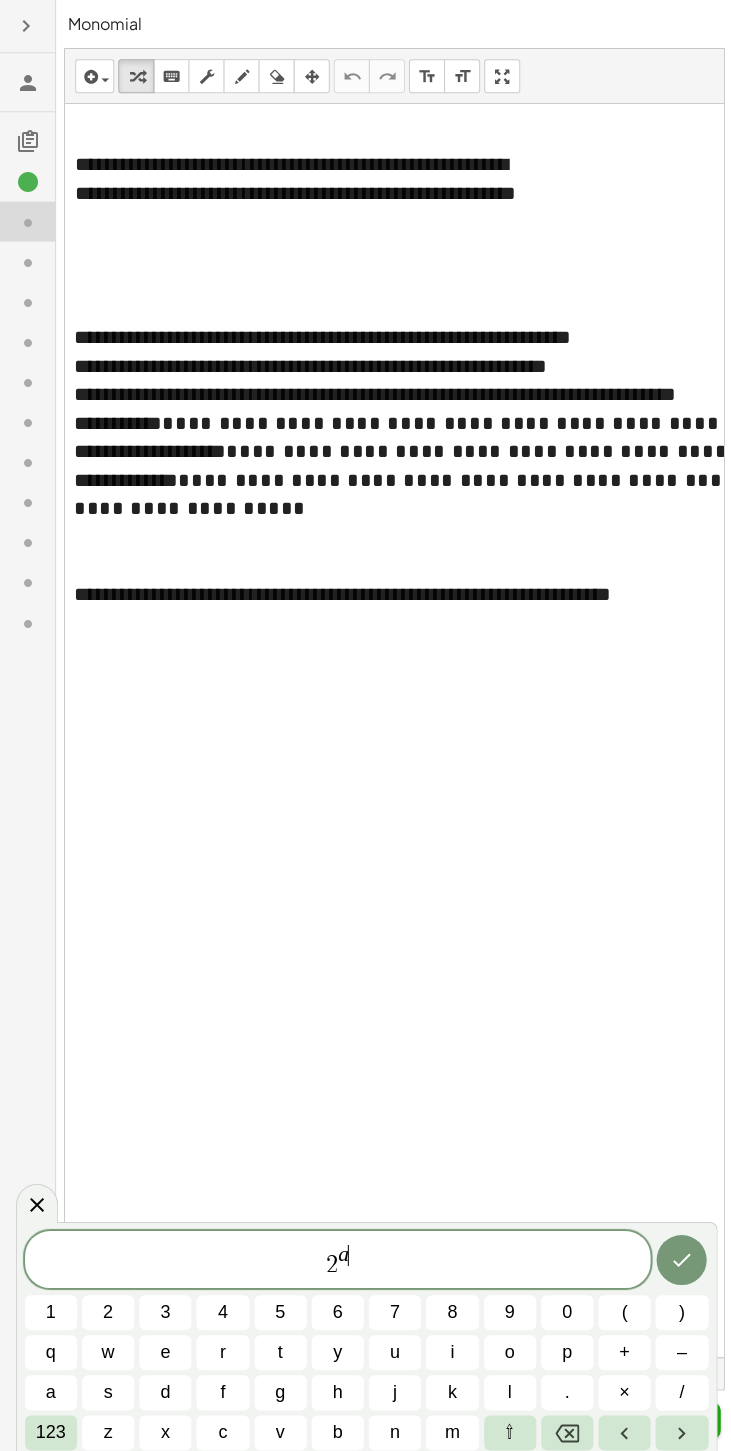 click at bounding box center (623, 1429) 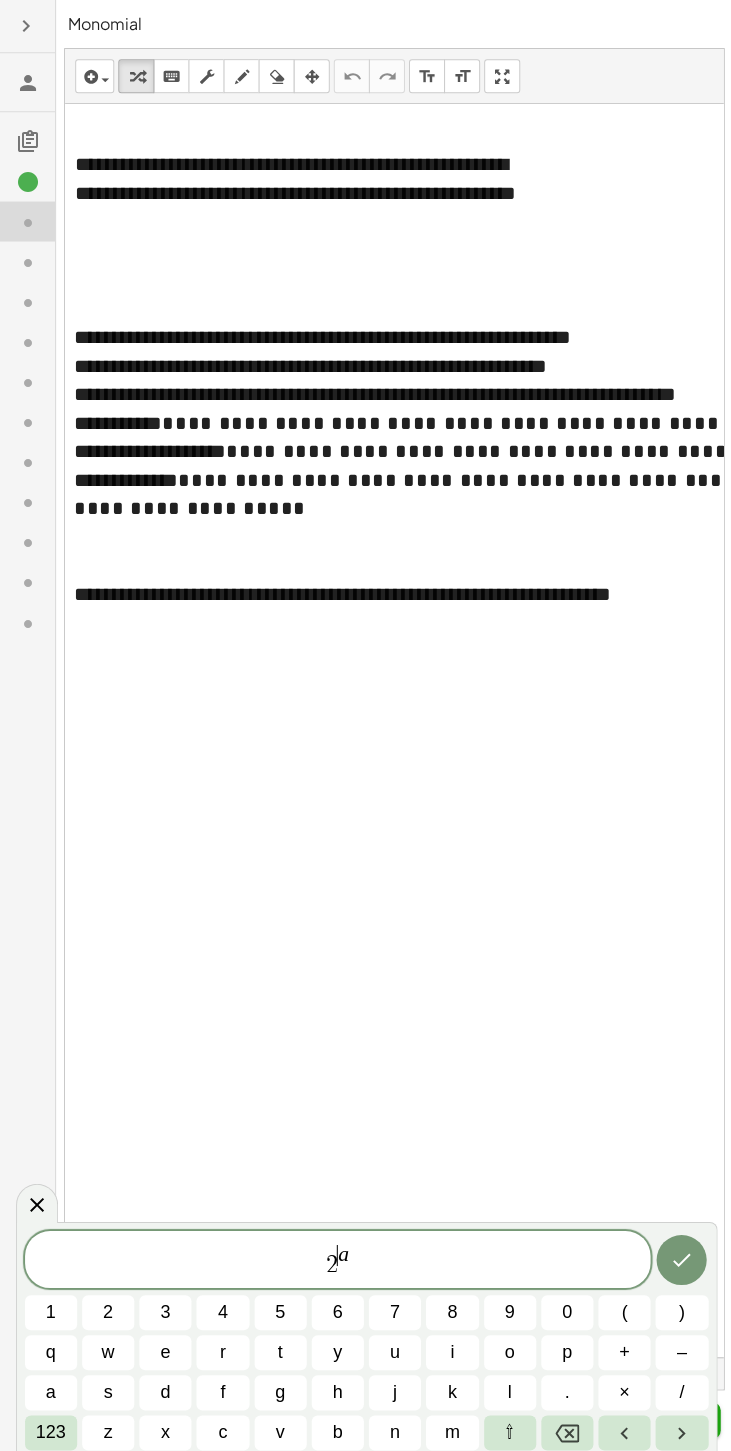 click 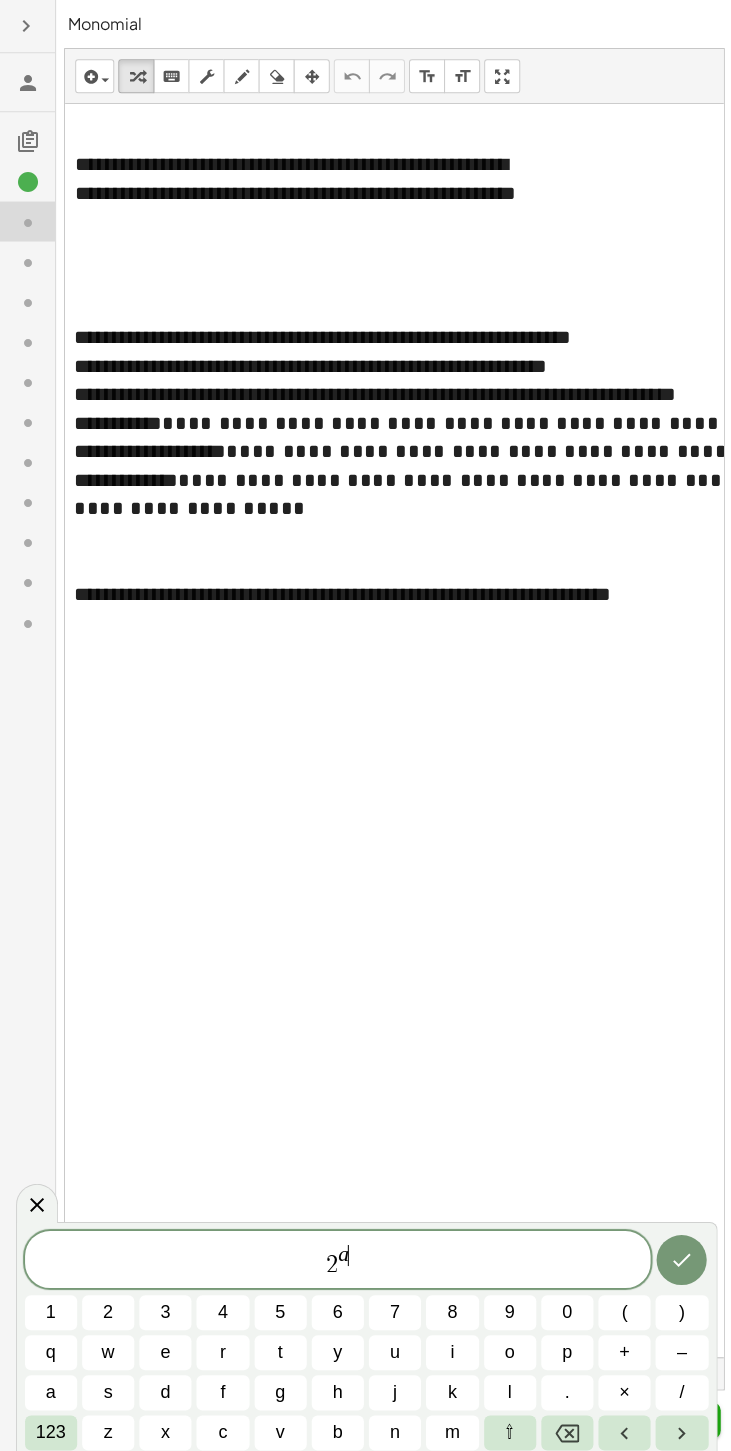 click 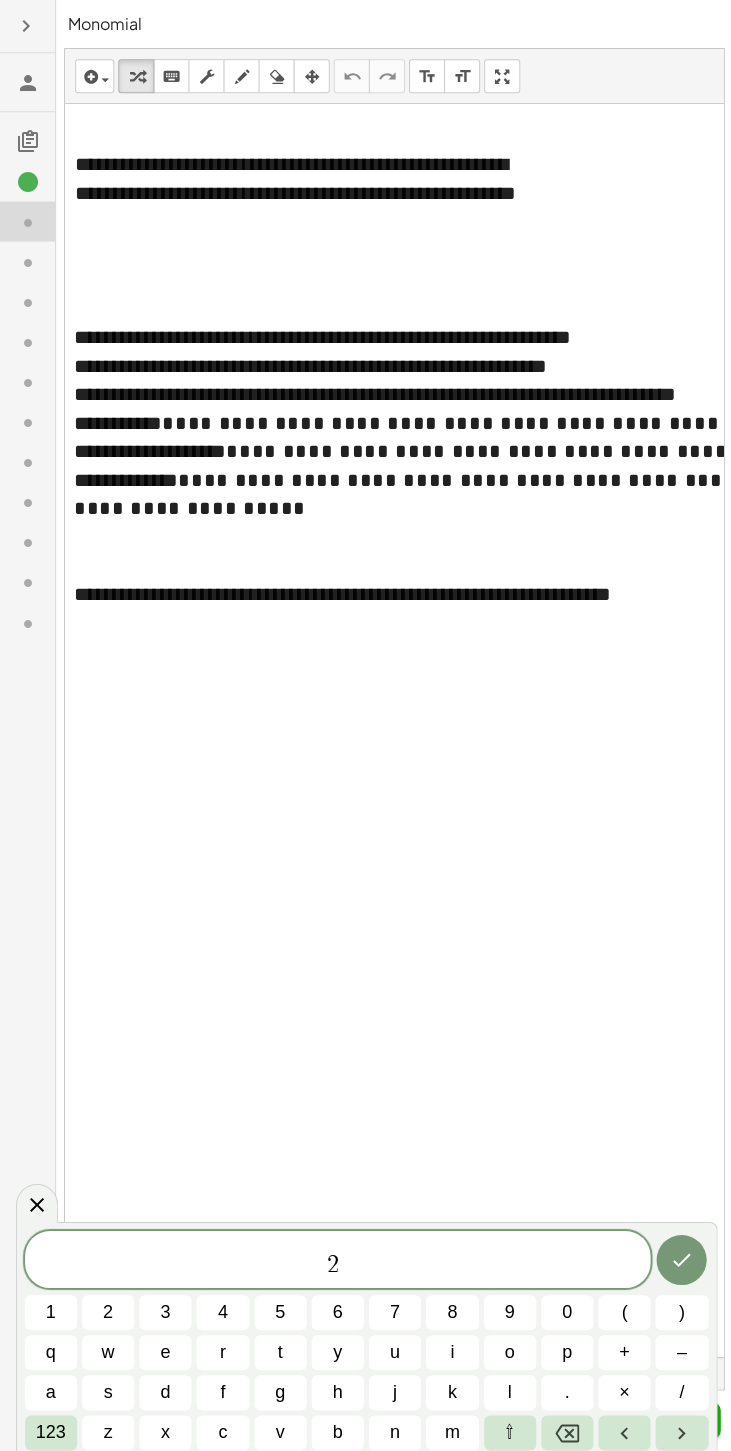 click on "123" at bounding box center [51, 1429] 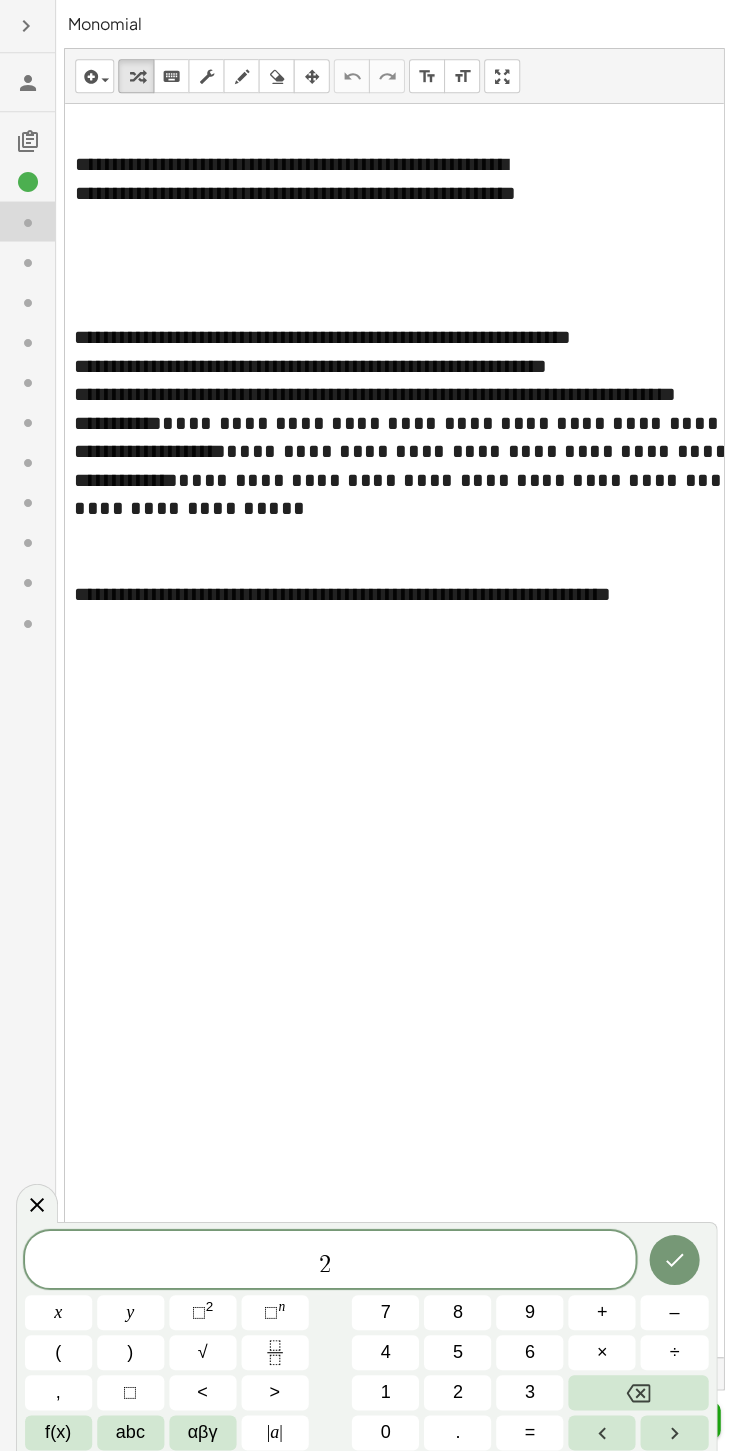 click at bounding box center (600, 1429) 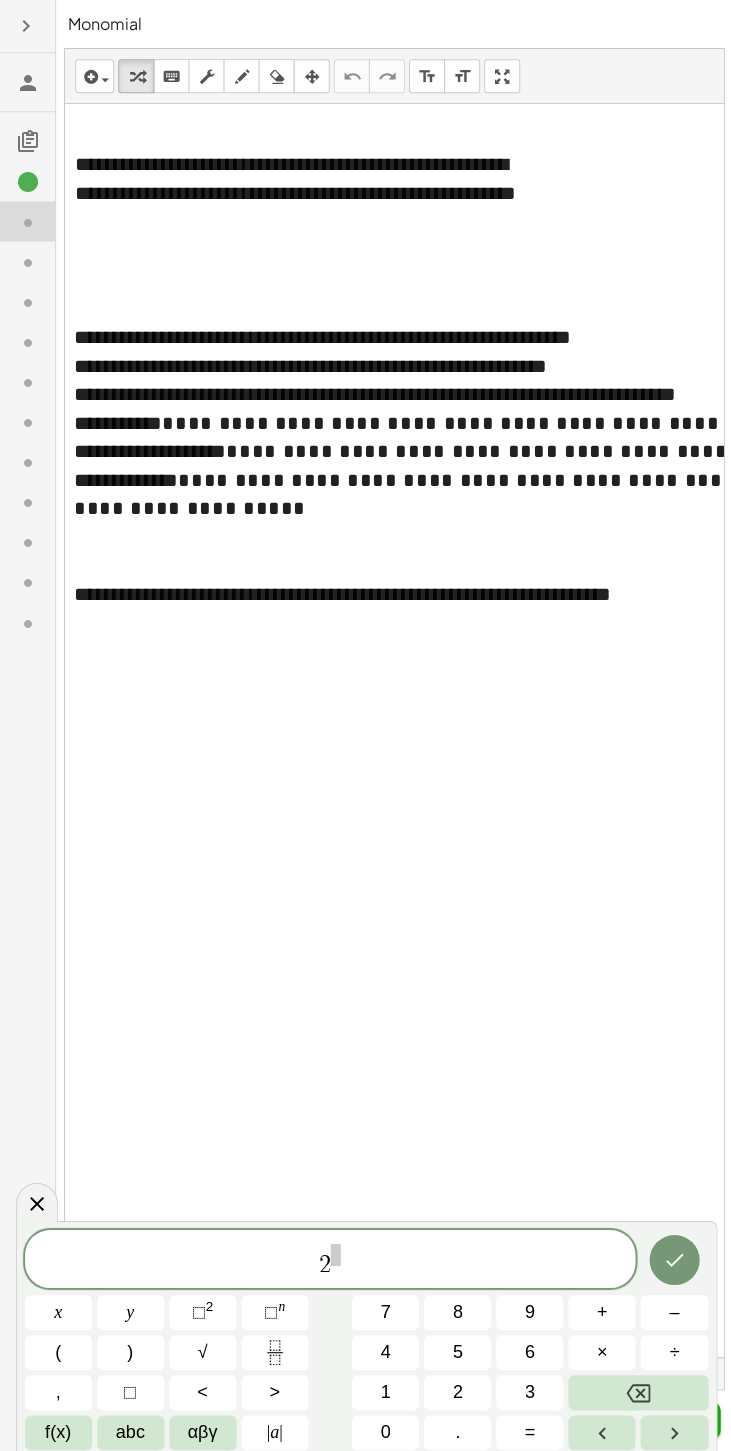 click at bounding box center (672, 1429) 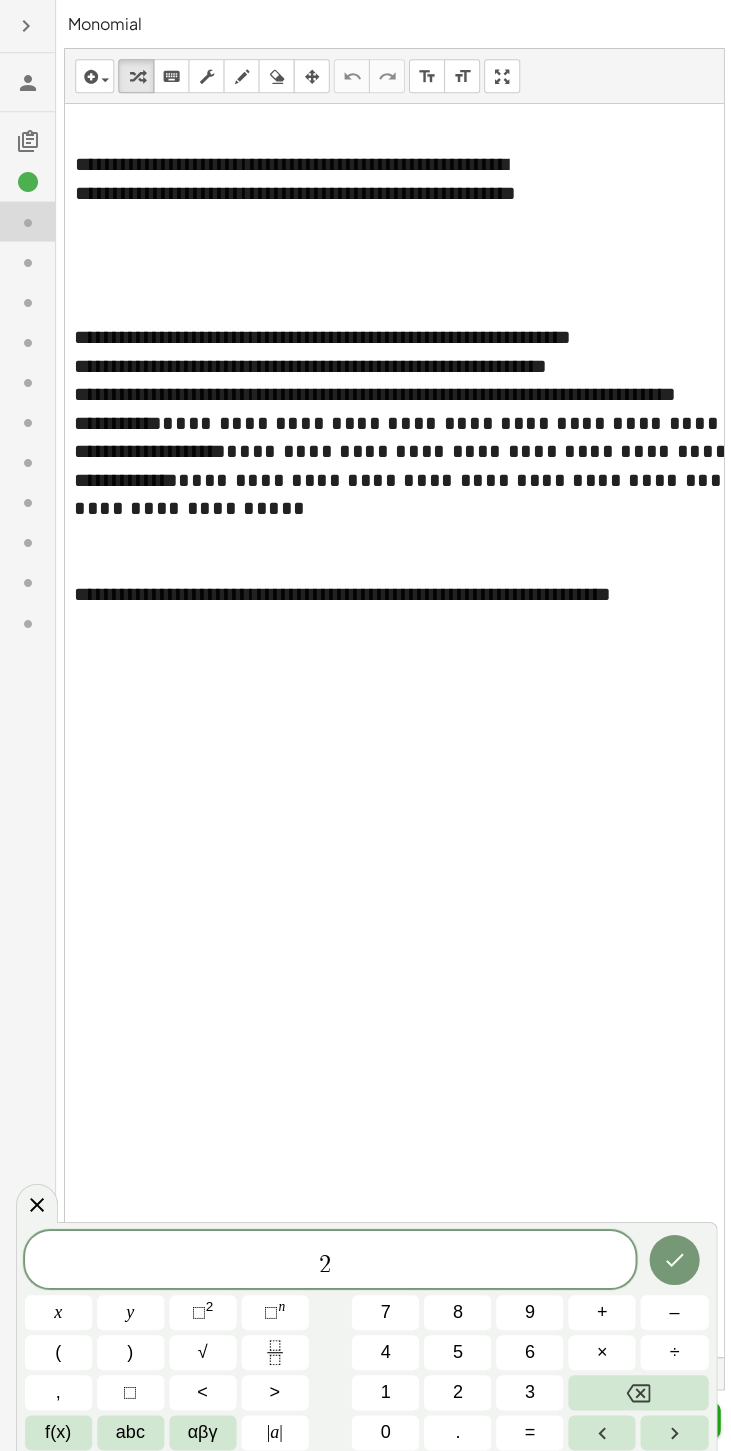 click 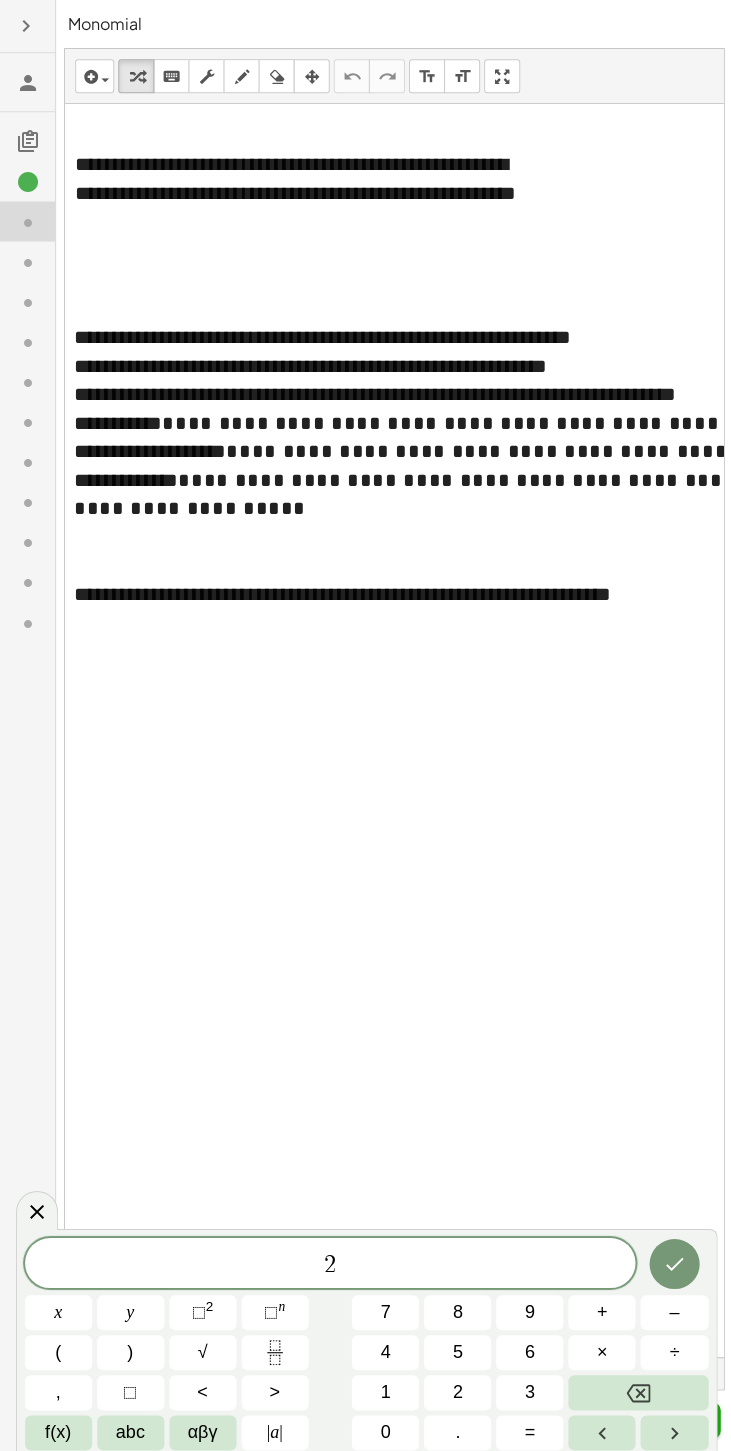 click on "abc" at bounding box center [130, 1429] 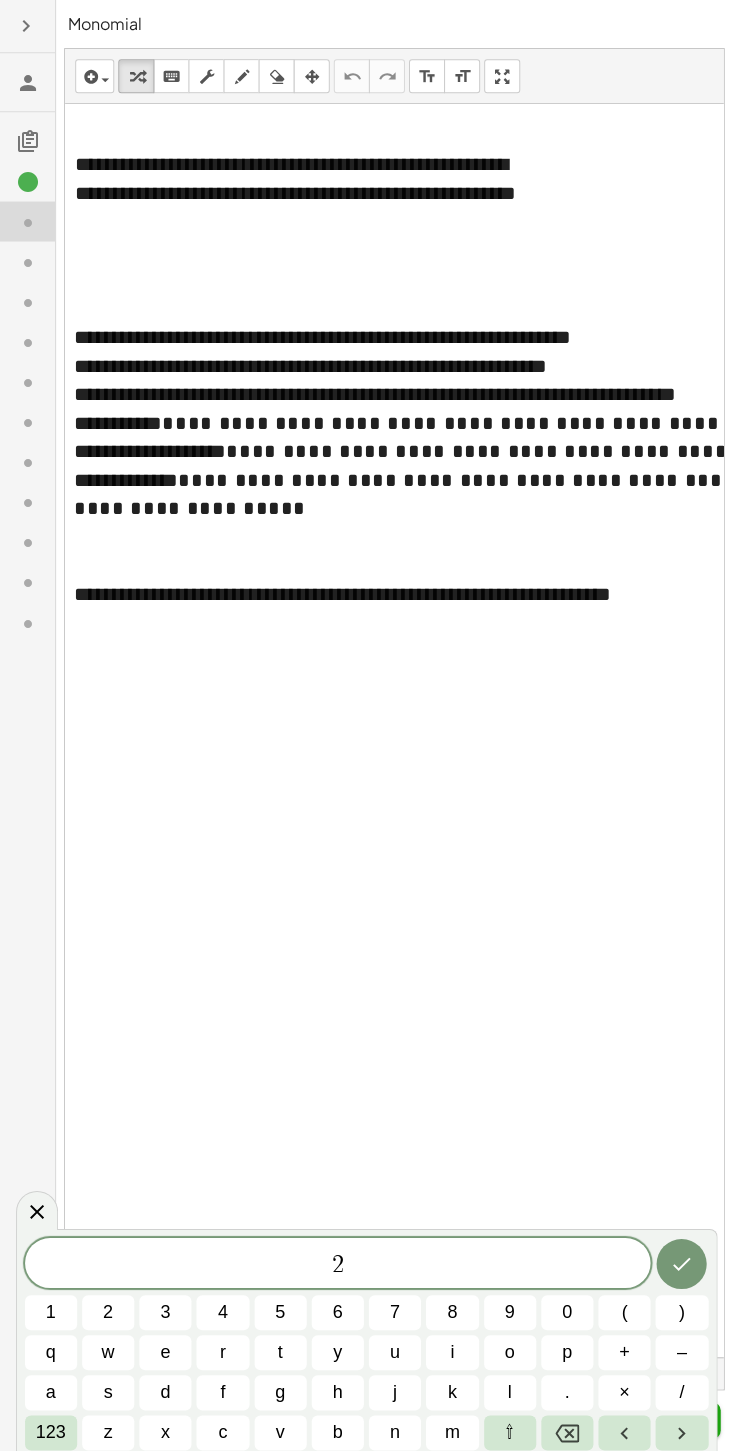 click on "a" at bounding box center [51, 1389] 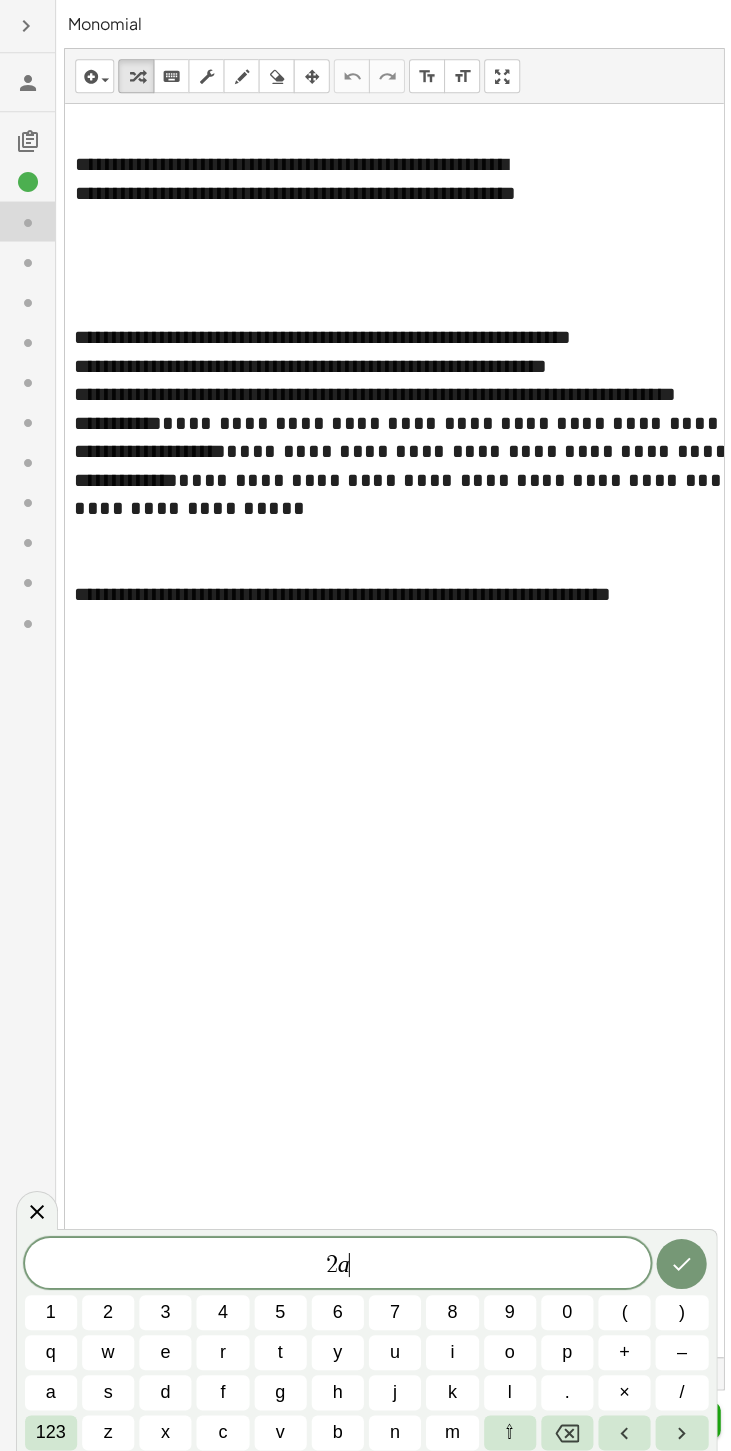 click on "123" at bounding box center (51, 1429) 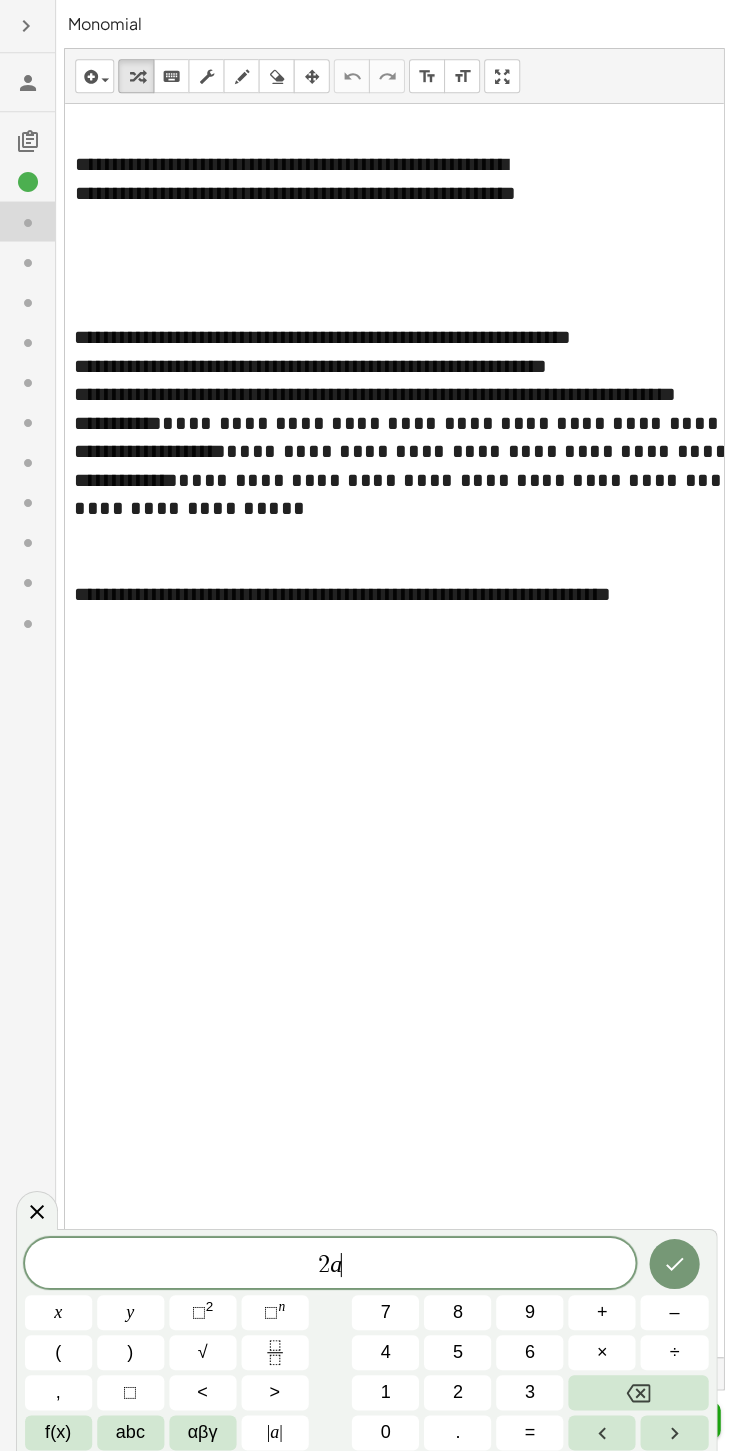 click on "n" at bounding box center [281, 1303] 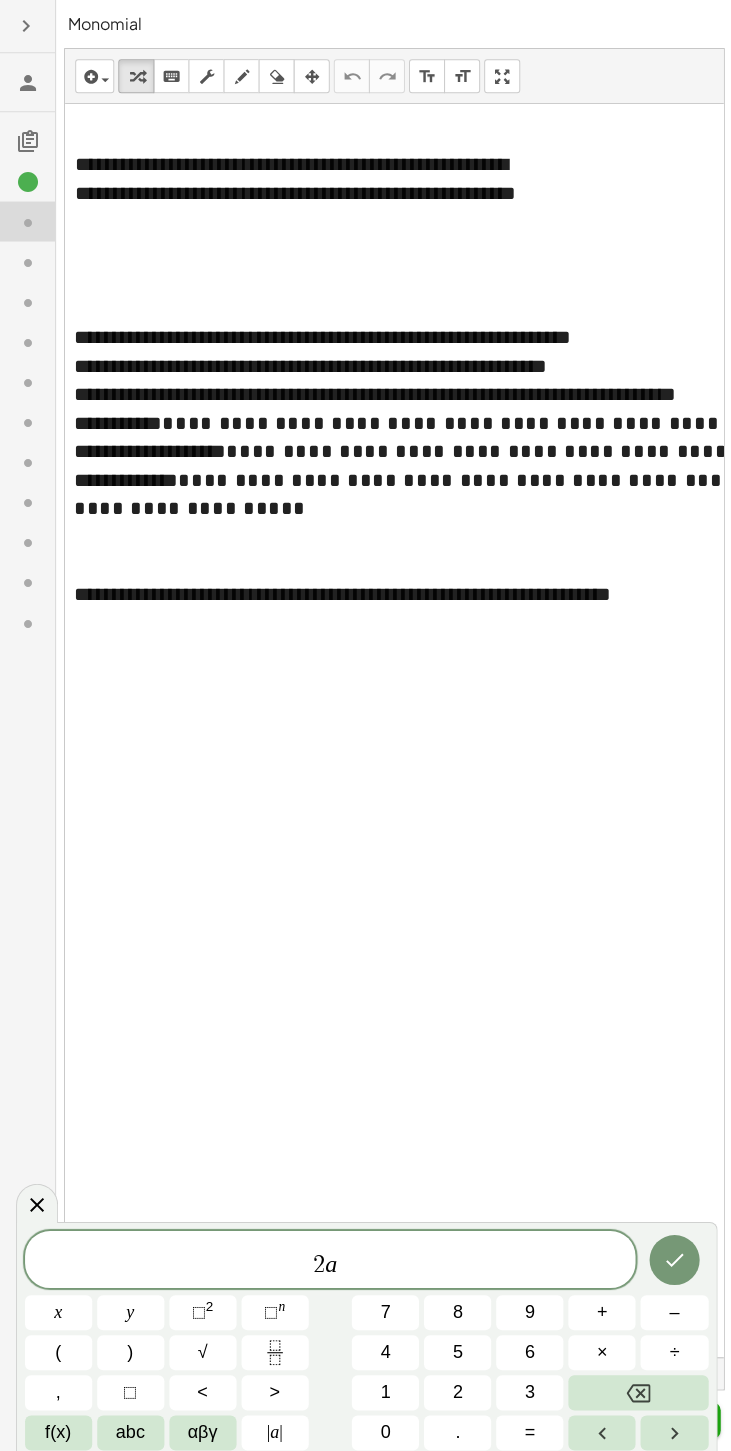 click on "3" at bounding box center [529, 1389] 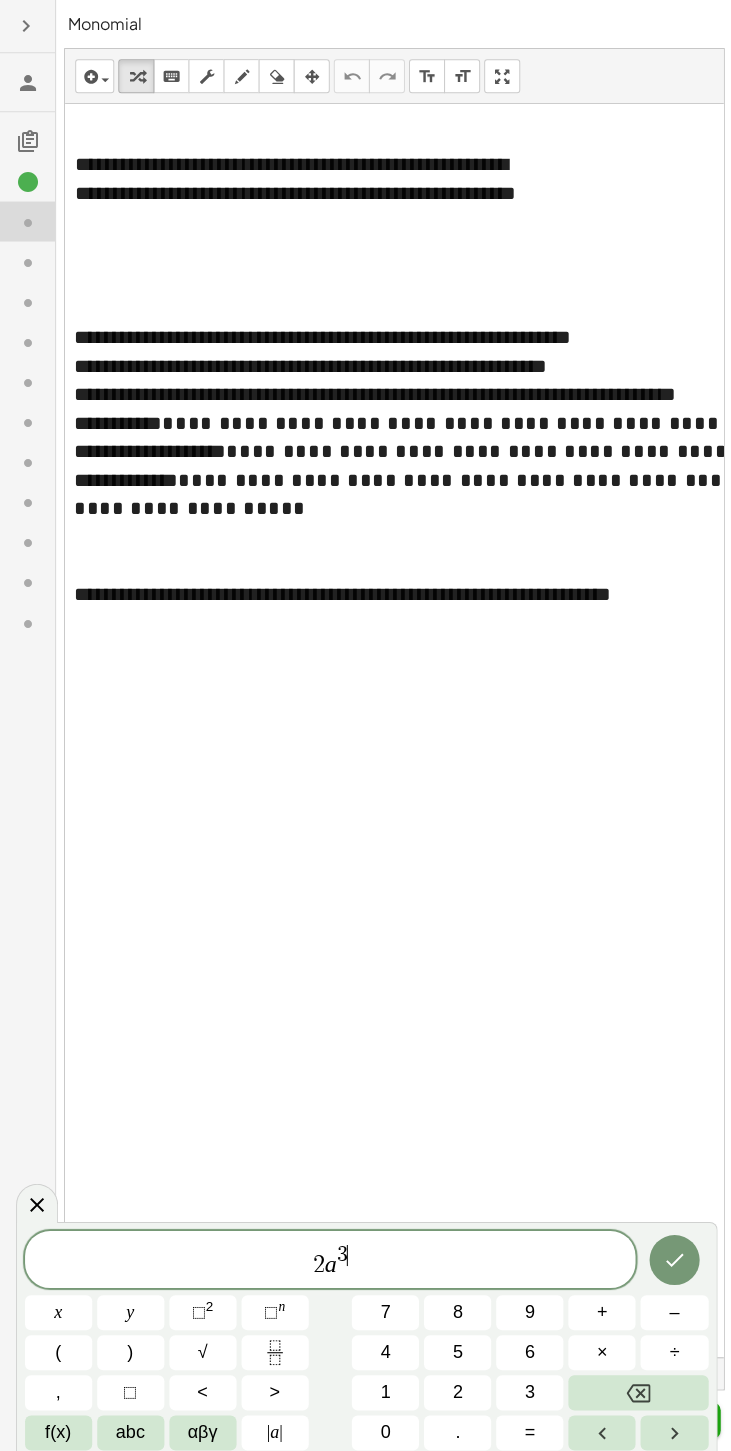 click 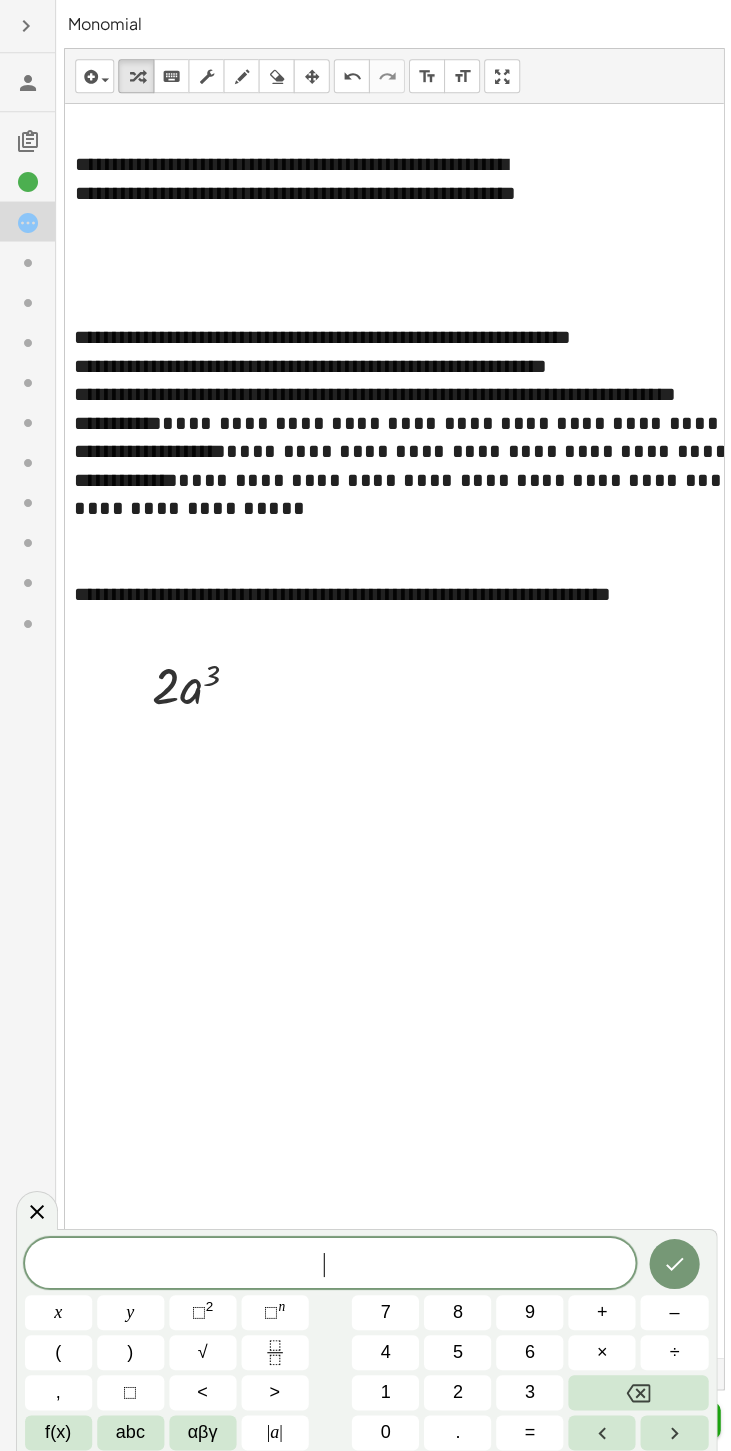 click on "abc" at bounding box center [130, 1429] 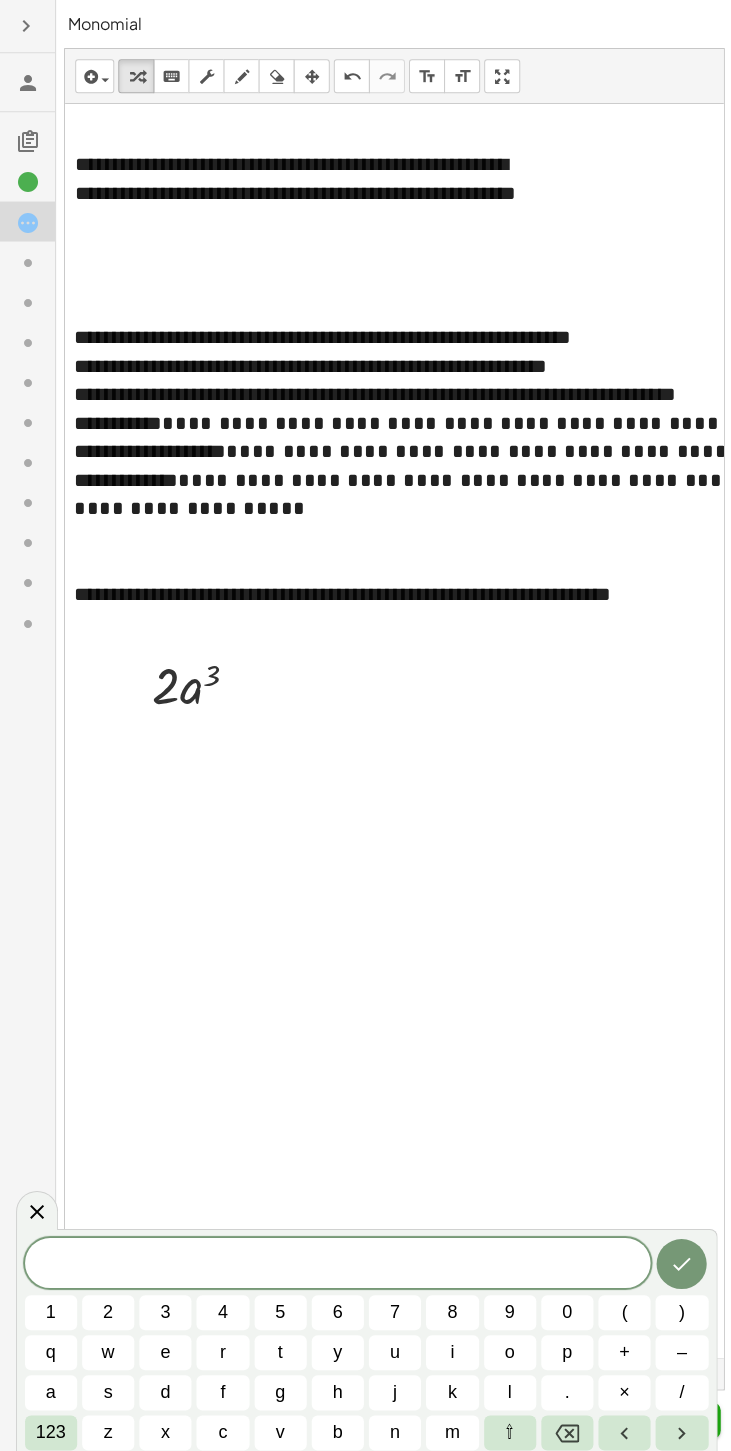 click on "b" at bounding box center [337, 1429] 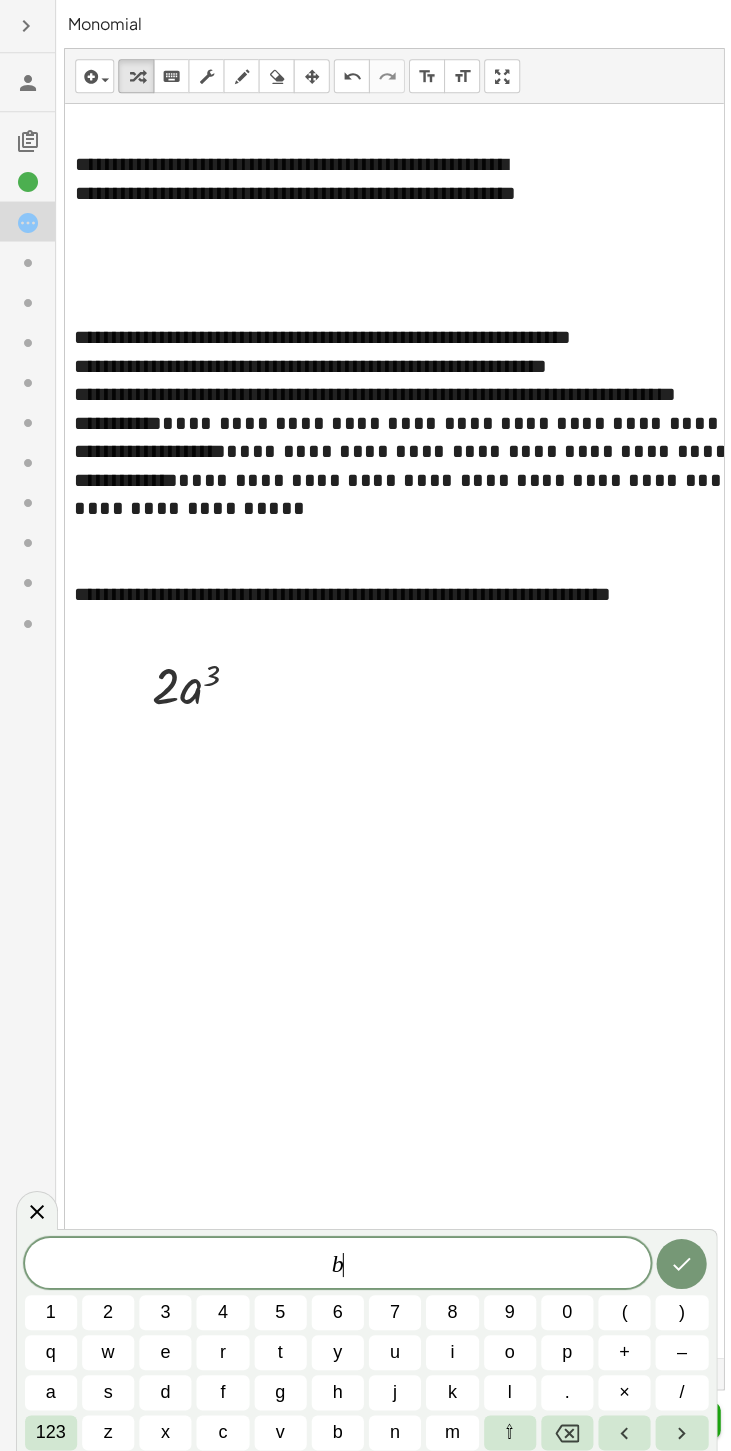 click on "123" at bounding box center (51, 1429) 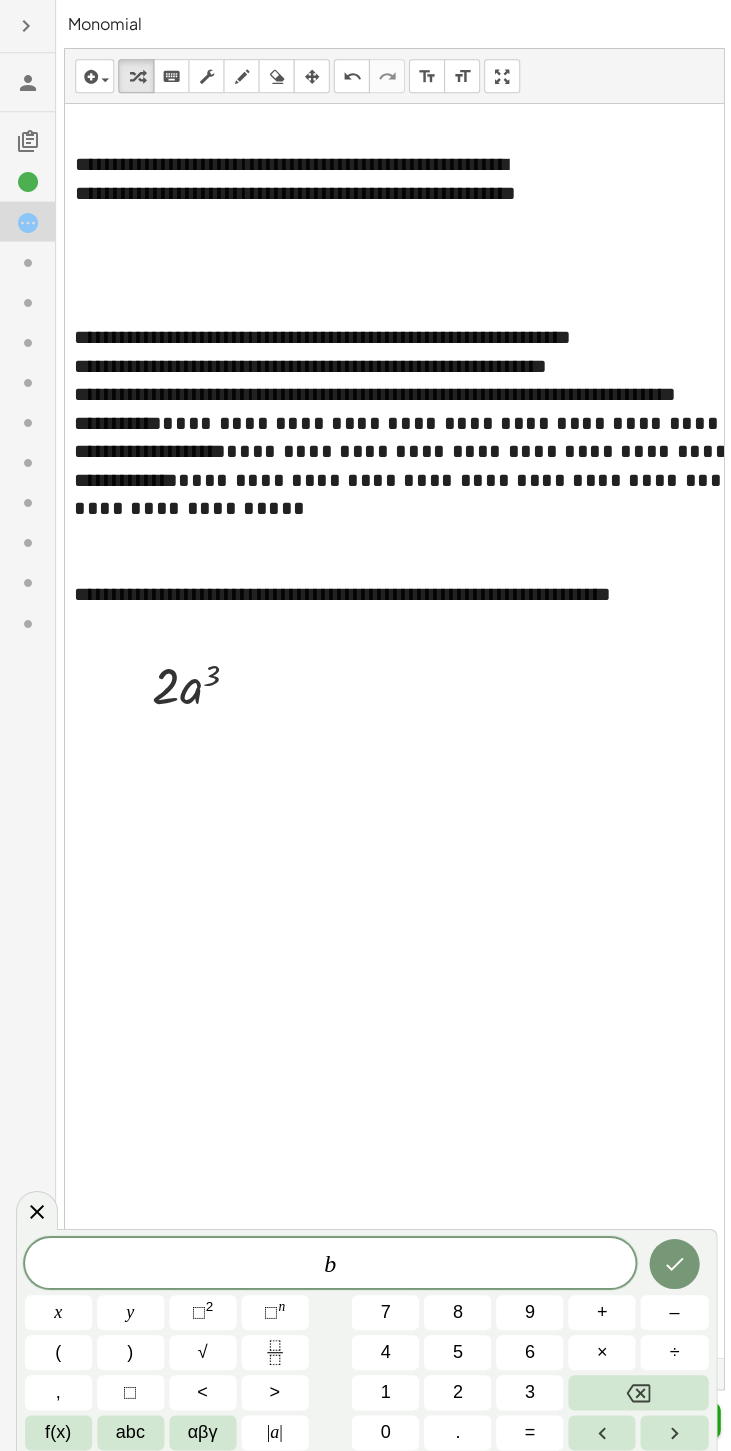 click on "2" at bounding box center [456, 1389] 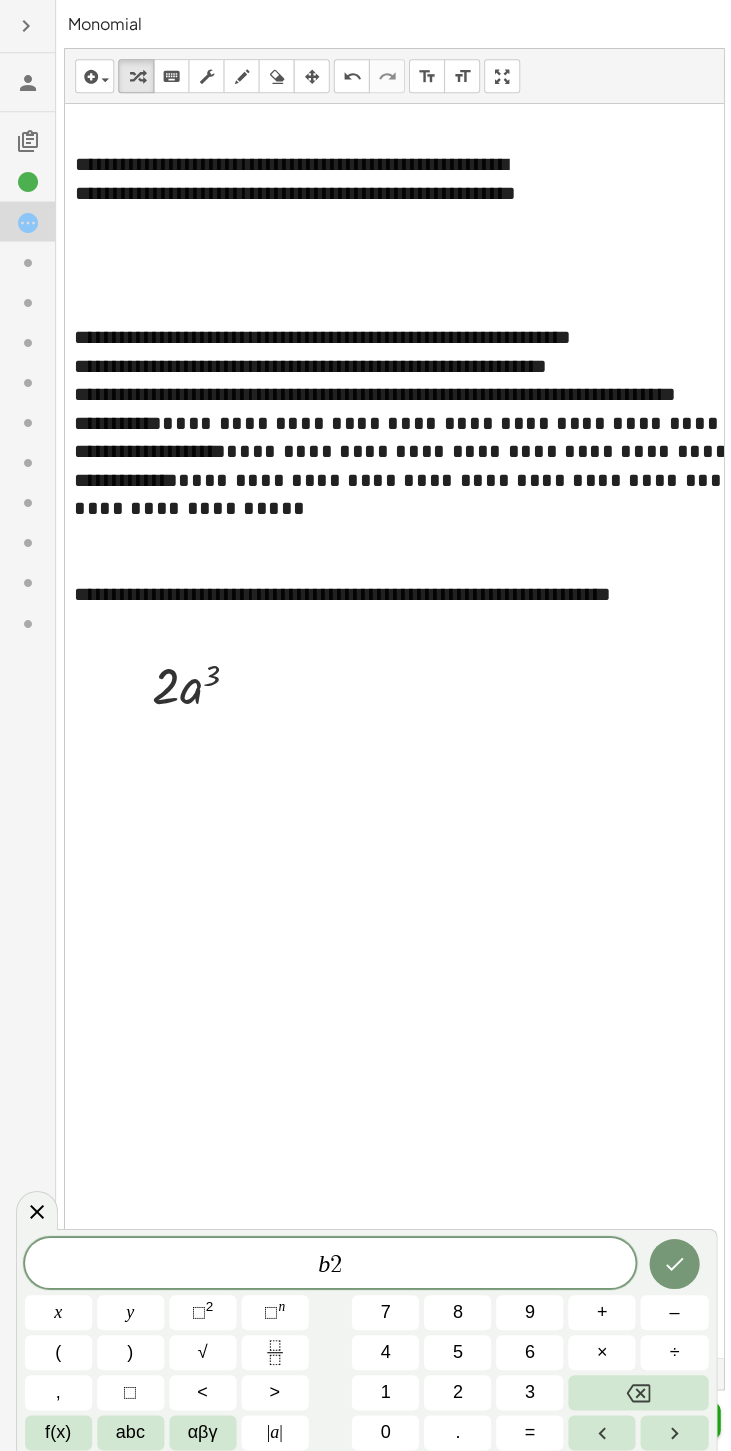 click 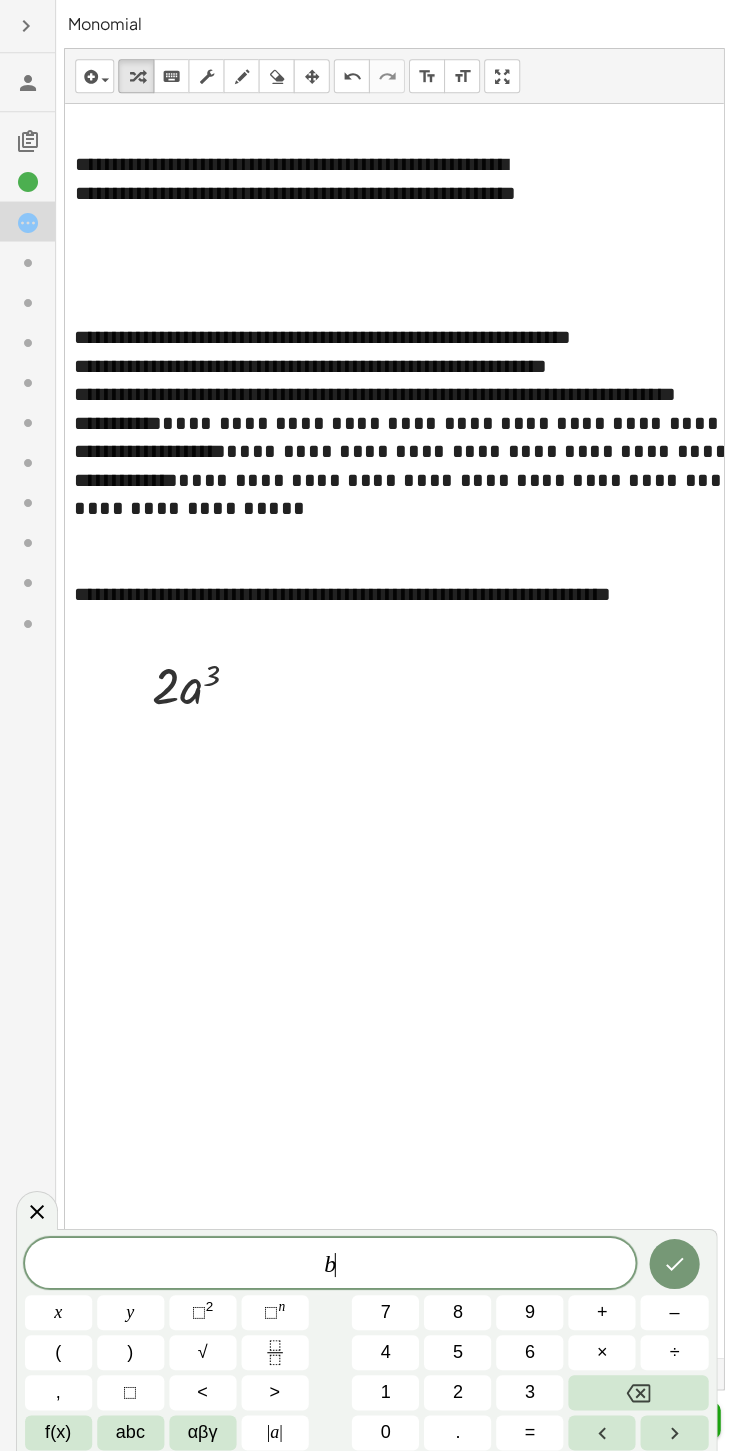 click on "⬚" at bounding box center [271, 1309] 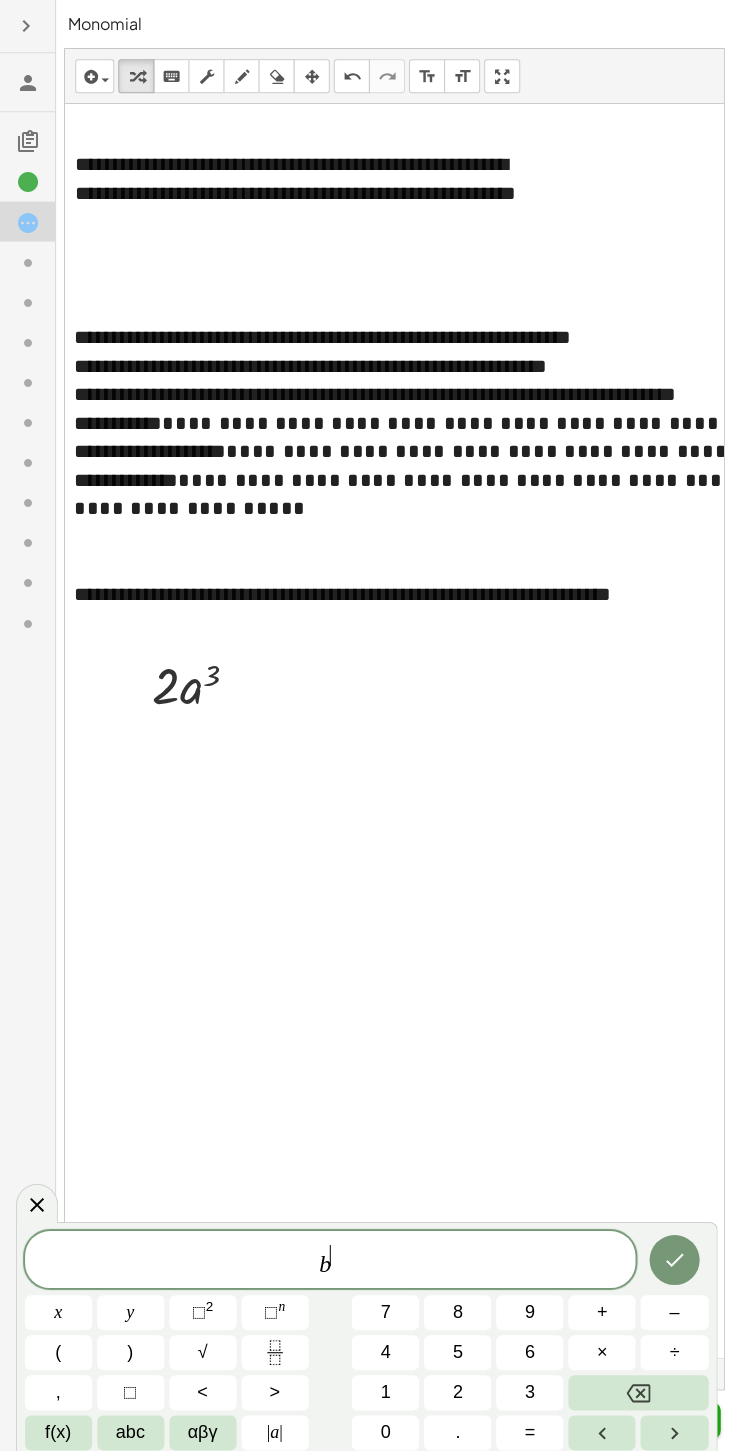 click on "2" at bounding box center [456, 1389] 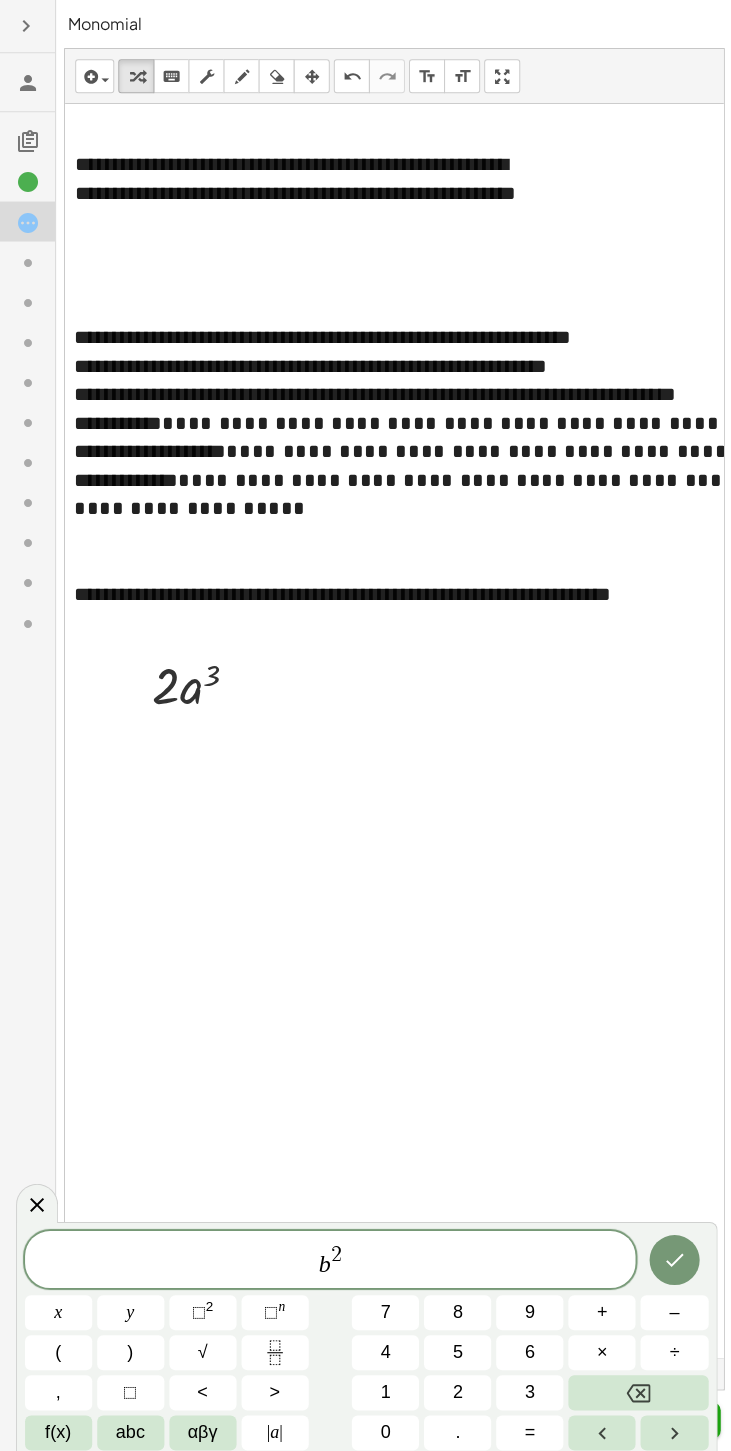 click at bounding box center (636, 1389) 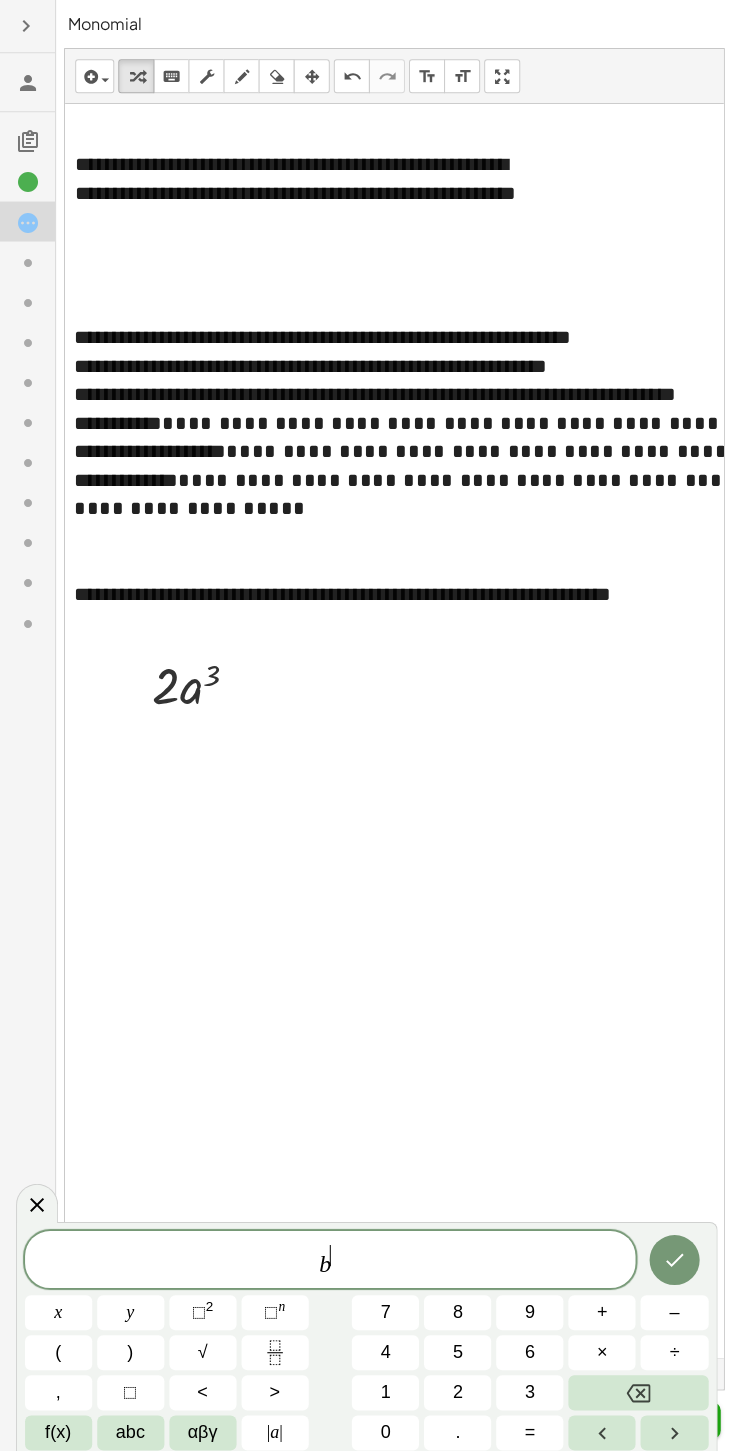 click at bounding box center [636, 1389] 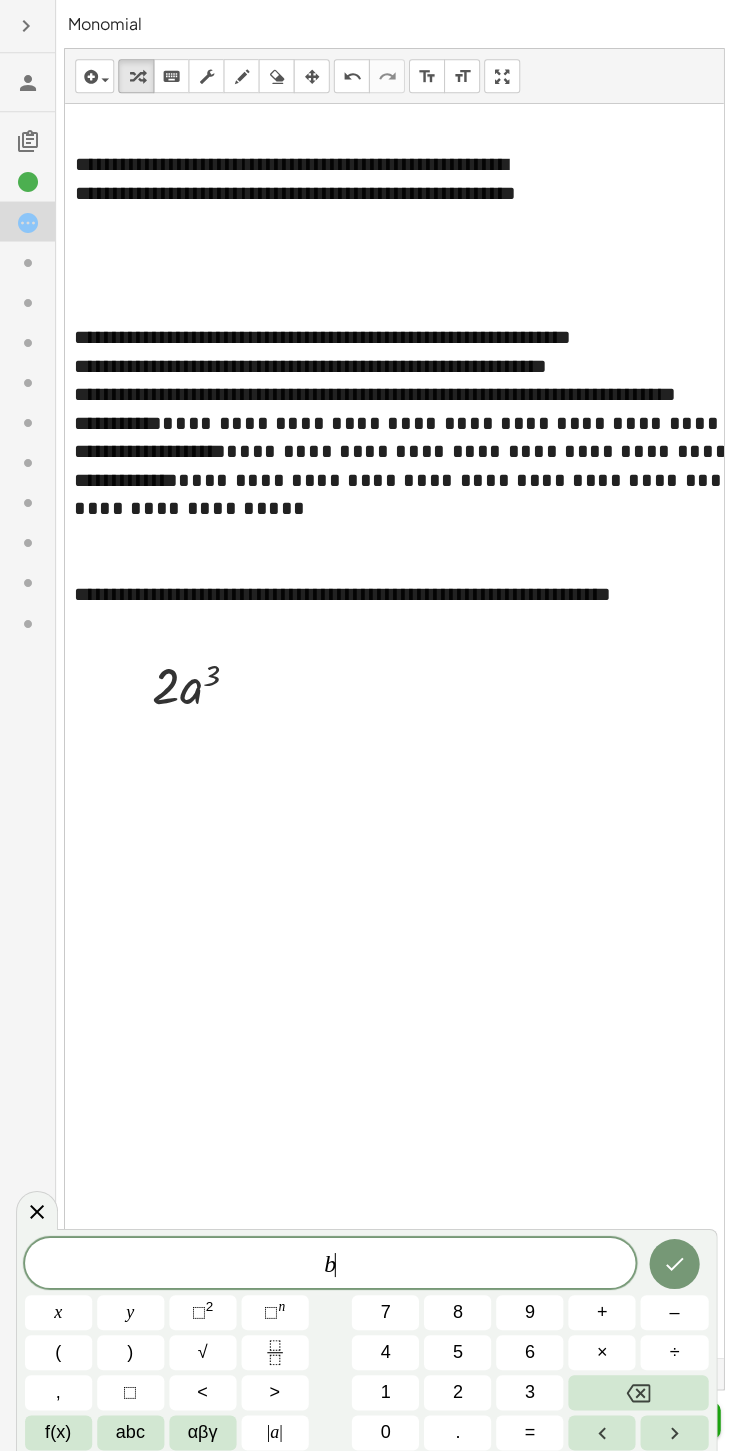 click on "⬚" at bounding box center (198, 1309) 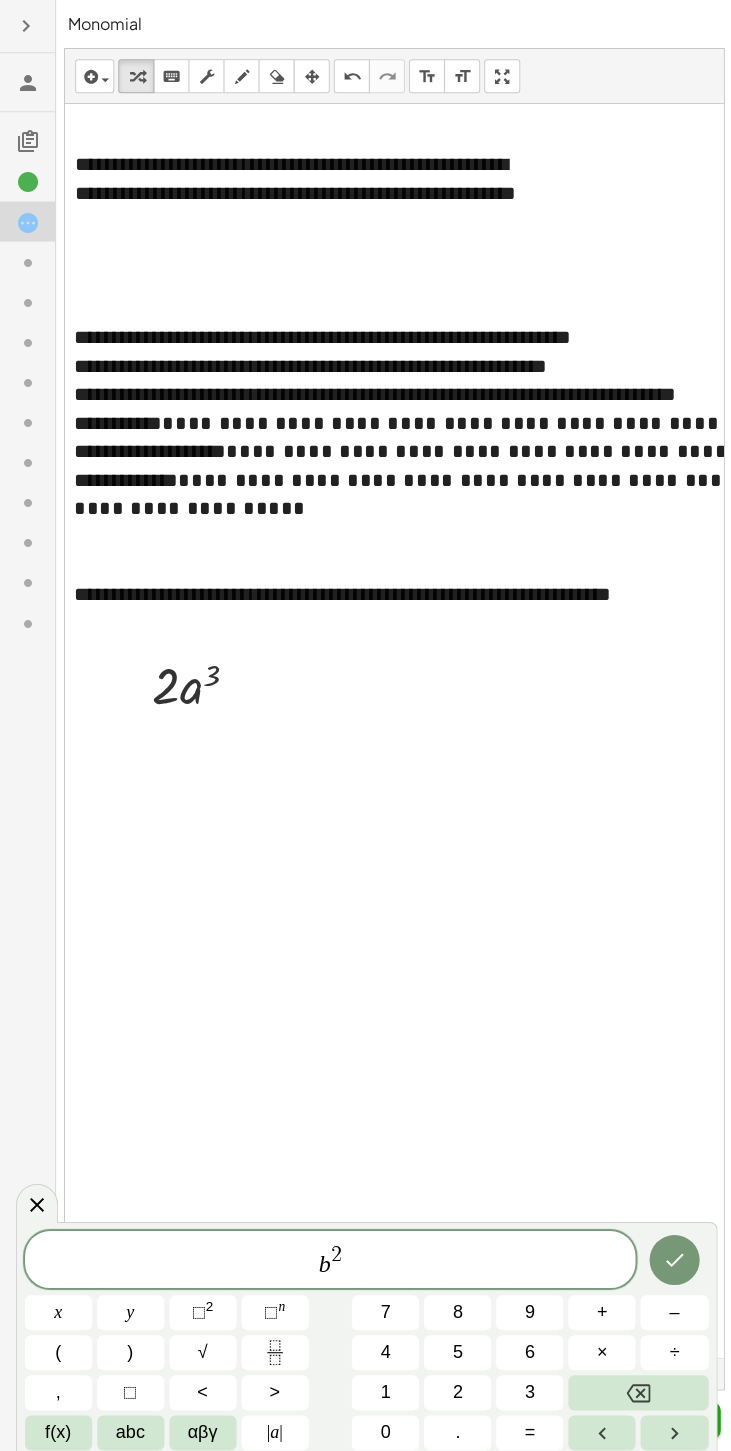 click 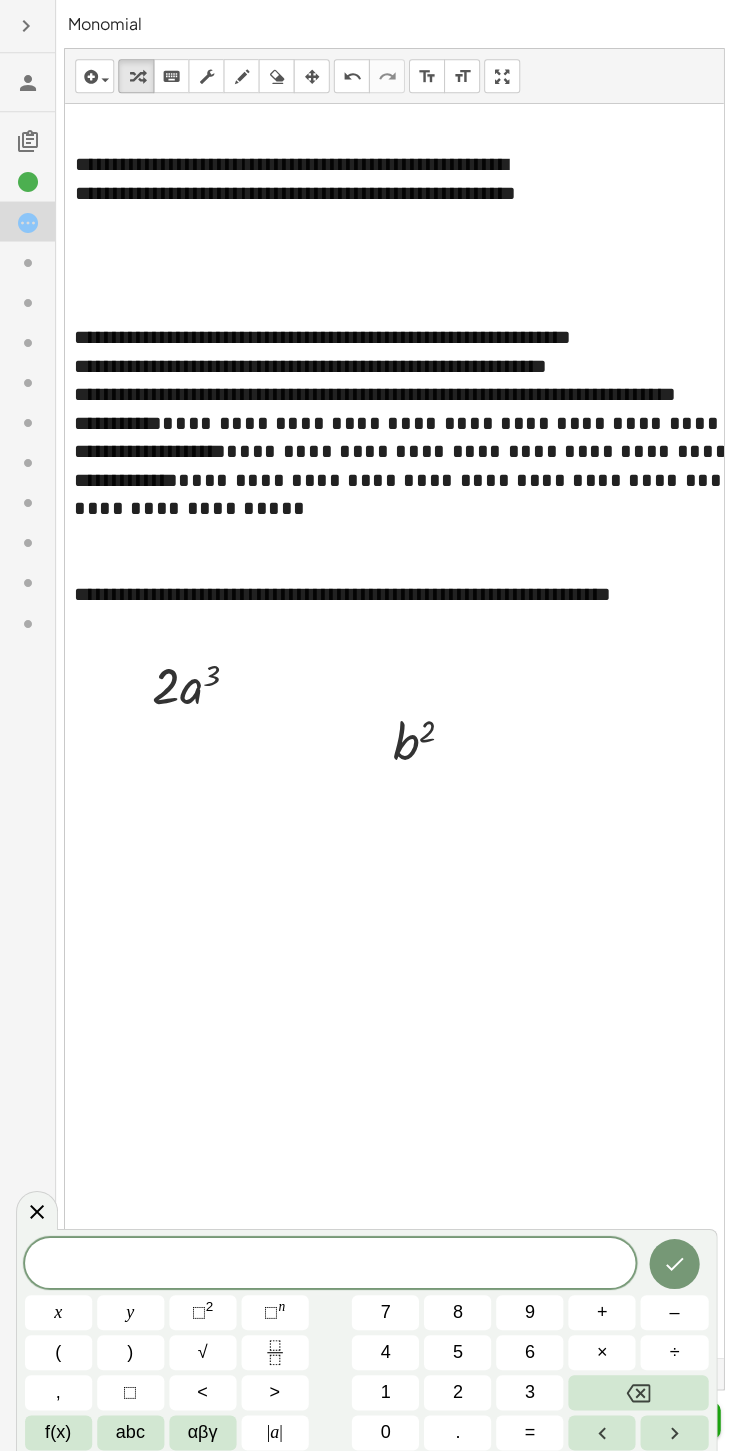 click on "7" at bounding box center [385, 1309] 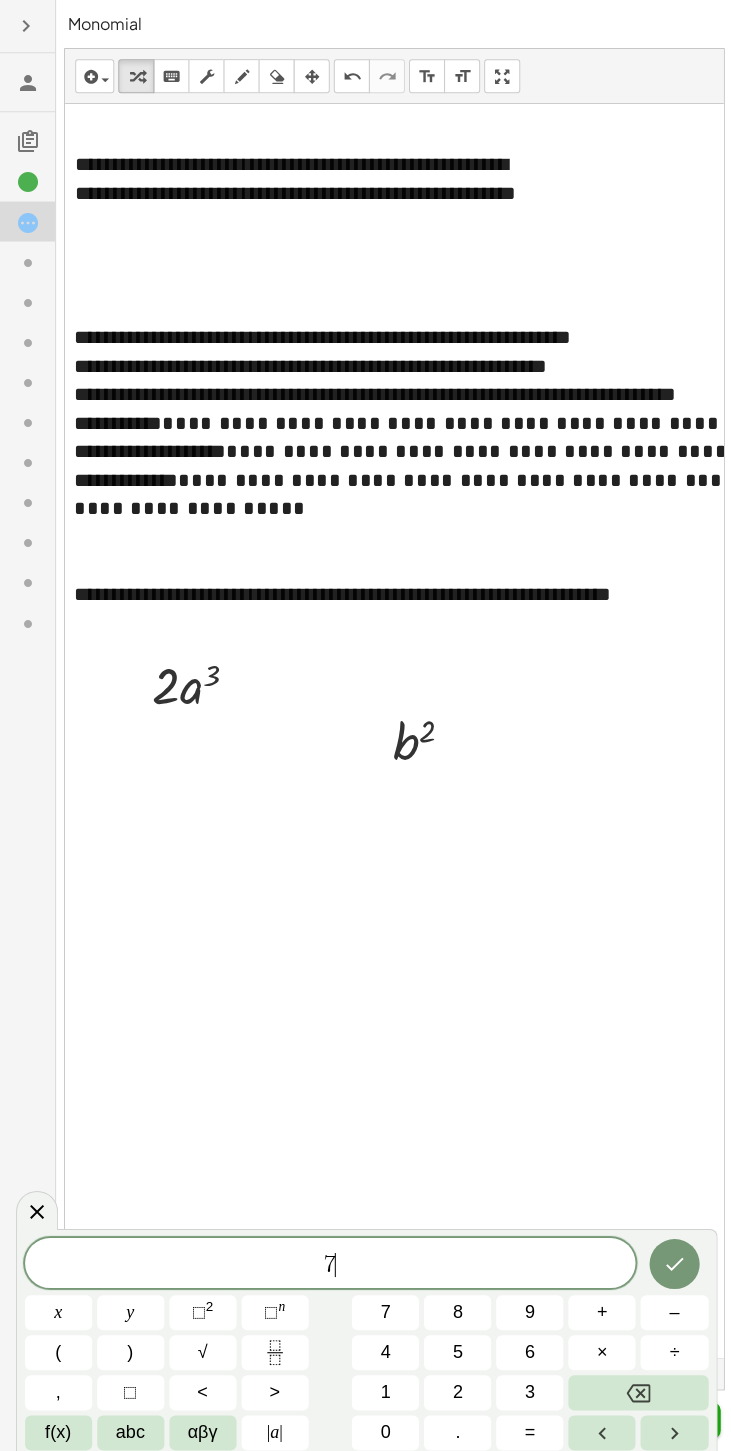 click on "αβγ" at bounding box center [202, 1429] 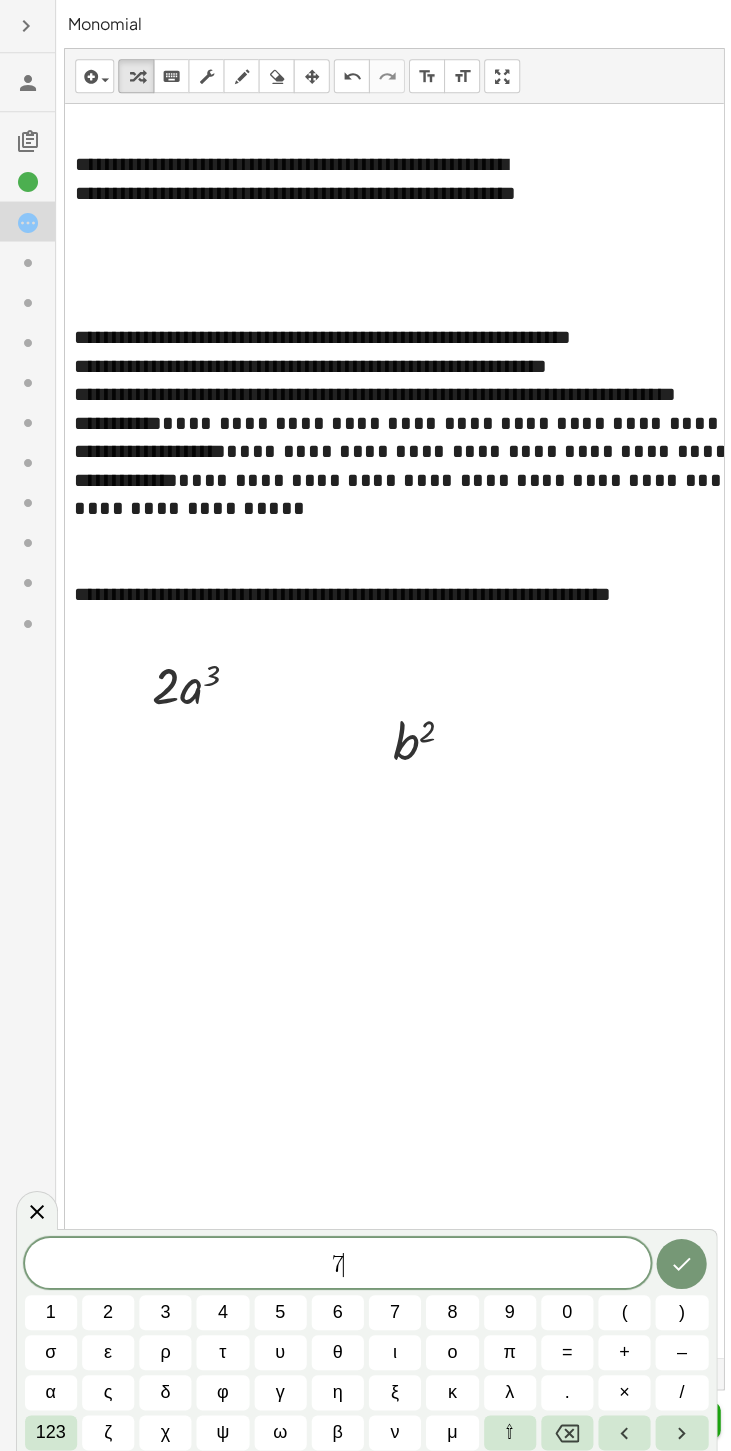 click on "123" at bounding box center [51, 1429] 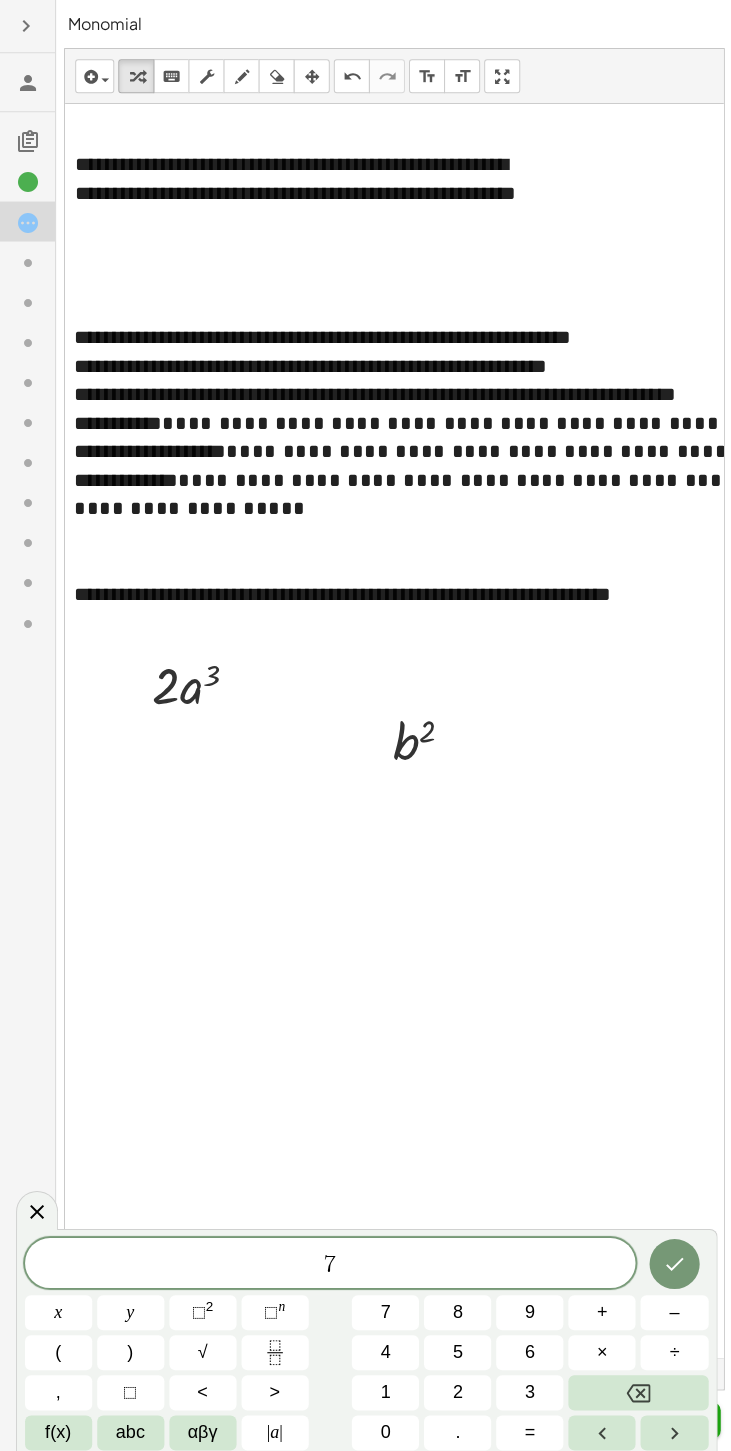 click on "abc" at bounding box center [130, 1429] 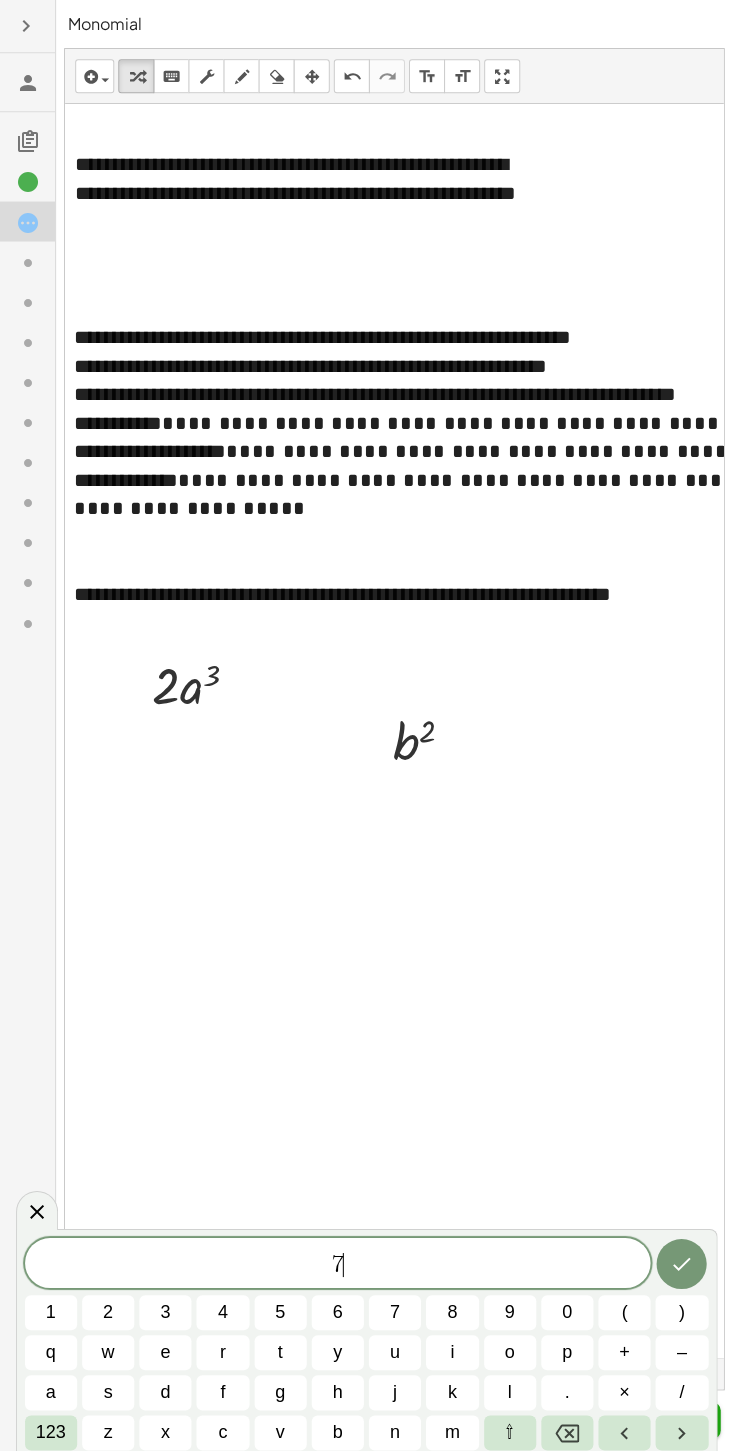 click on "c" at bounding box center [222, 1429] 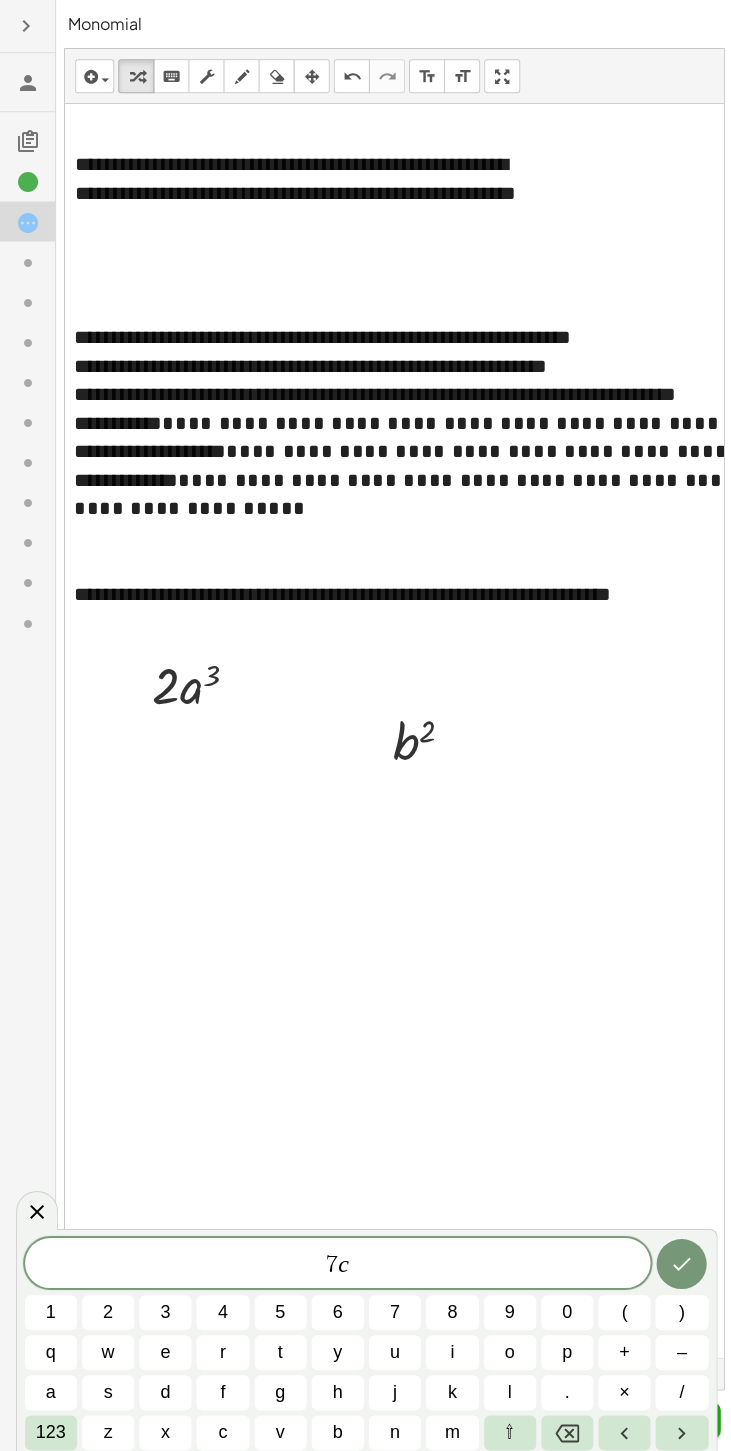 click on "123" at bounding box center (51, 1429) 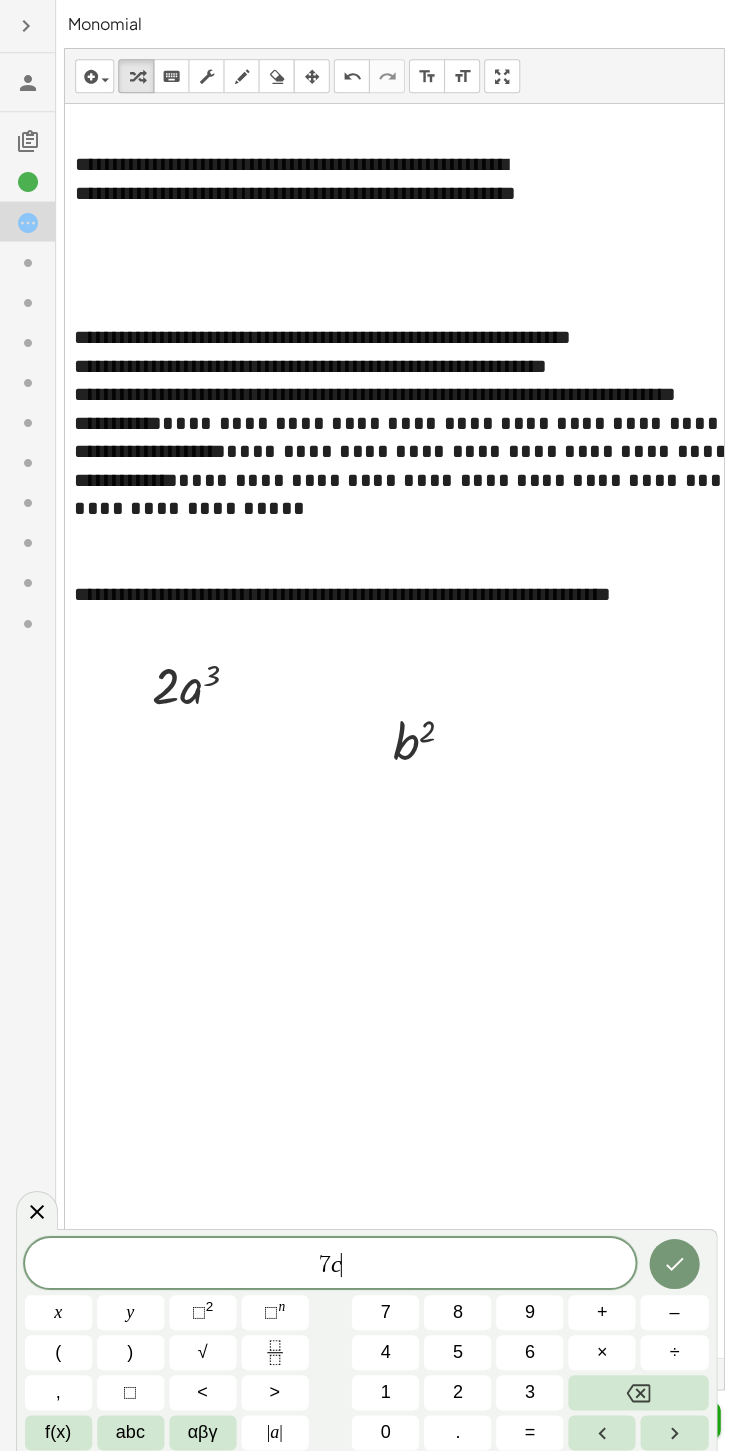 click on "⬚ n" 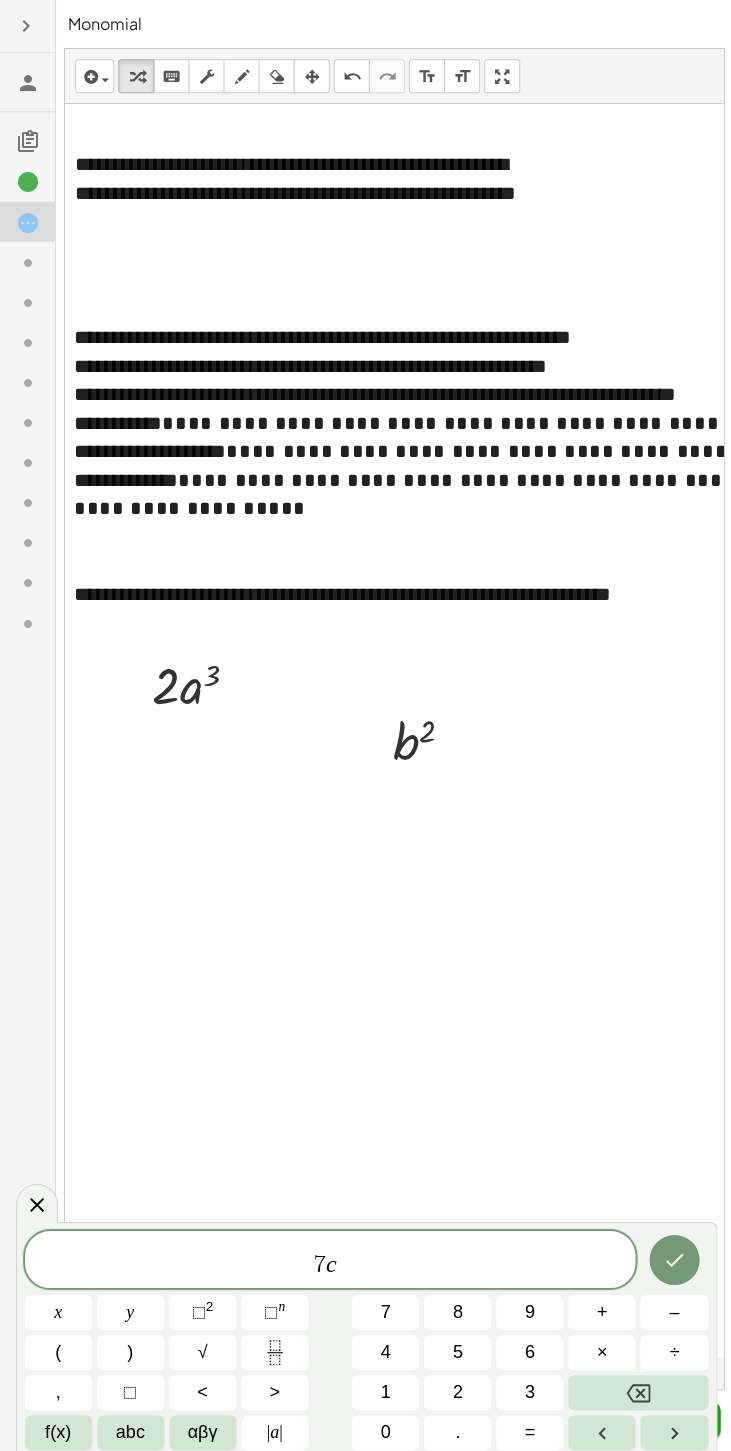 click on "3" at bounding box center (528, 1389) 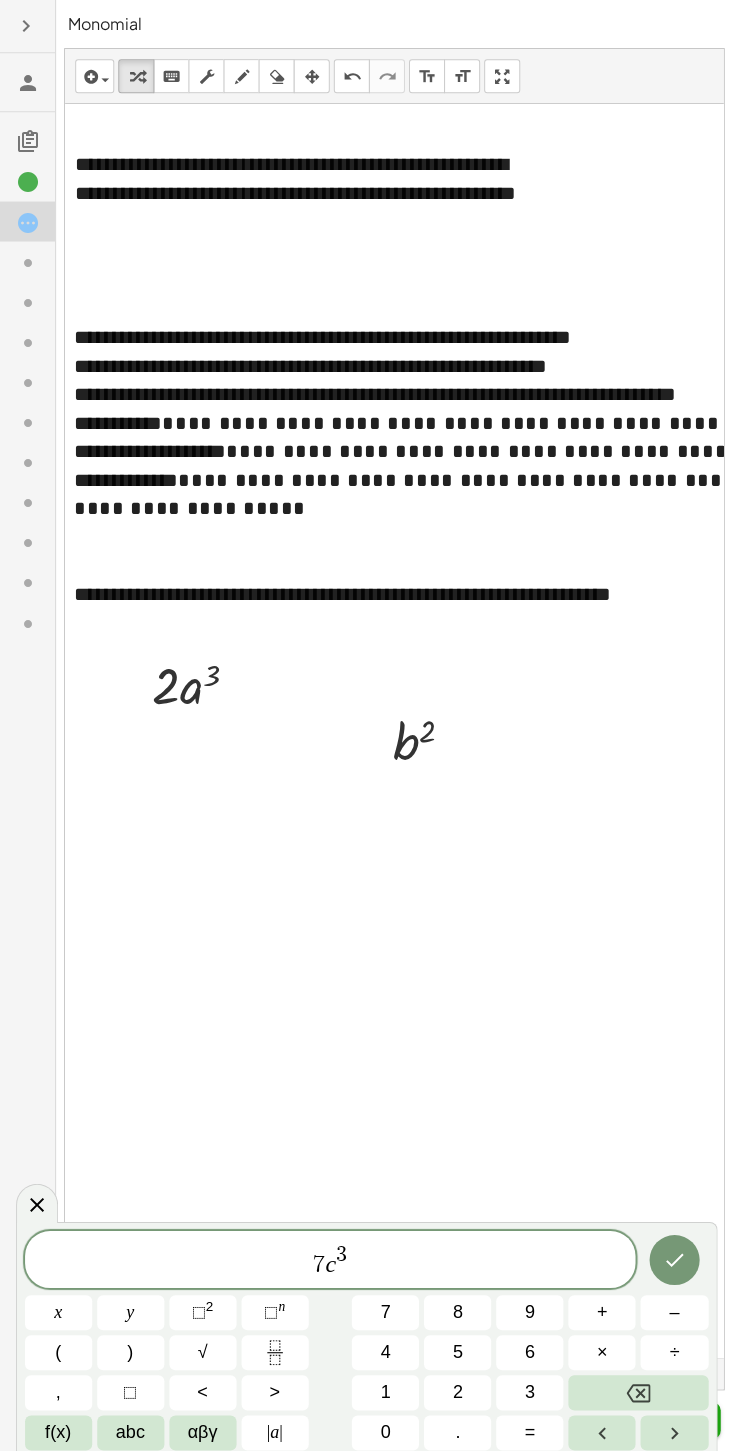 click 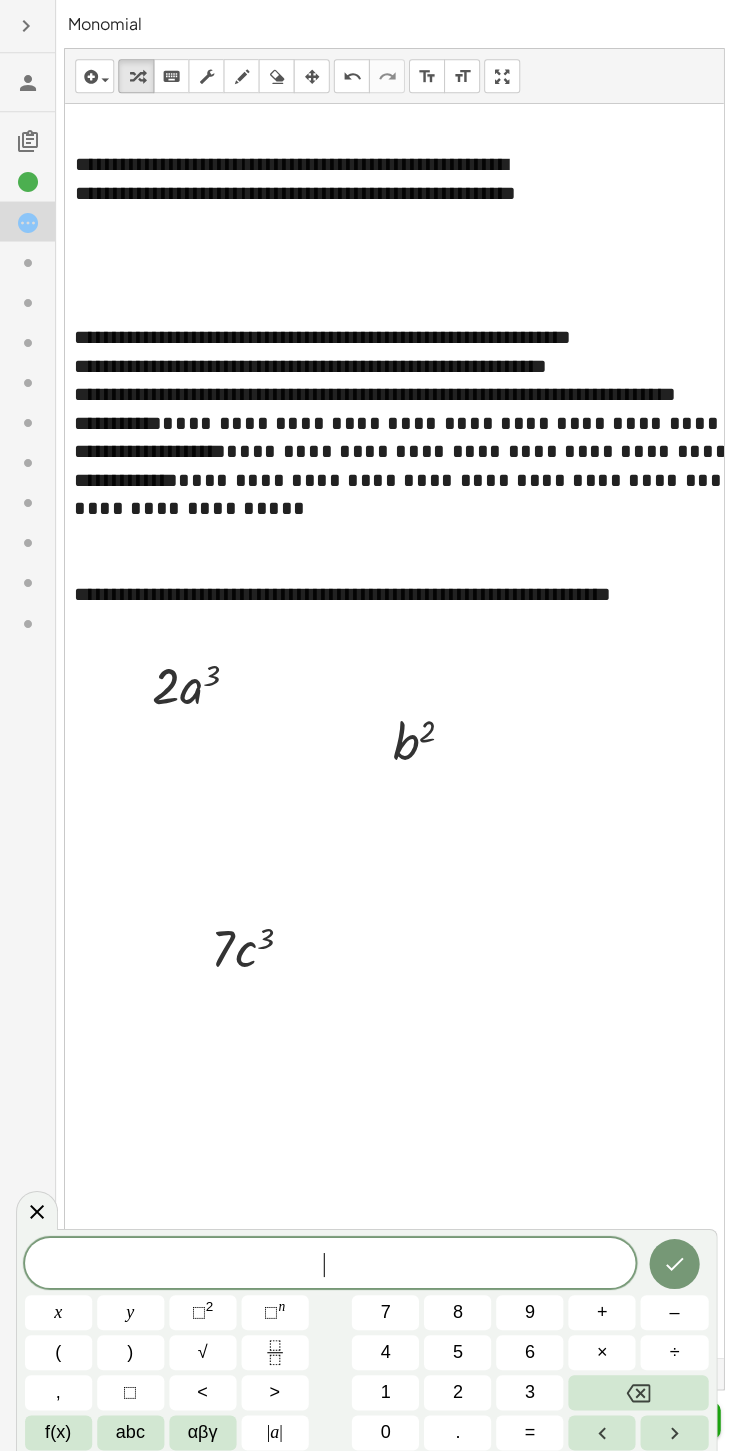 click on "abc" at bounding box center [130, 1429] 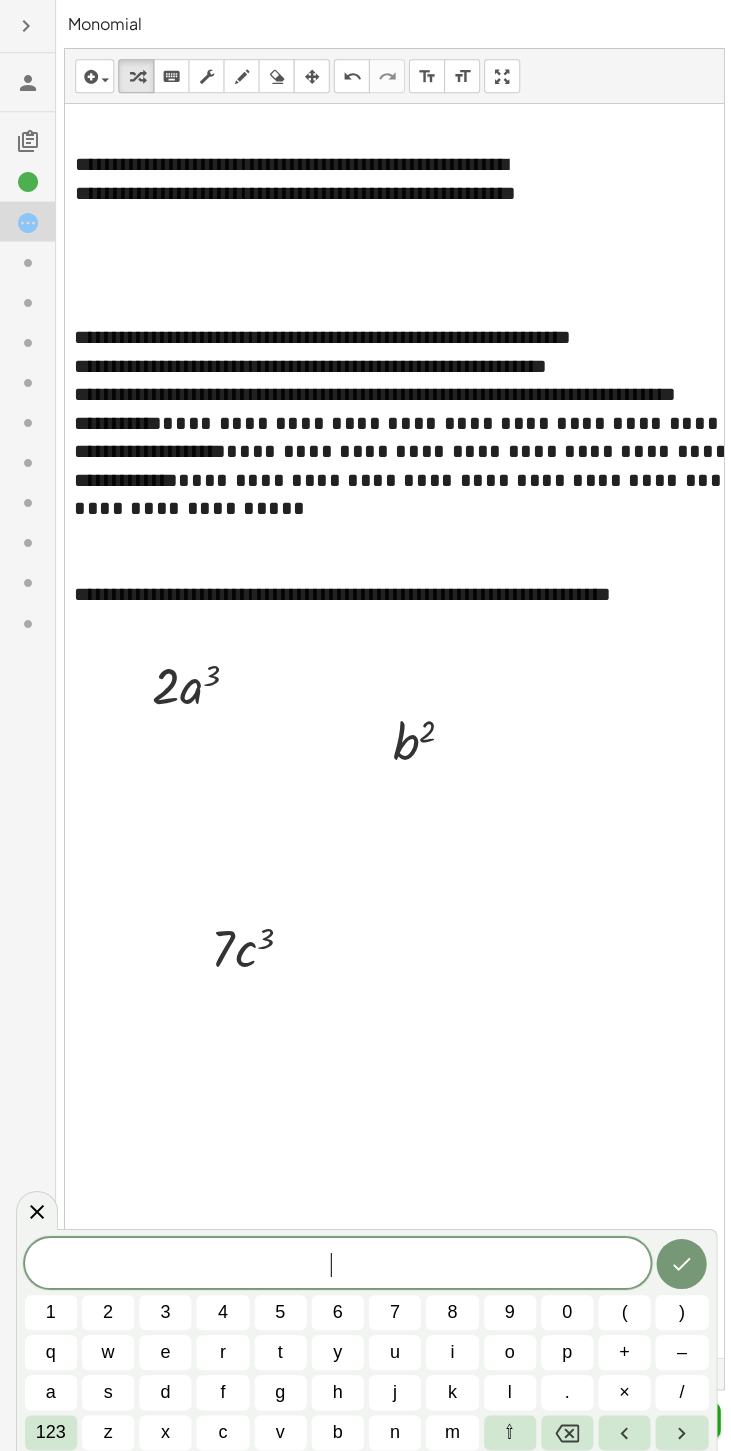 click on "d" at bounding box center (165, 1389) 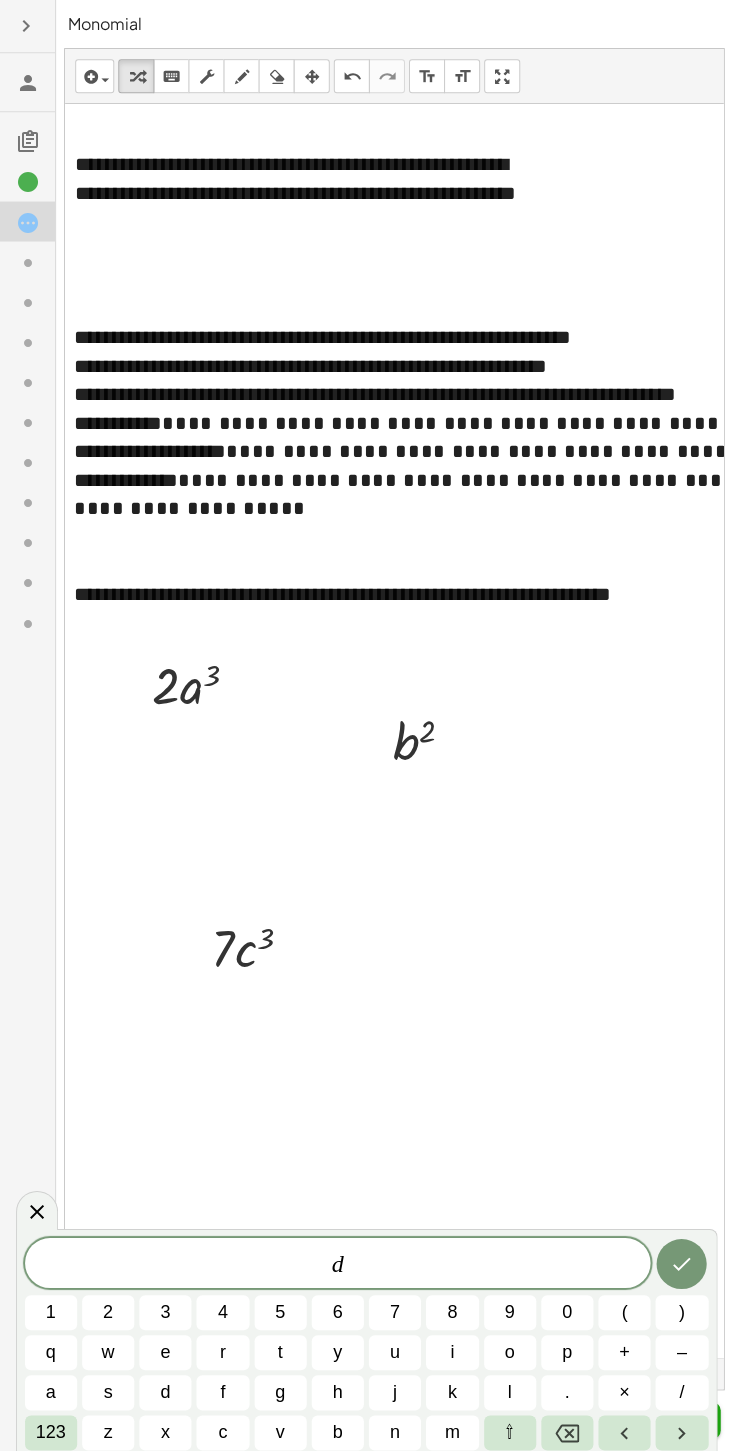 click at bounding box center (680, 1261) 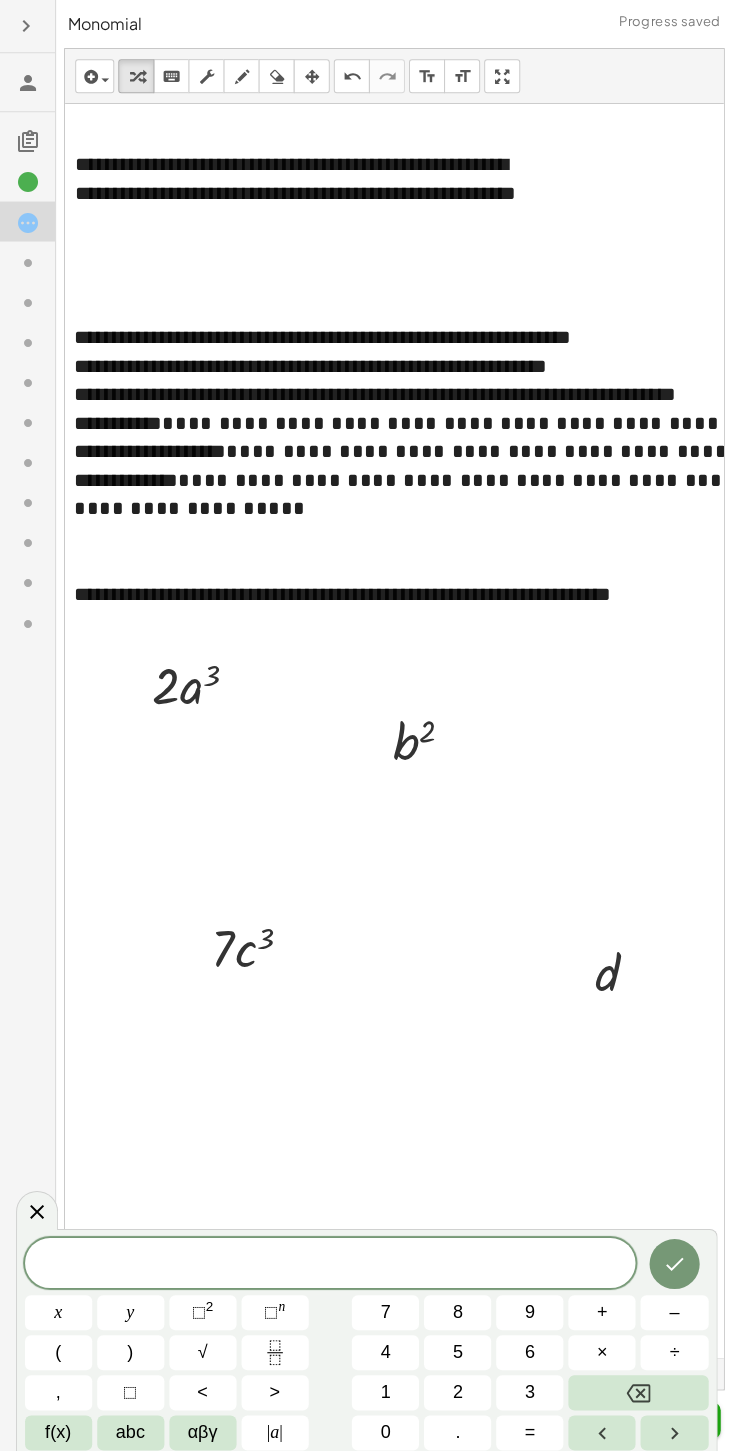 click on "5" at bounding box center [457, 1349] 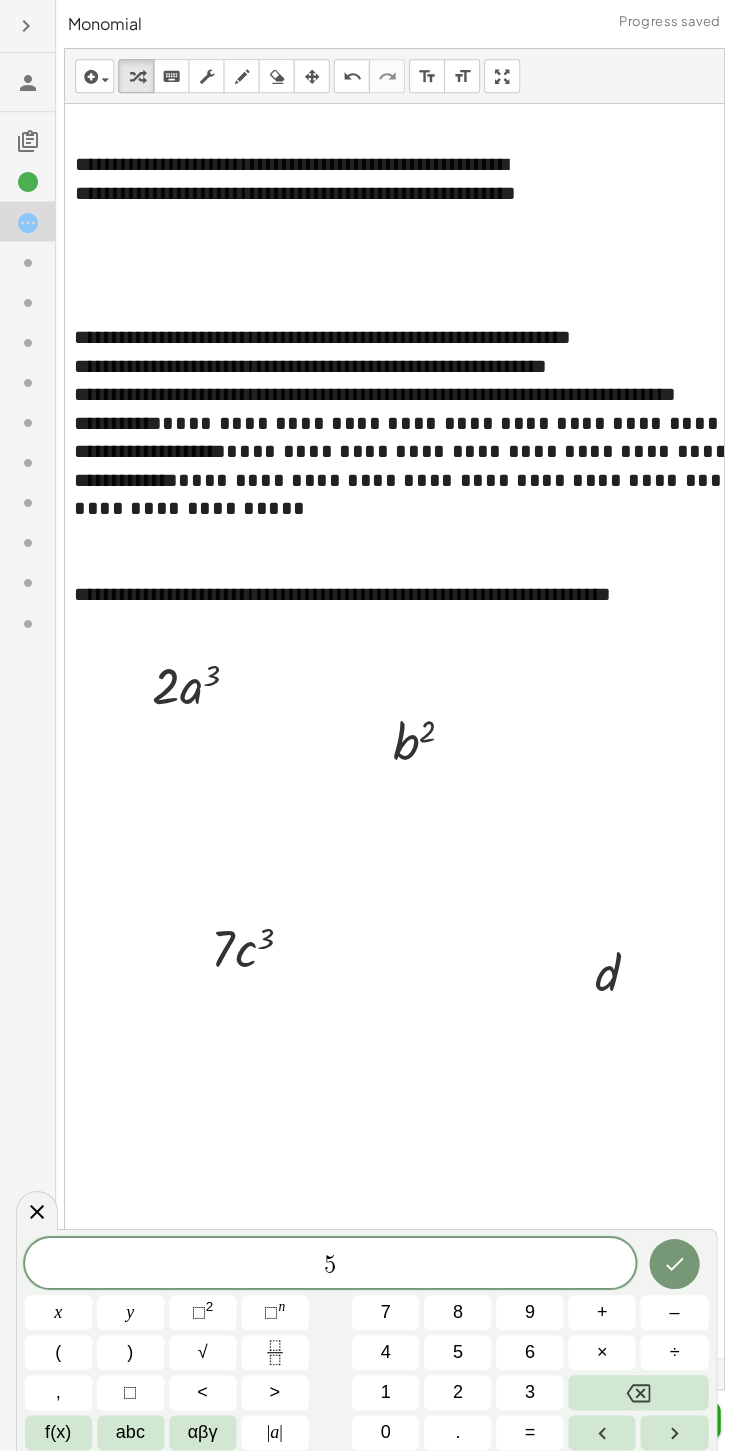 click on "αβγ" at bounding box center [202, 1429] 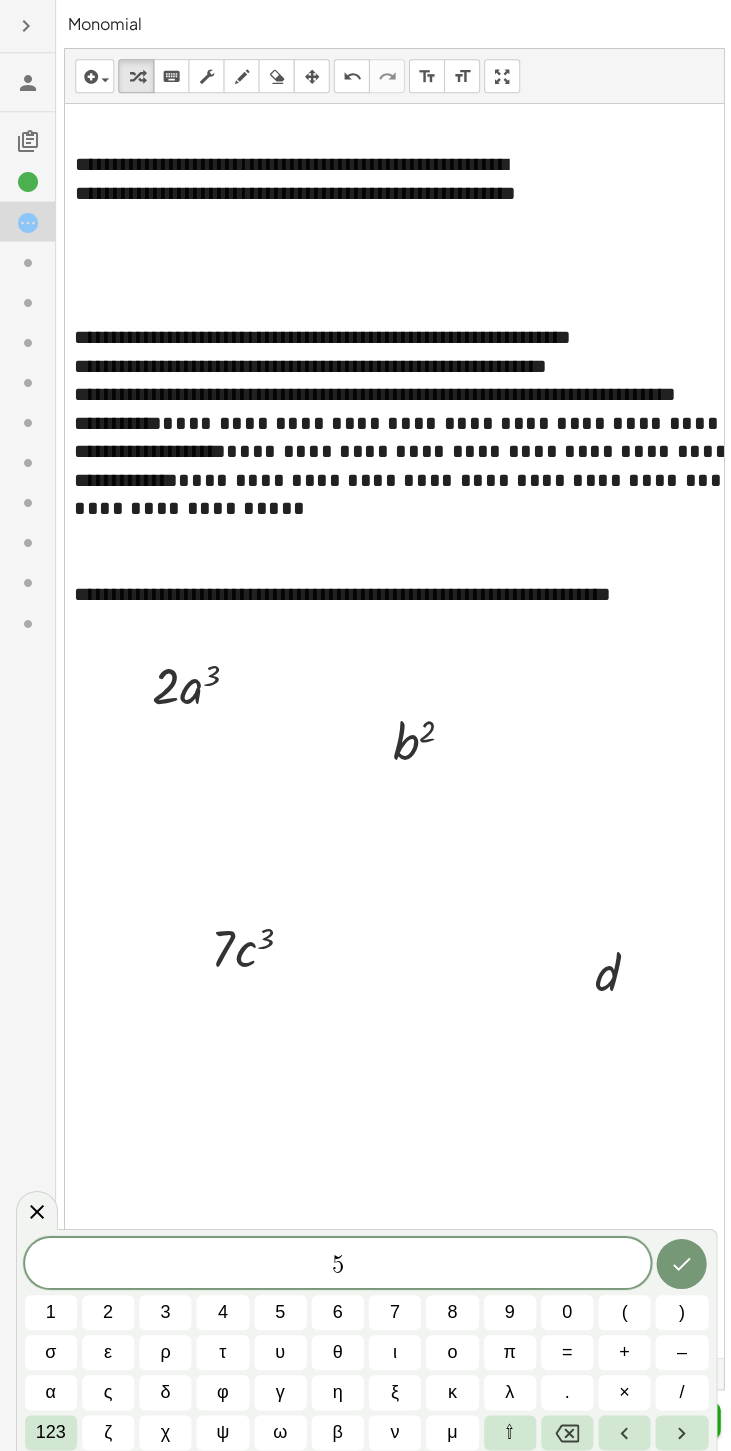 click on "123" at bounding box center [51, 1429] 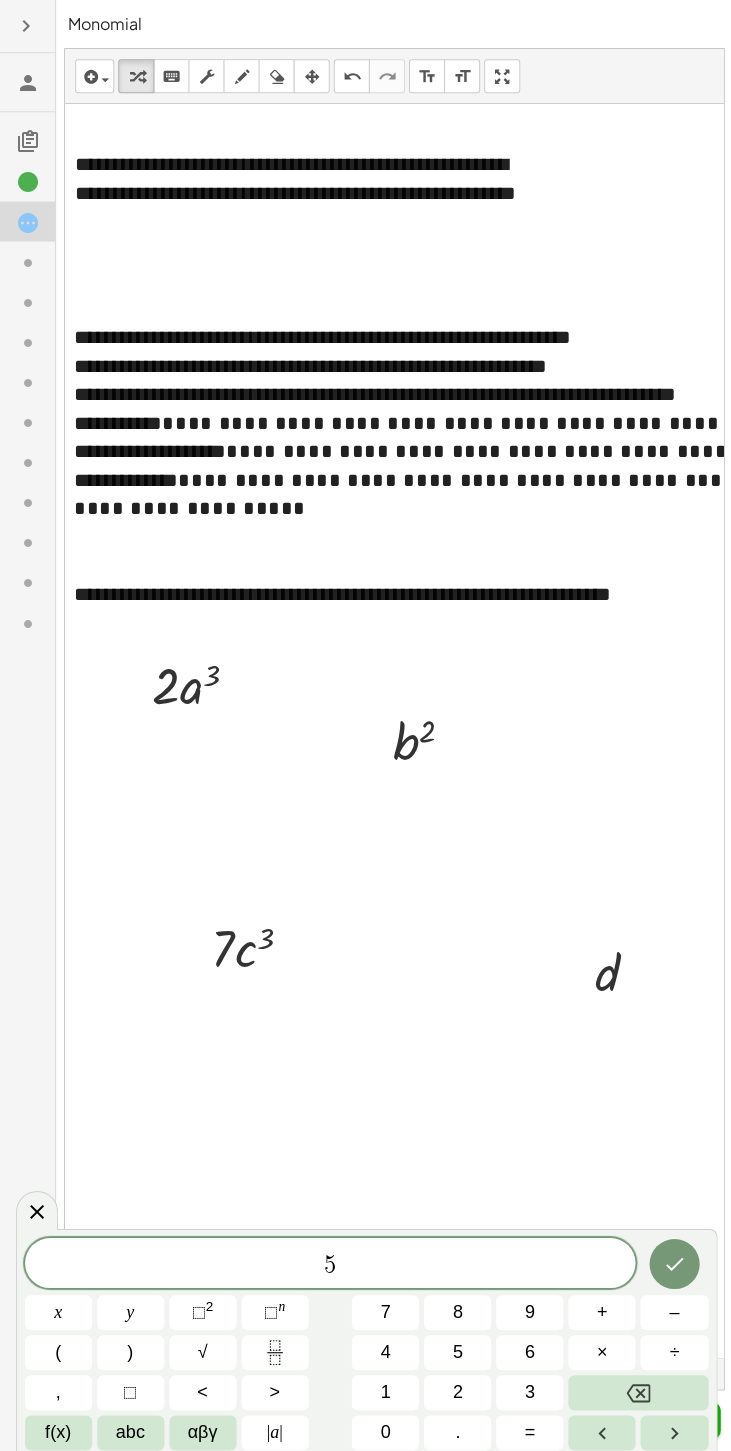 click on "abc" at bounding box center [130, 1429] 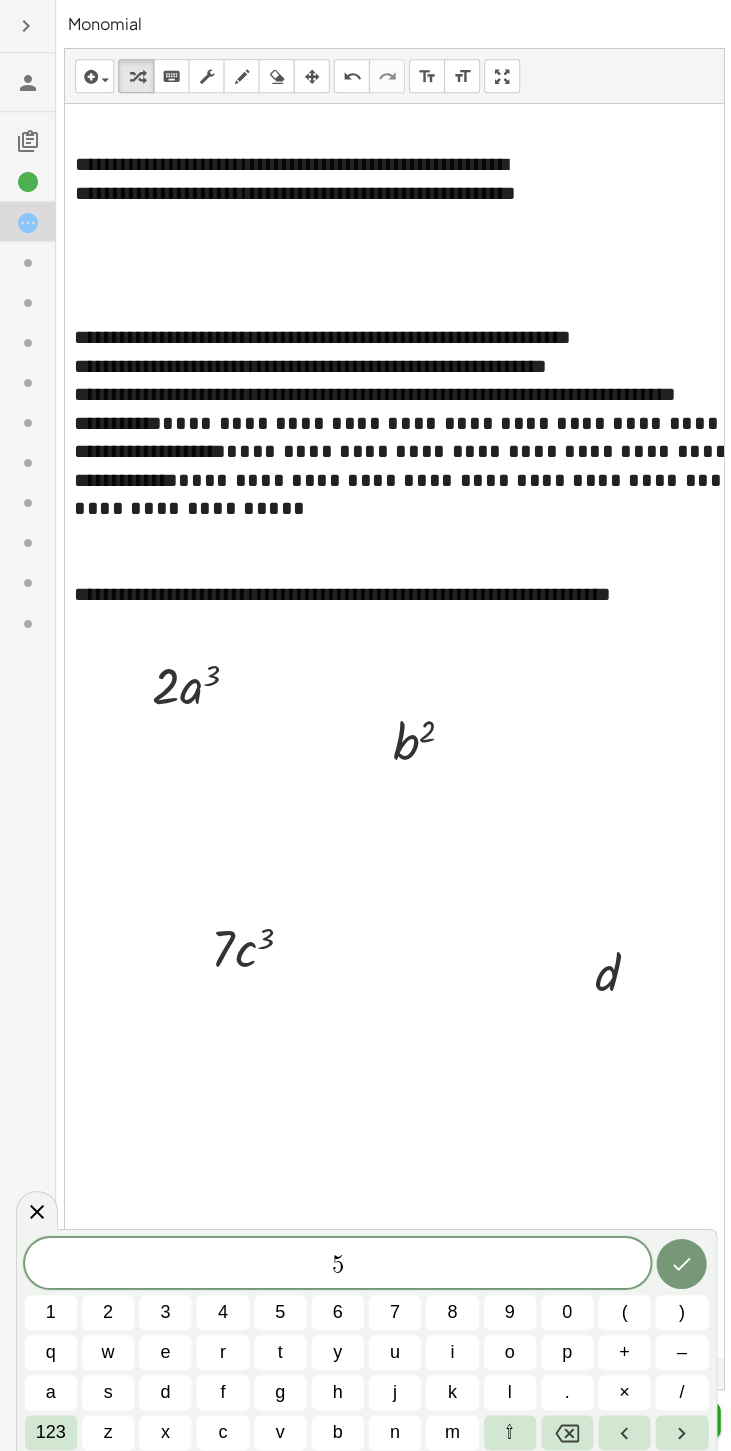 click on "e" at bounding box center [165, 1349] 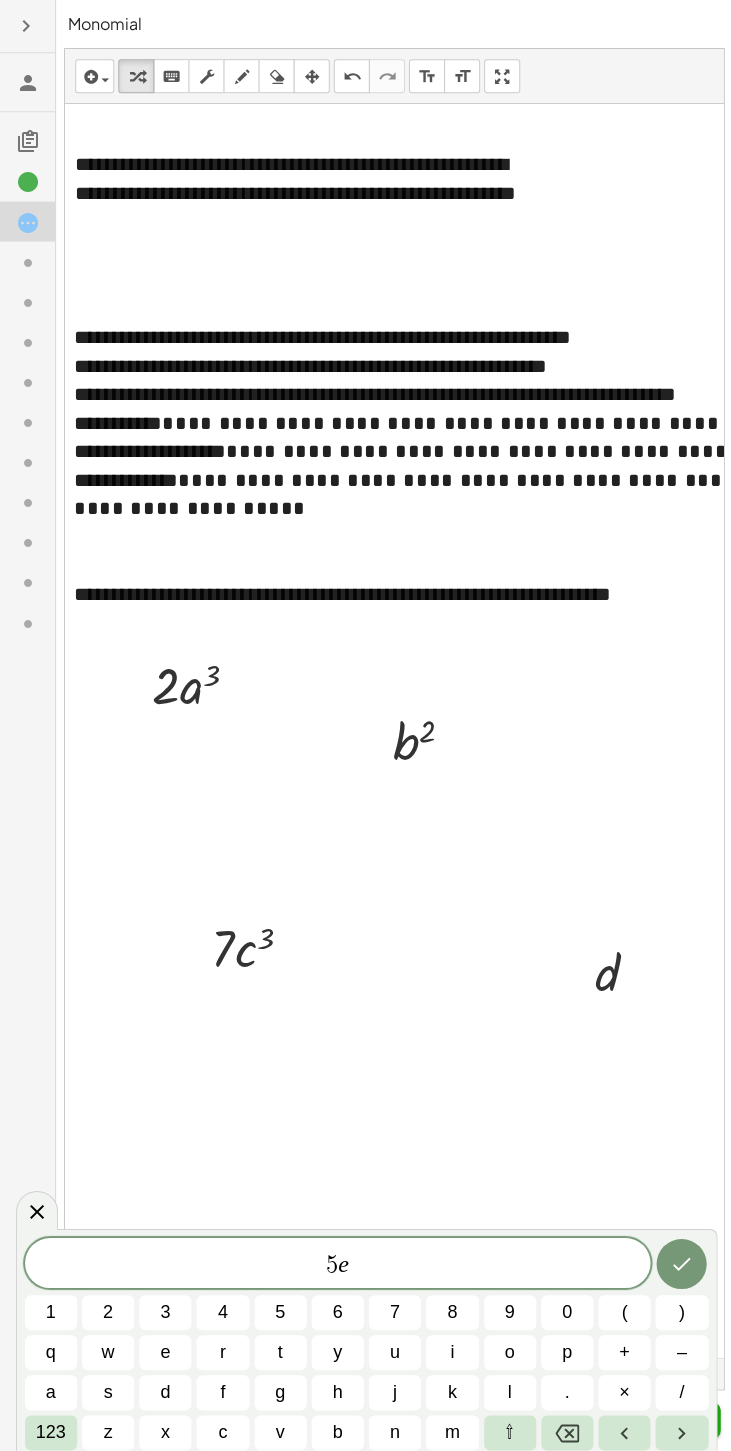 click on "123" at bounding box center (51, 1429) 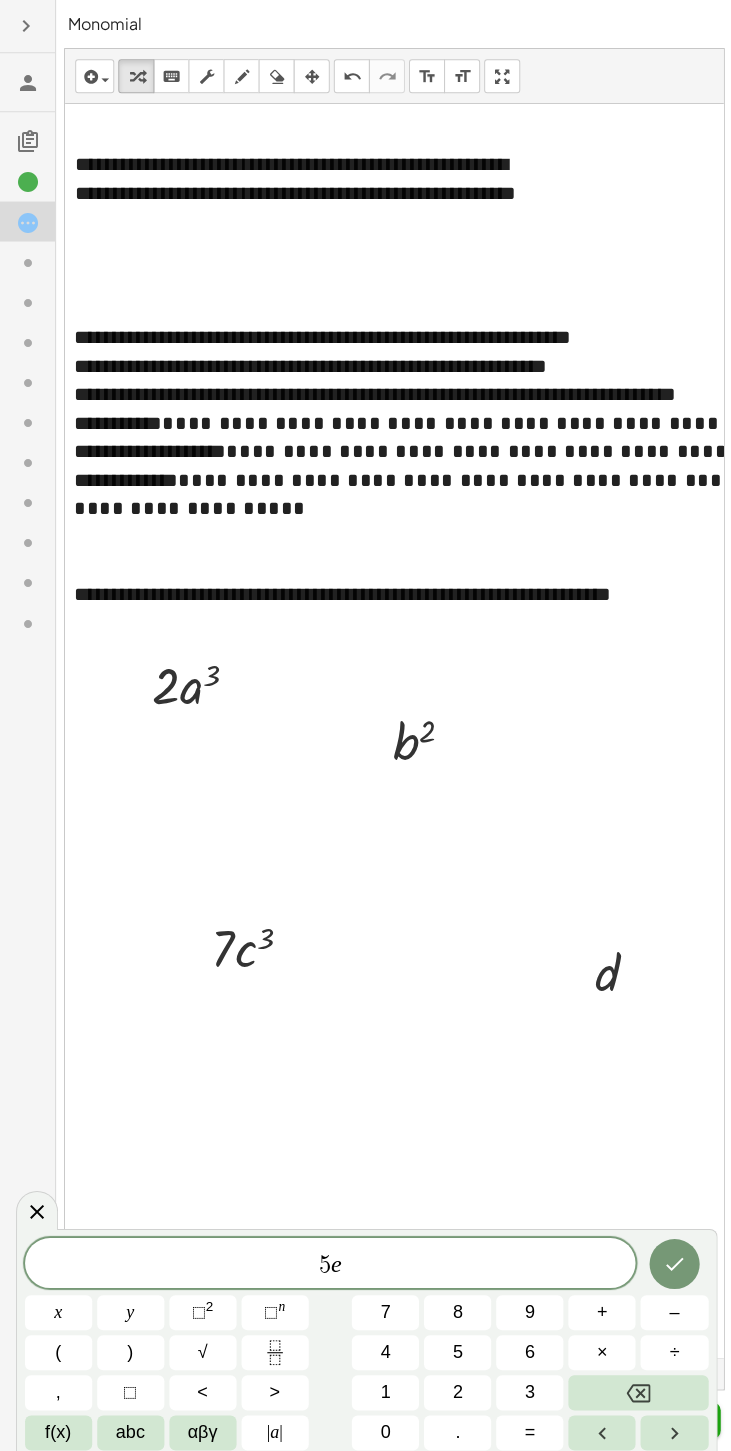 click on "⬚" at bounding box center (271, 1309) 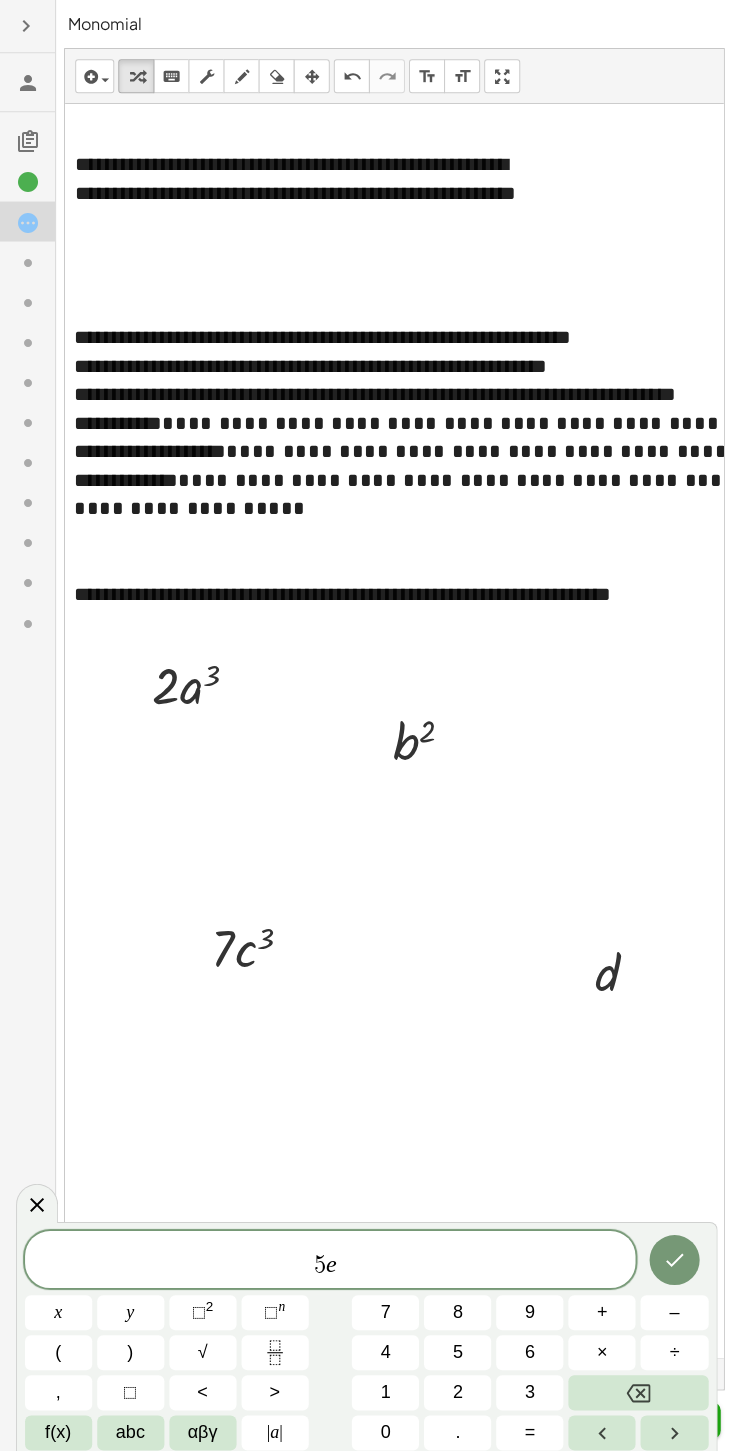 click on "5" at bounding box center (456, 1349) 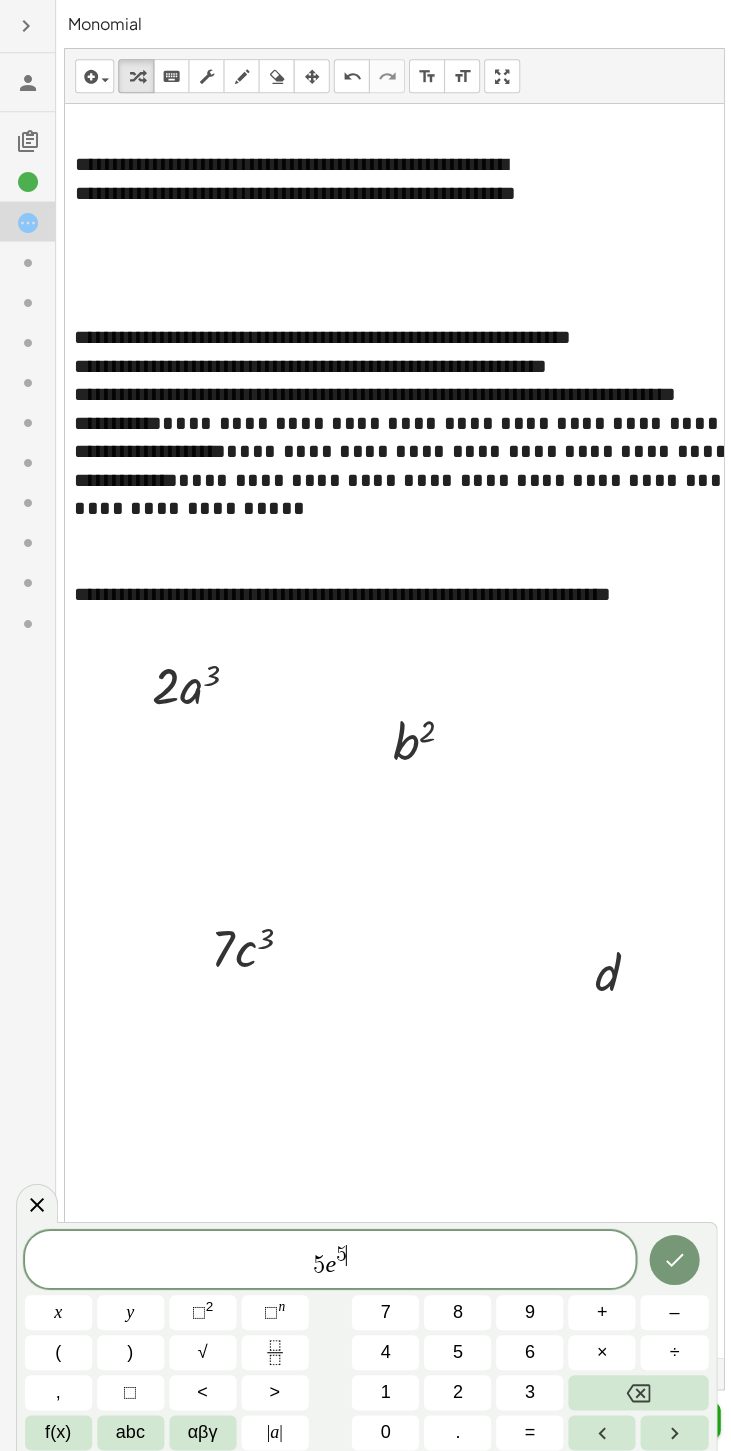 click 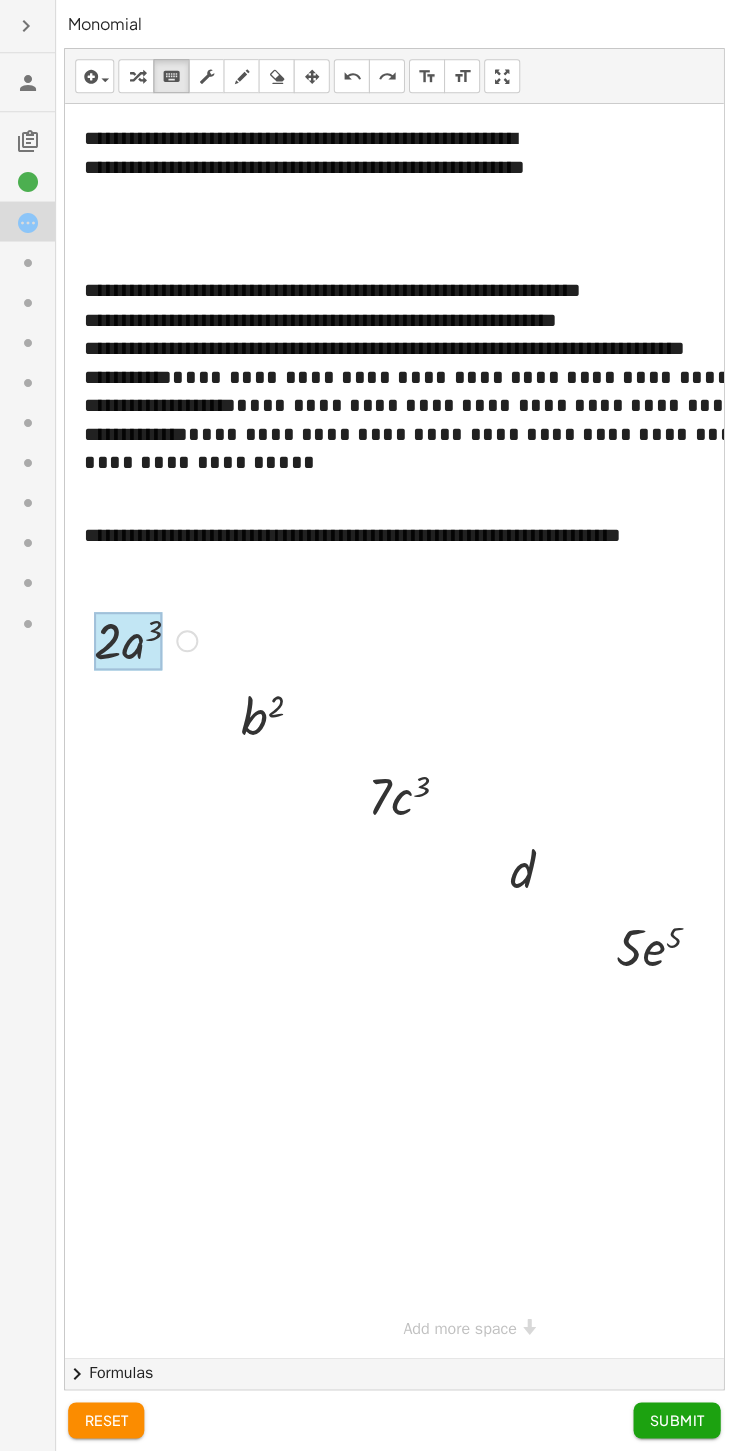 scroll, scrollTop: 0, scrollLeft: 0, axis: both 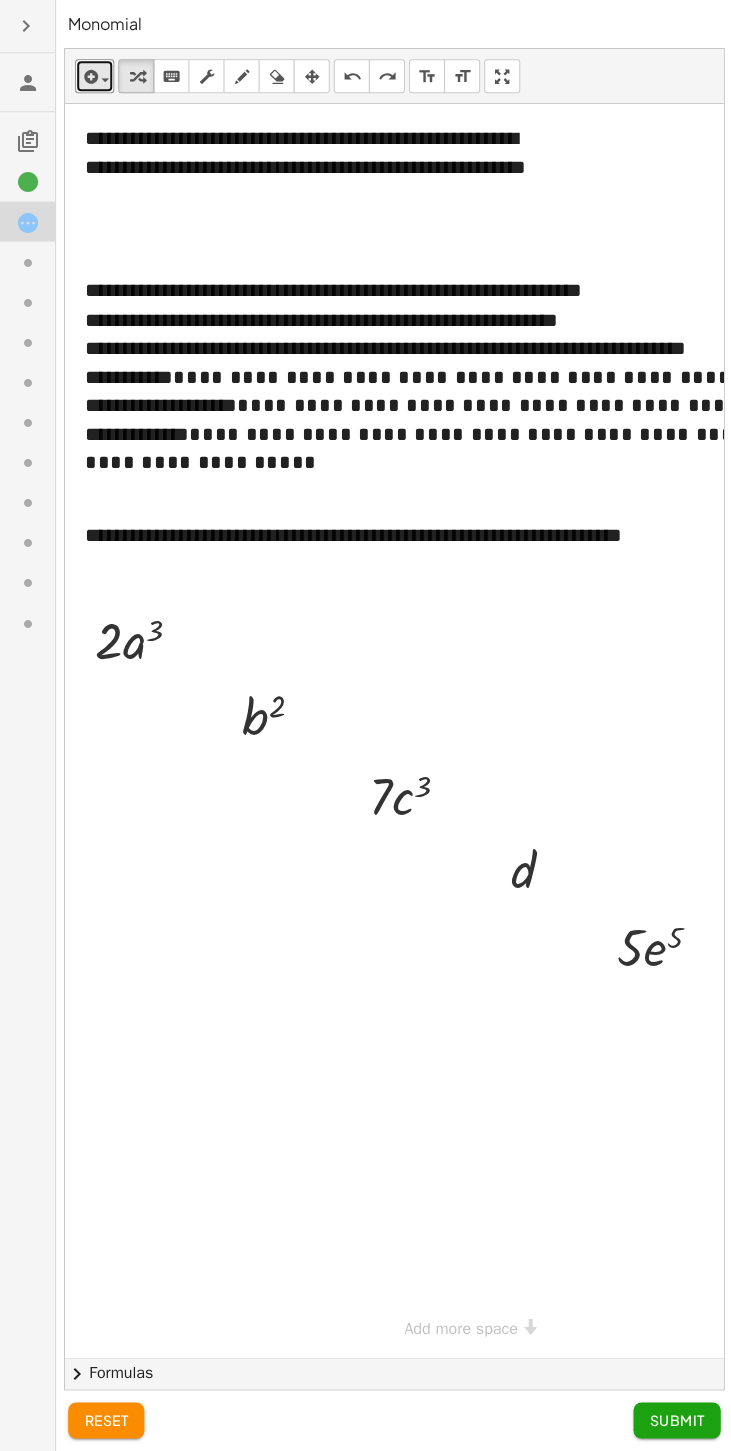click at bounding box center (105, 80) 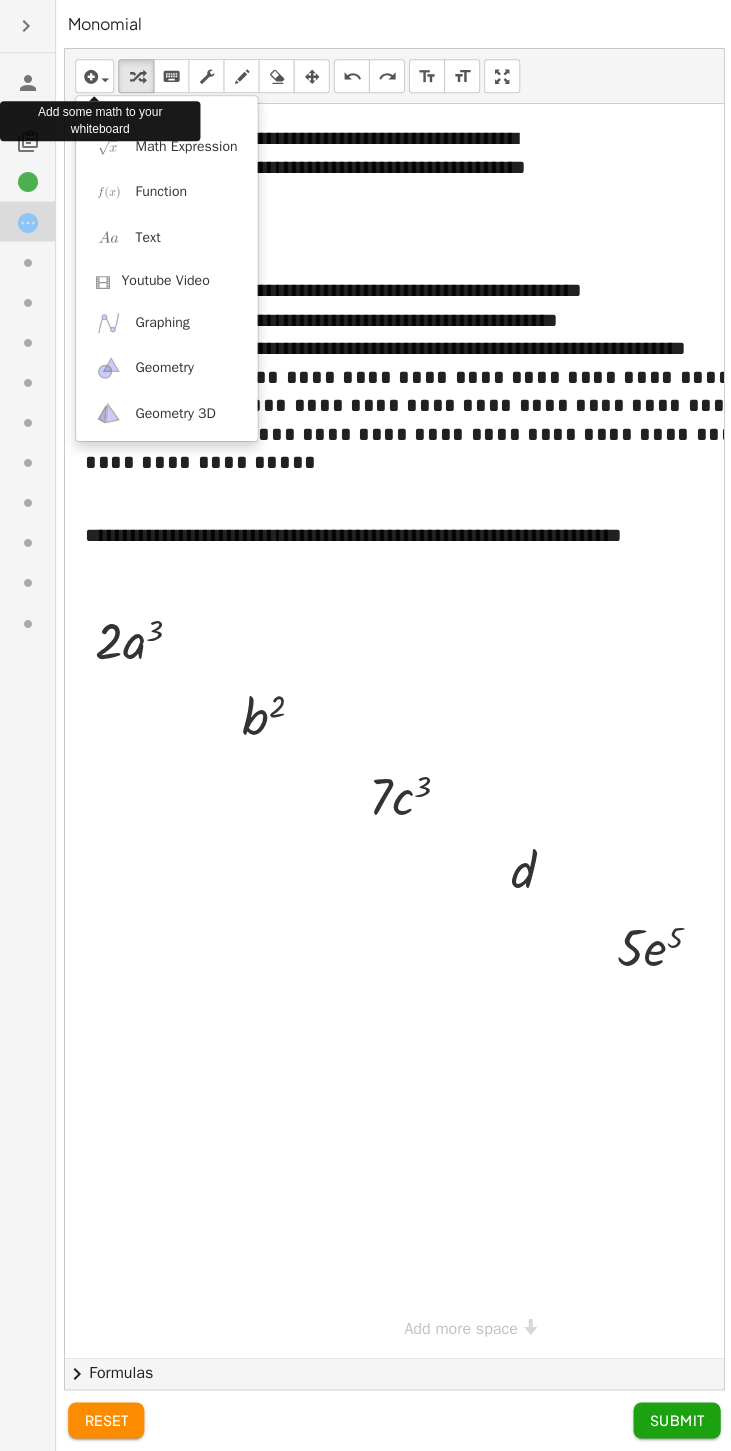 click at bounding box center [365, 725] 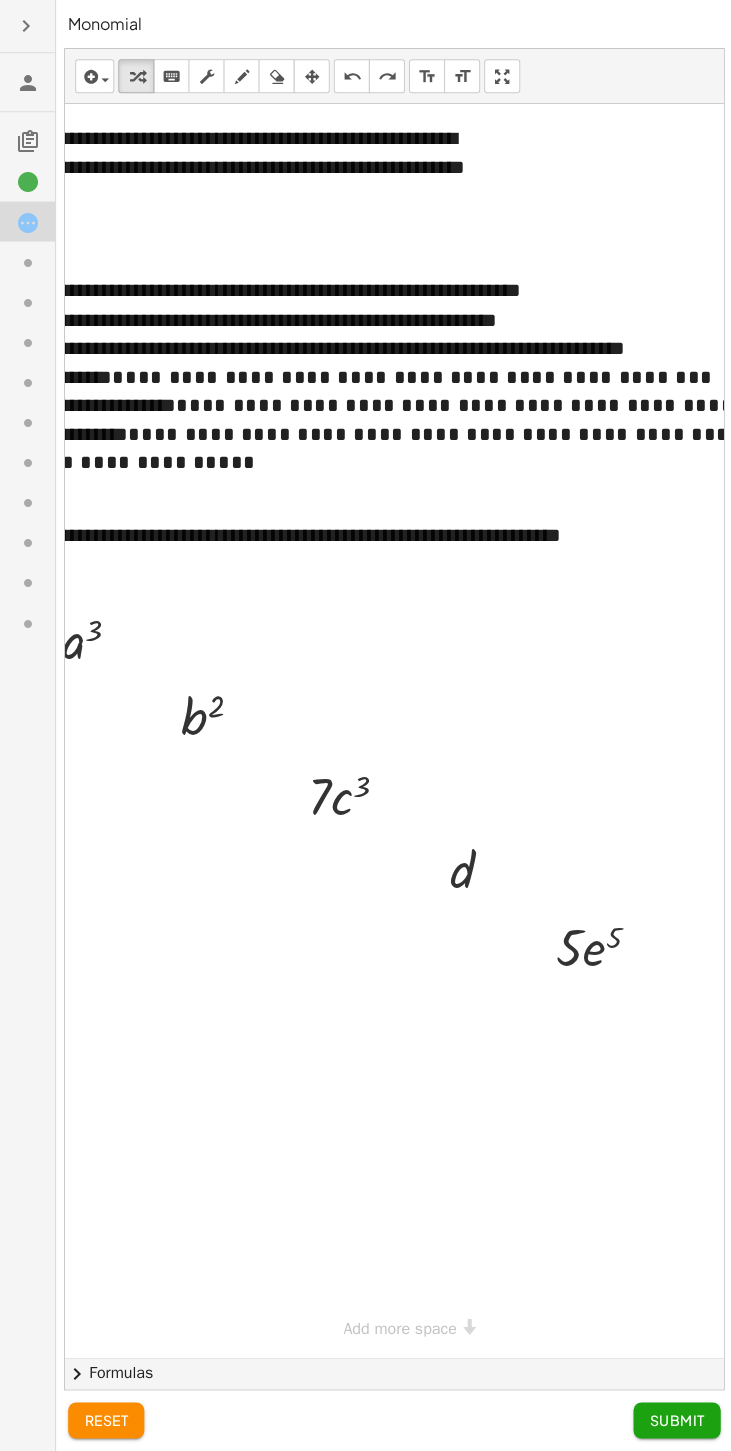scroll, scrollTop: 0, scrollLeft: 0, axis: both 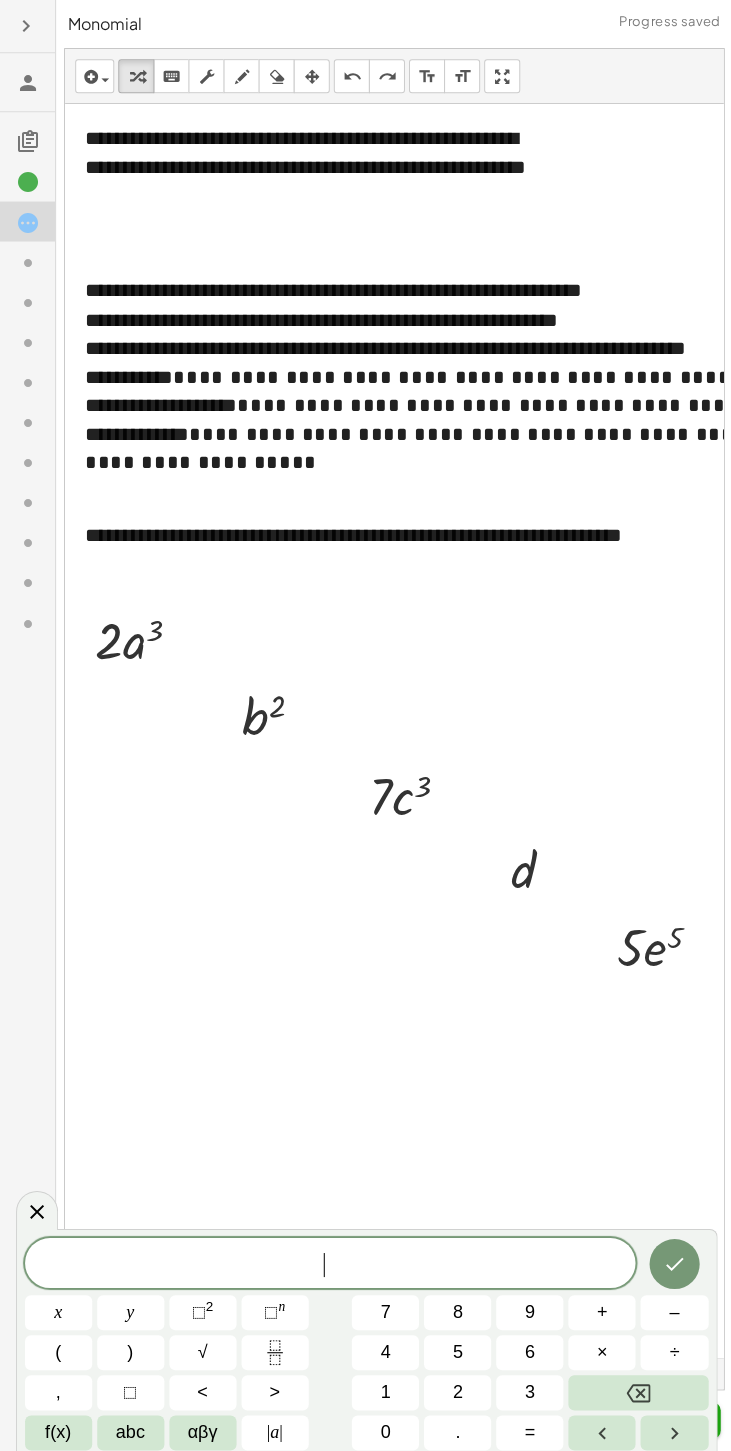 click at bounding box center (673, 1261) 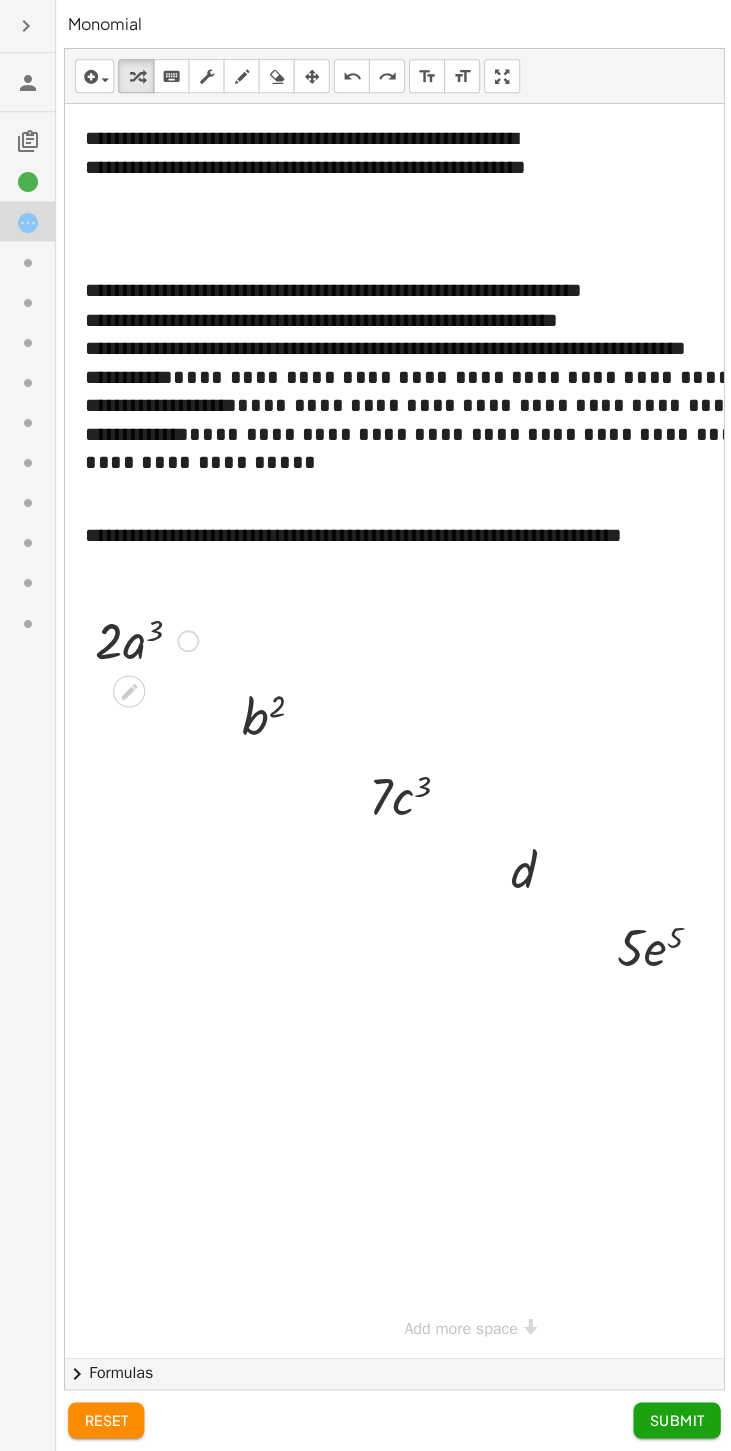 click 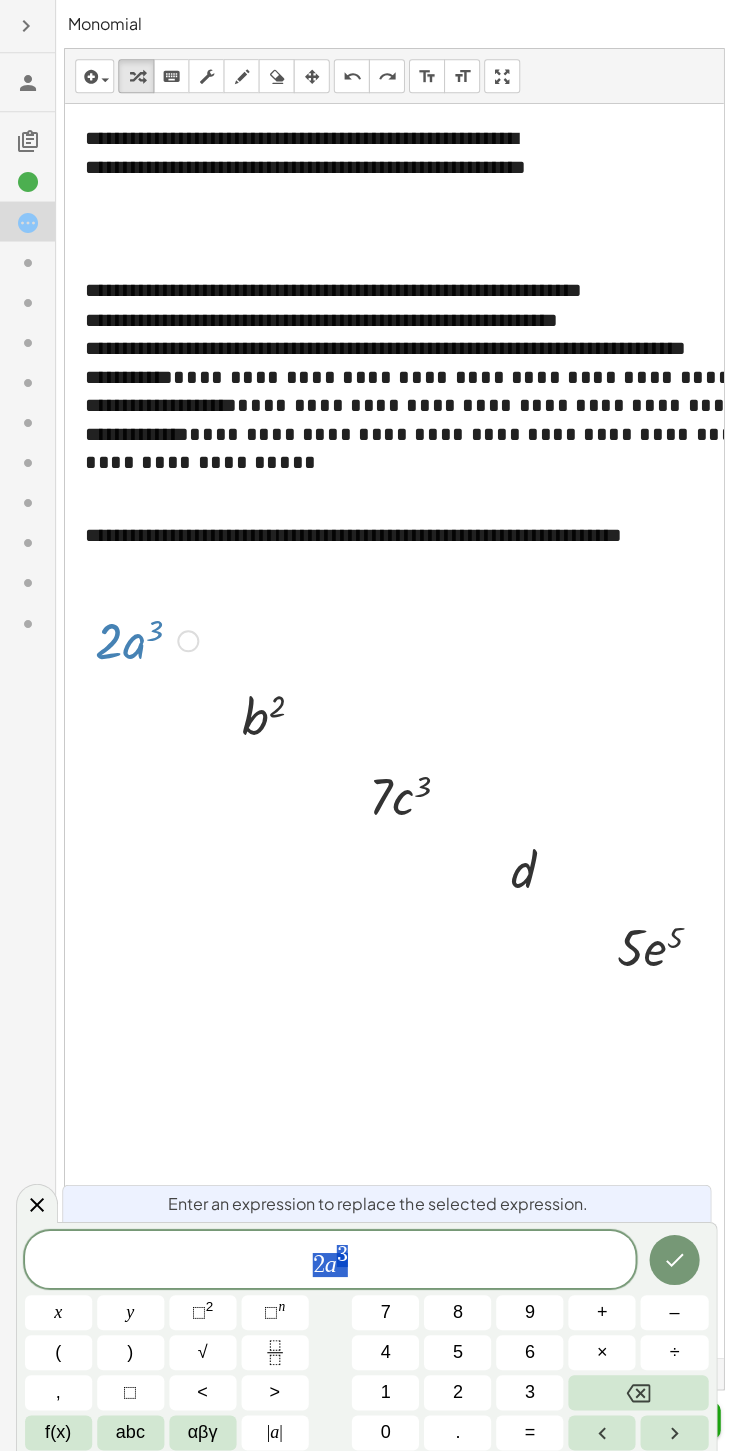 click on "2 a 3" at bounding box center (330, 1258) 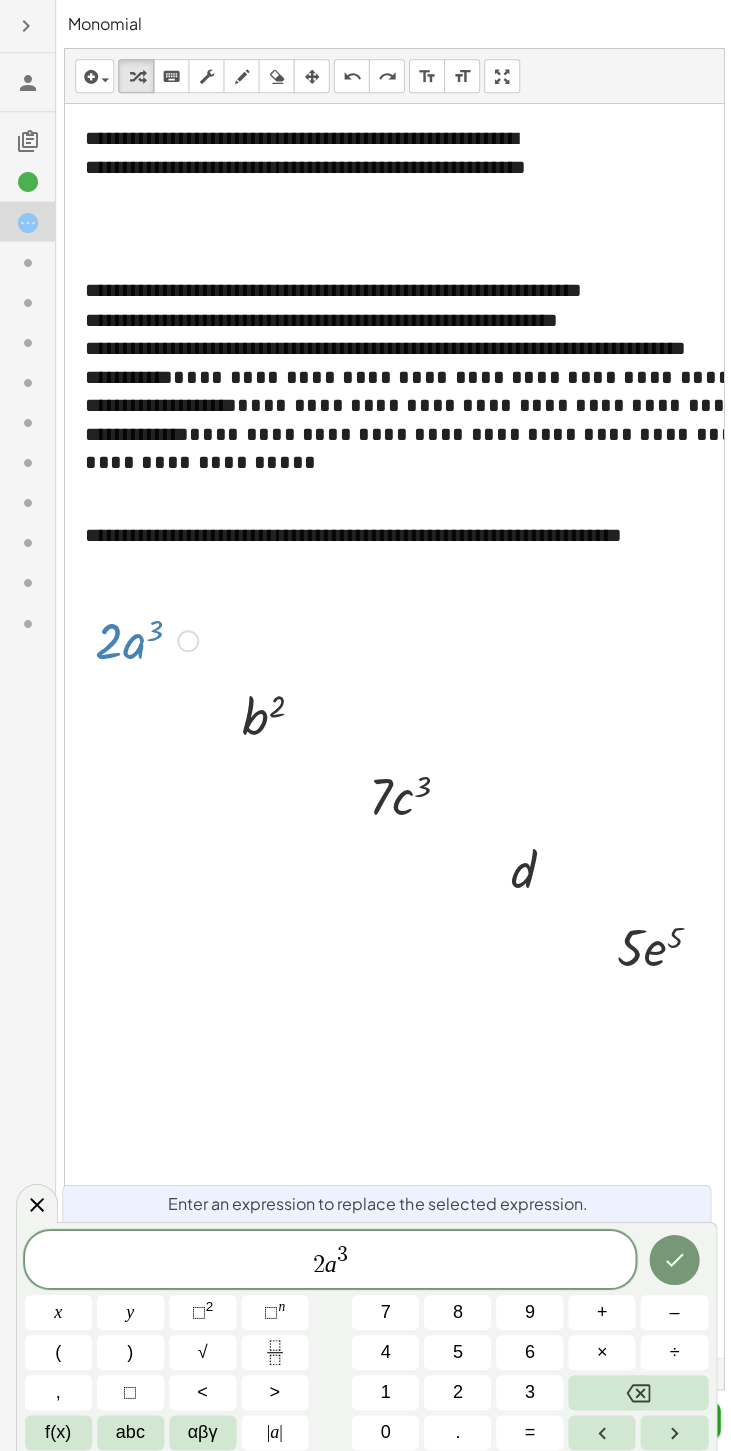 click on "abc" at bounding box center [130, 1429] 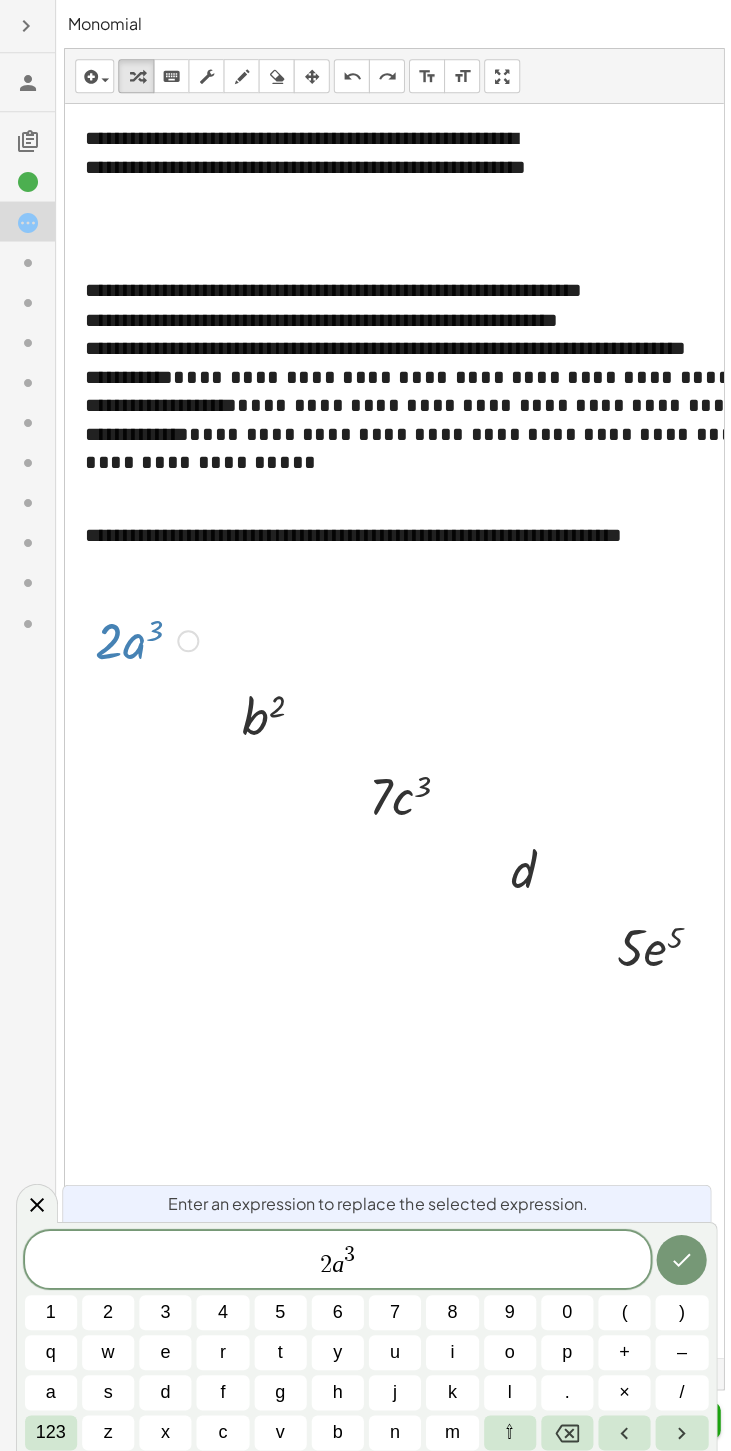 click on "b" at bounding box center (337, 1429) 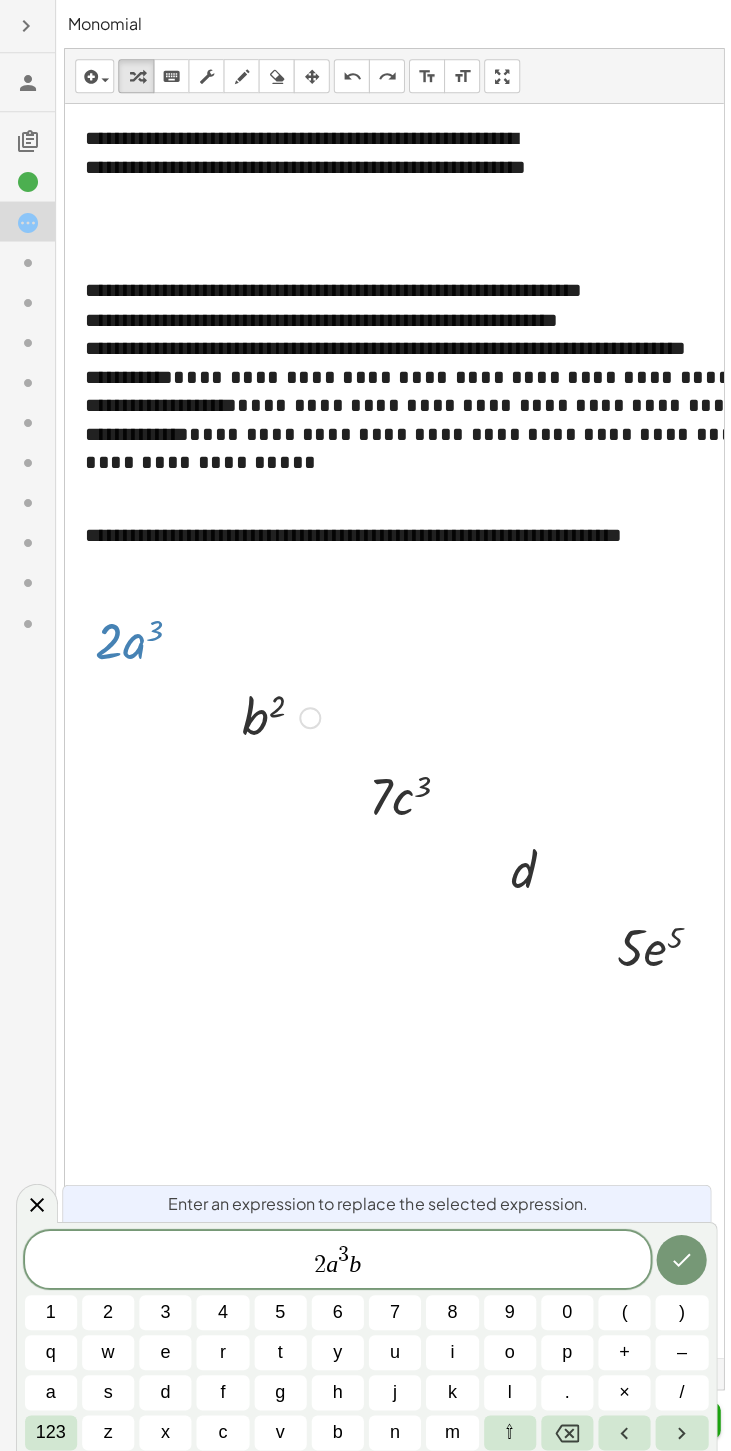 click 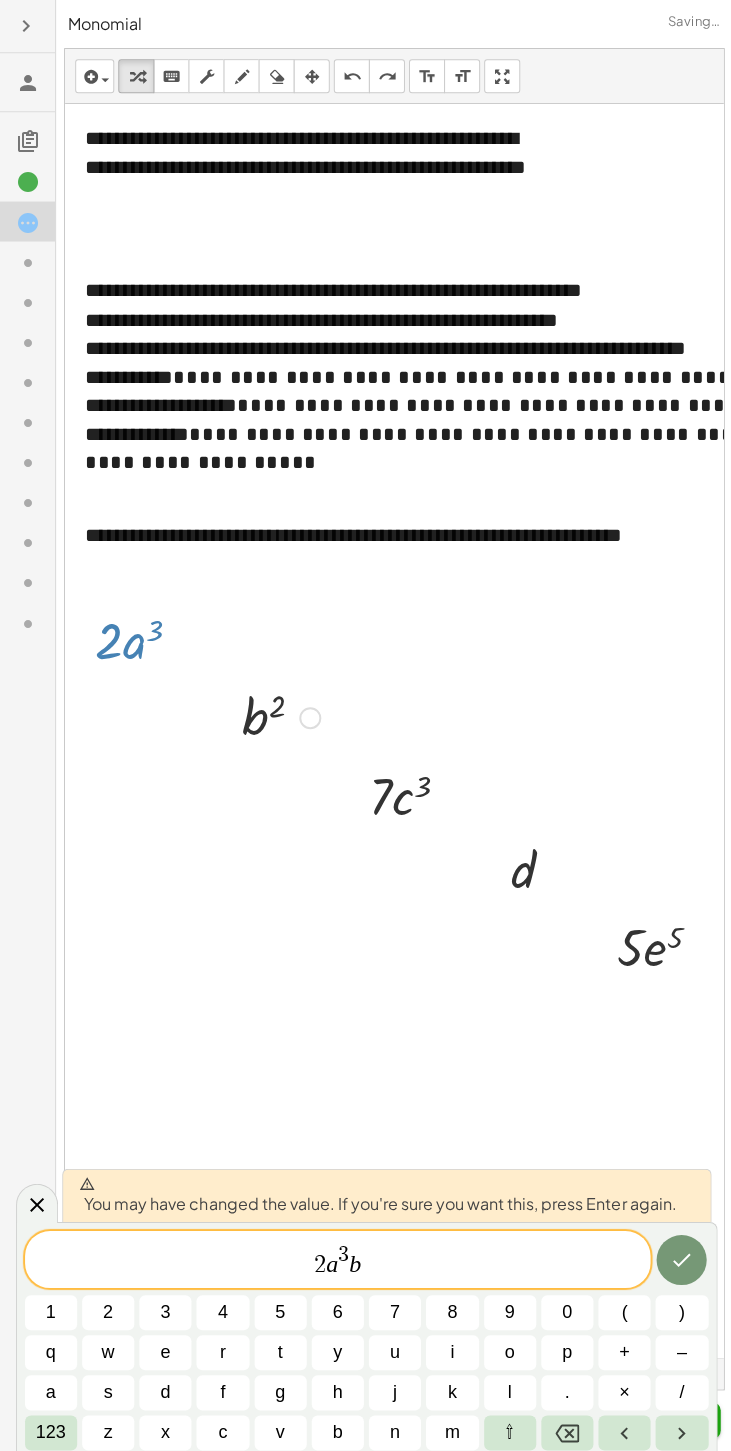 click 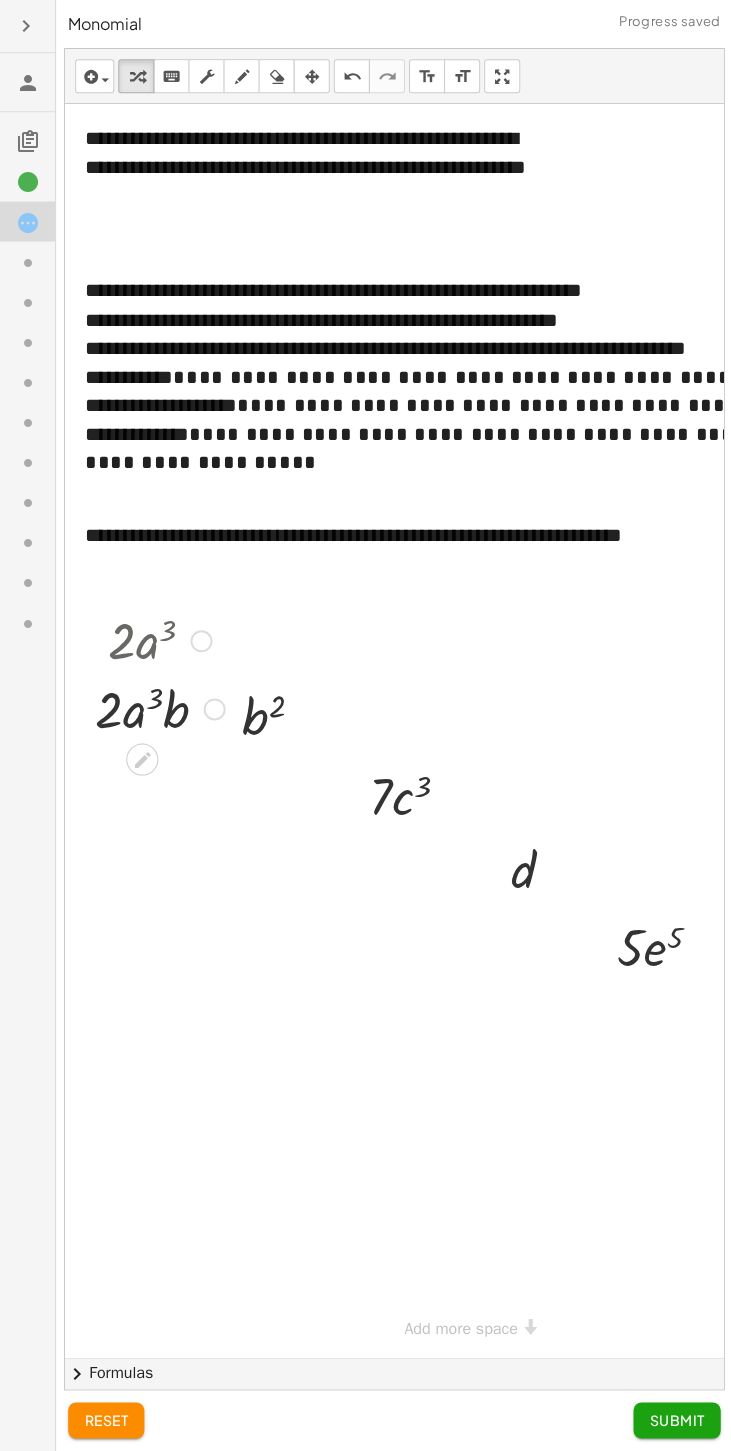 click at bounding box center (159, 638) 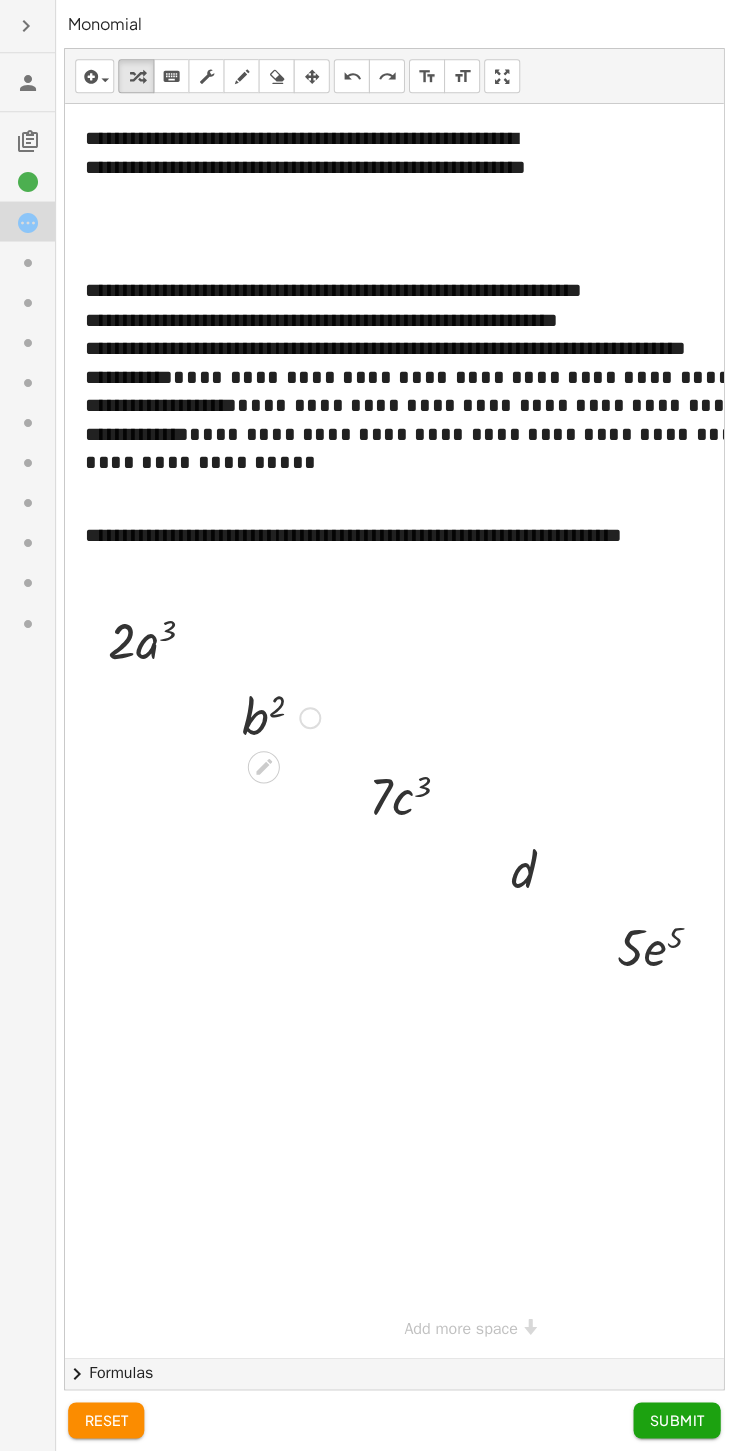 click 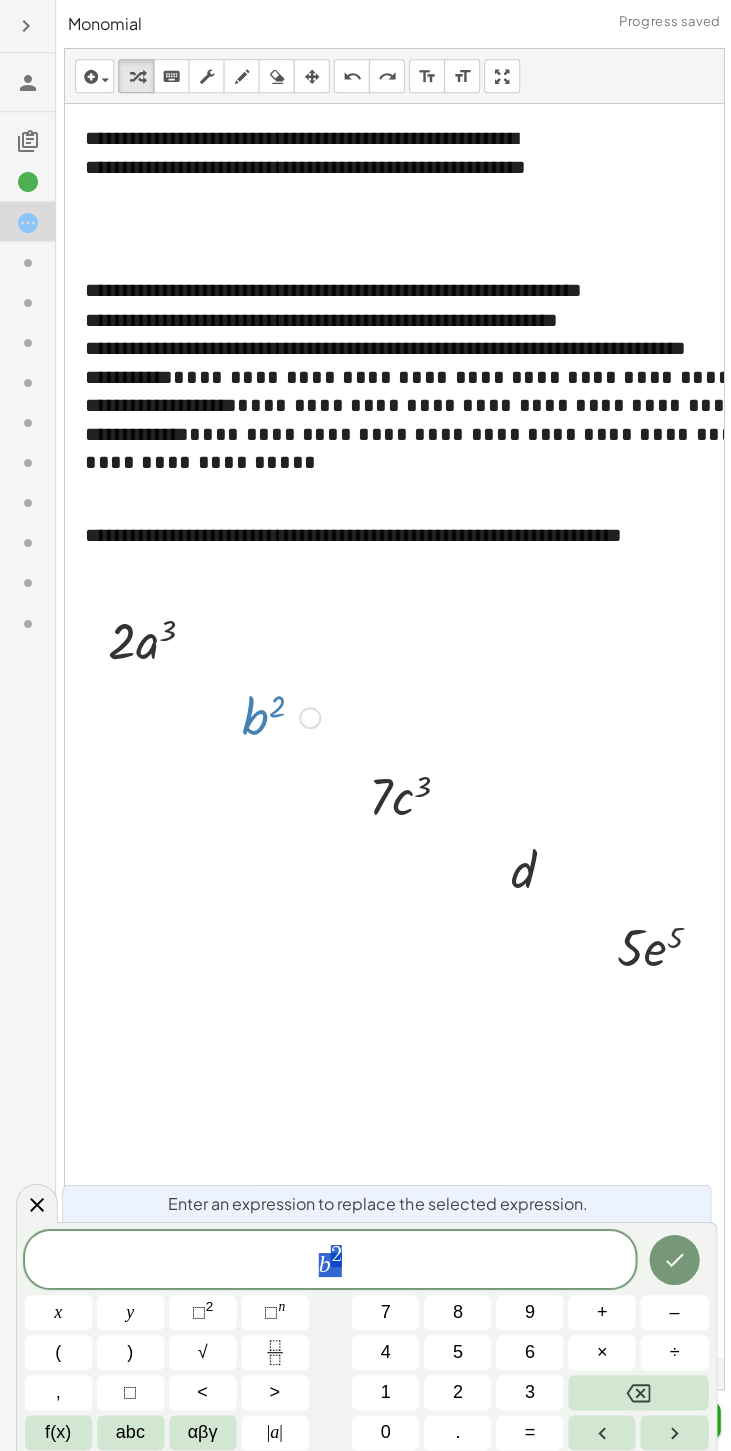 click on "b" at bounding box center (324, 1261) 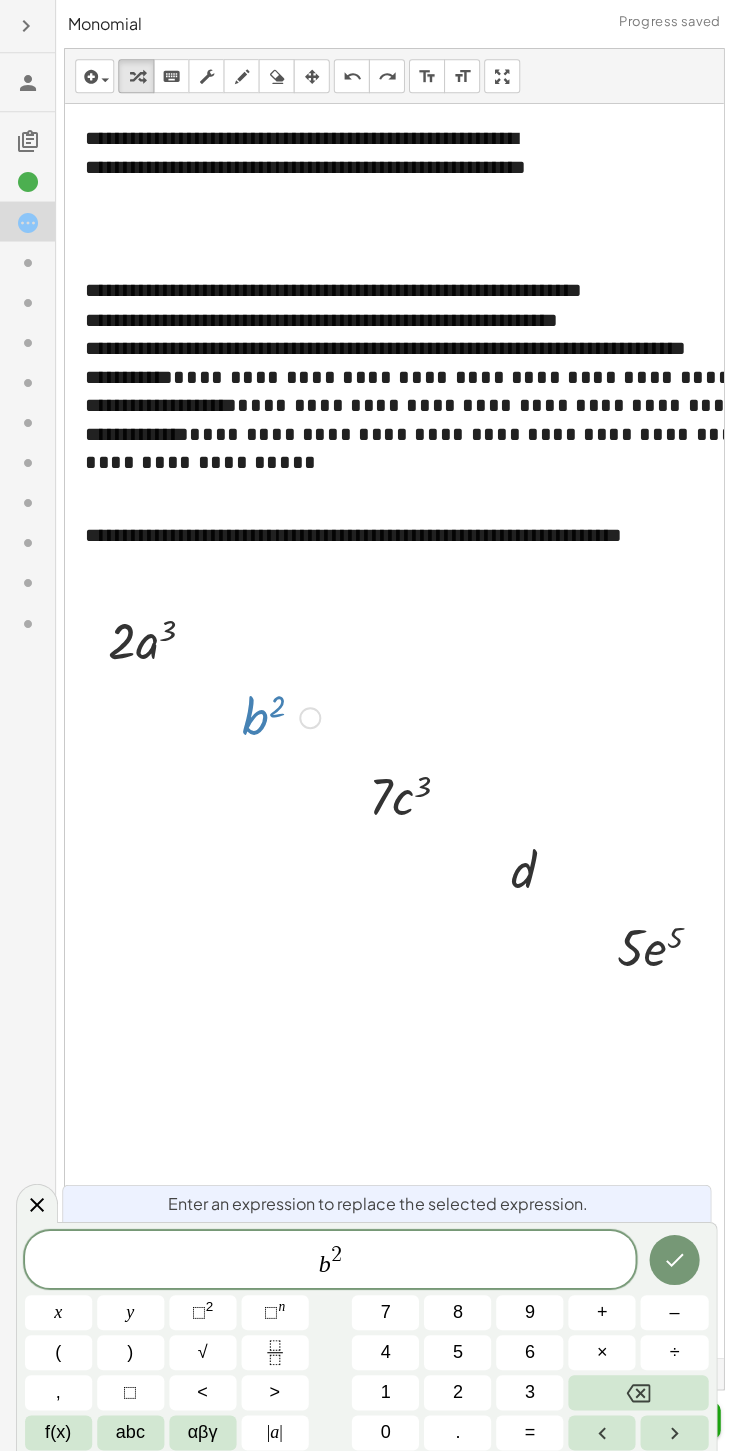 click on "abc" at bounding box center (130, 1429) 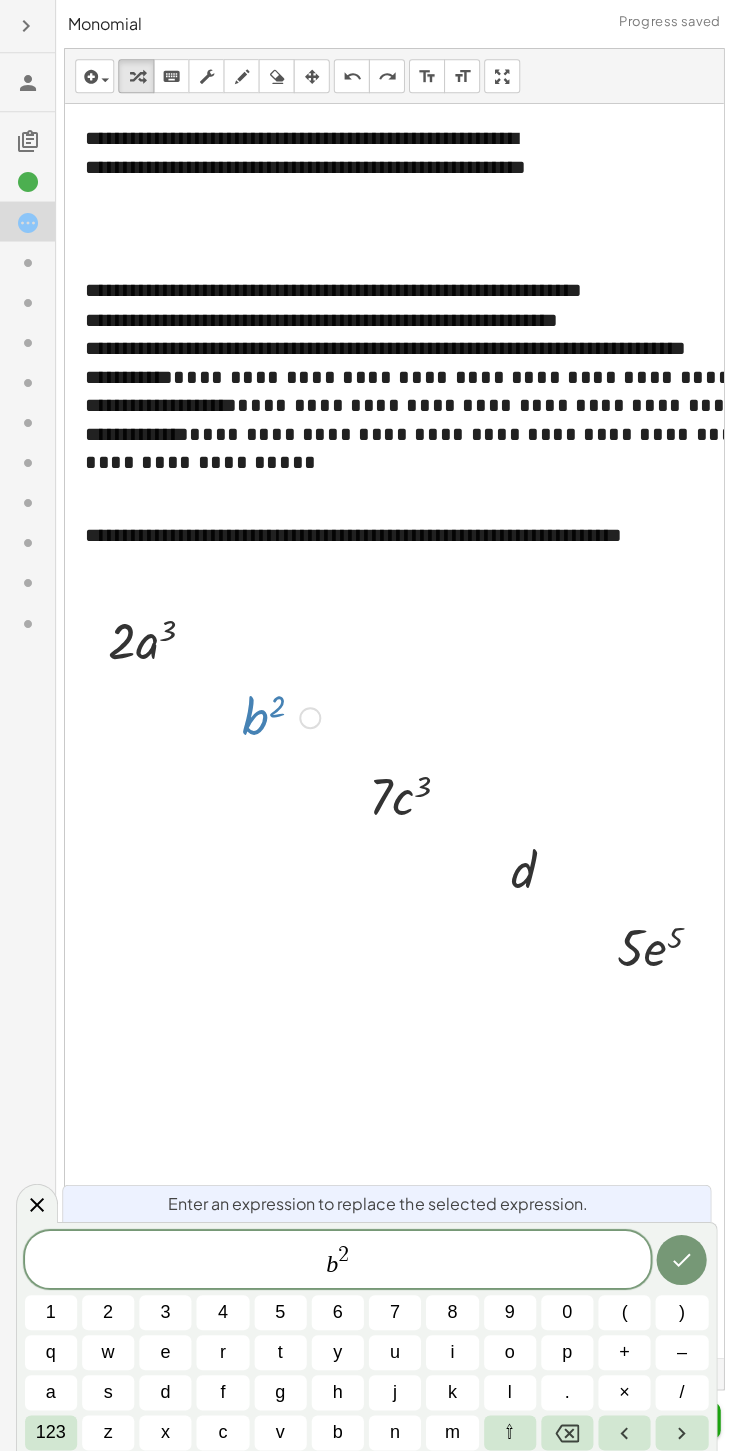 click on "a" at bounding box center [51, 1389] 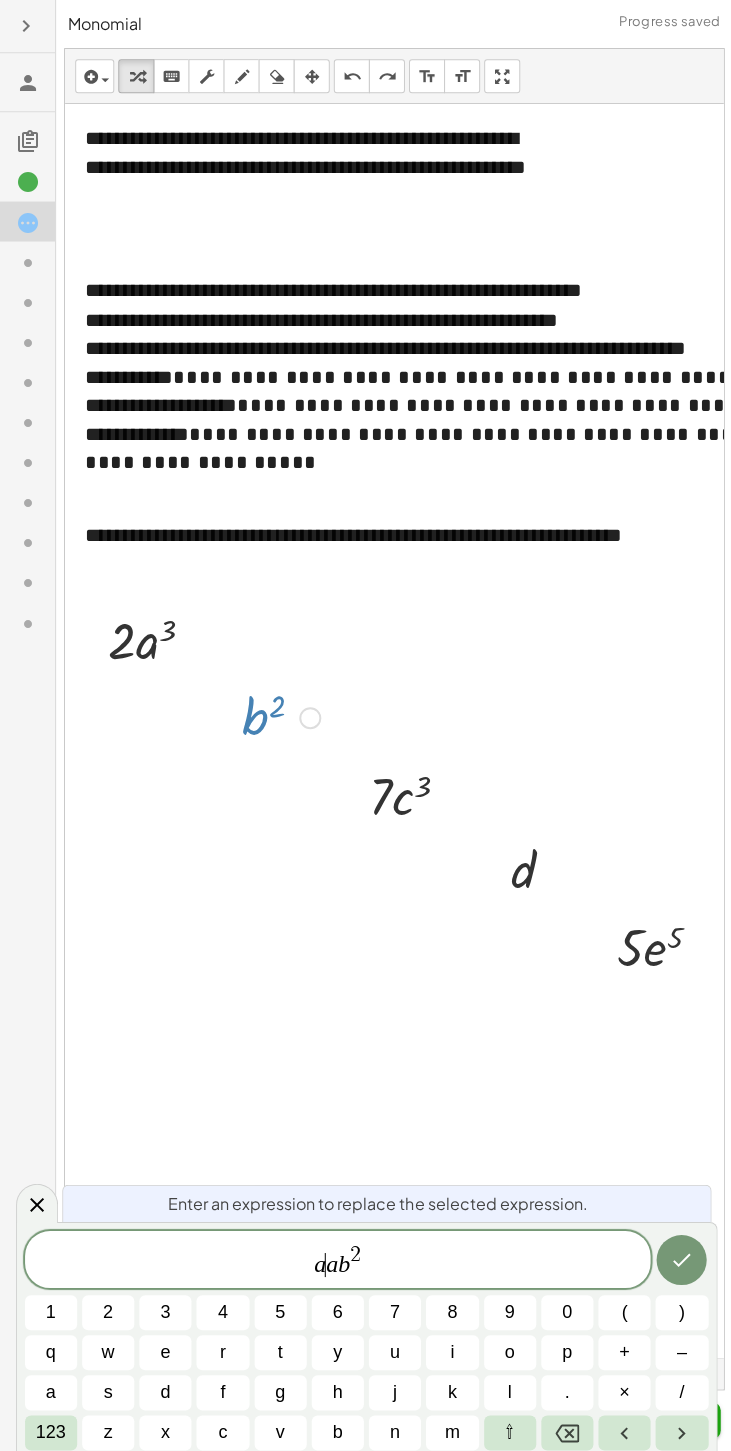 click on "a ​ a b 2" at bounding box center (337, 1258) 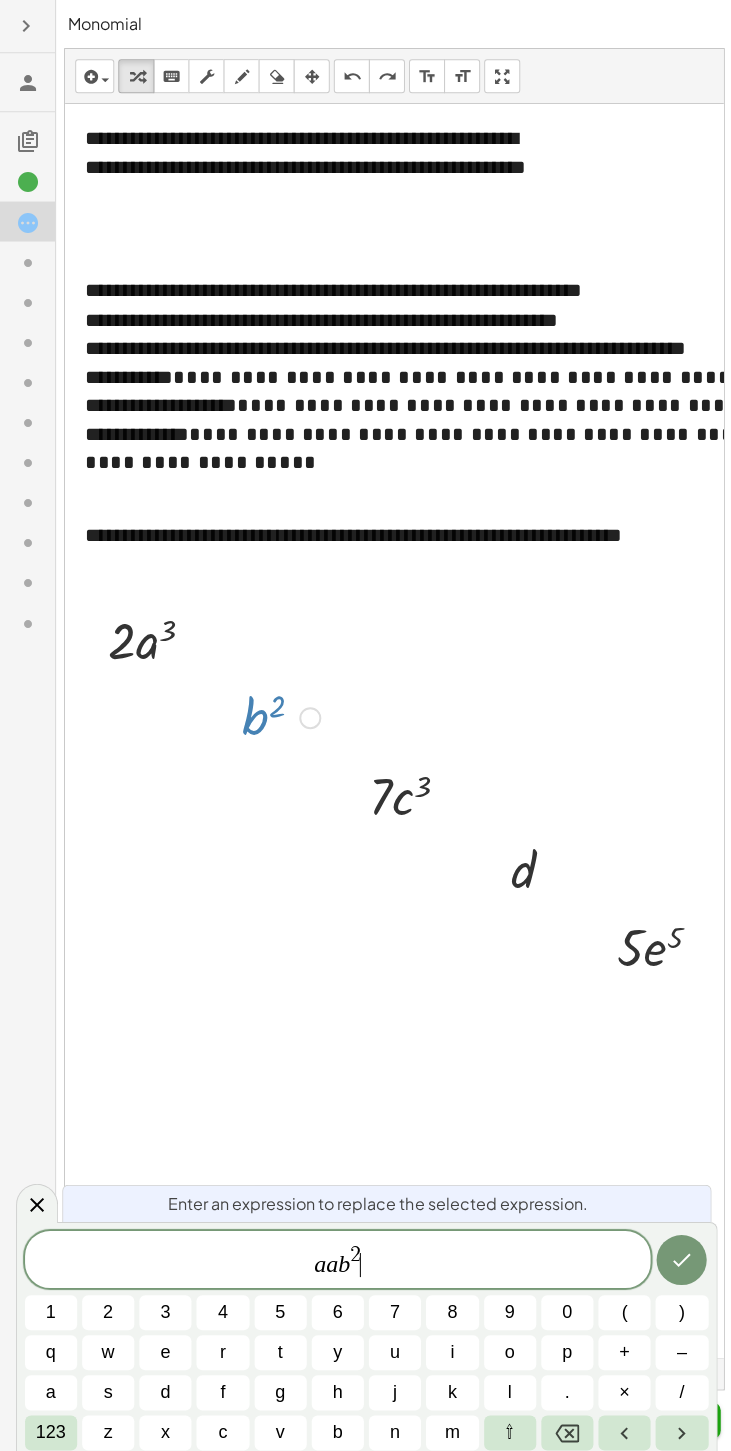 click on "a" at bounding box center [331, 1261] 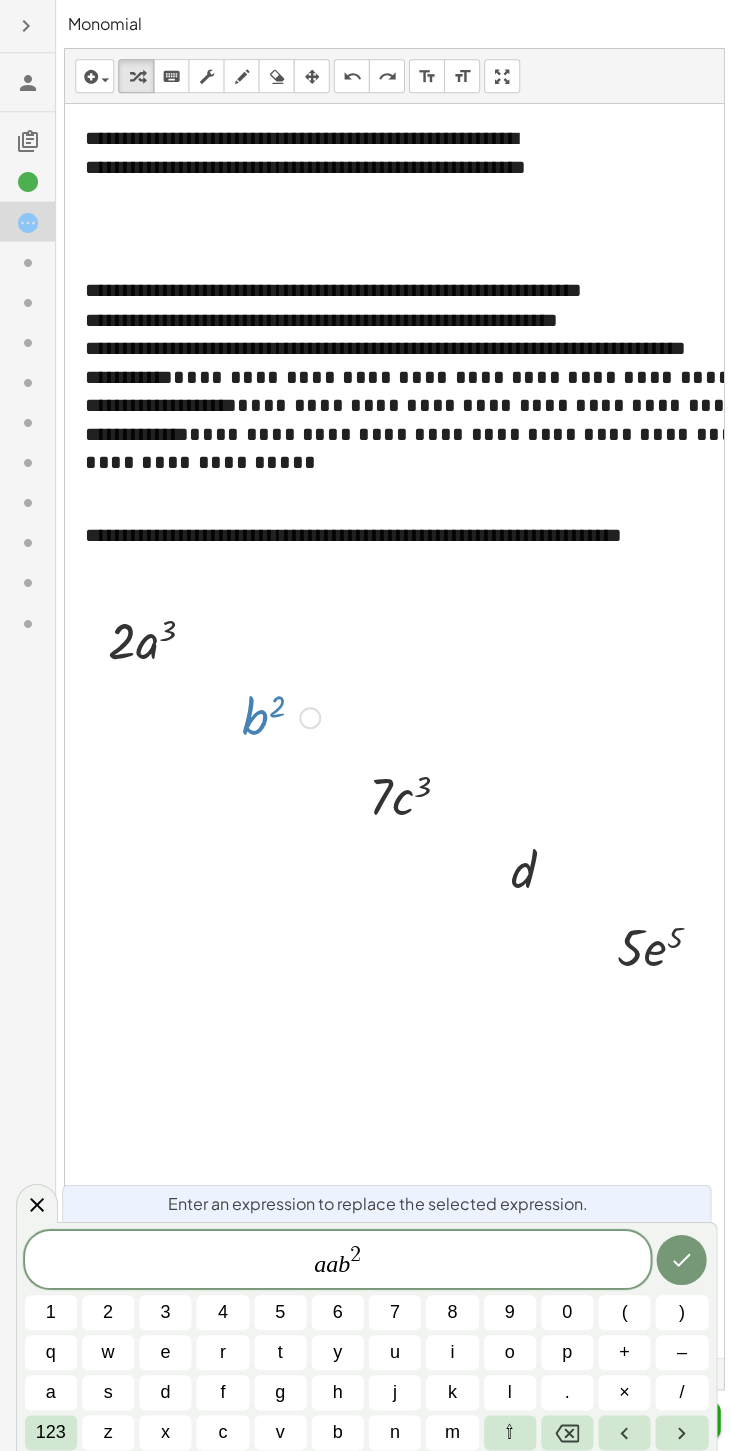 click at bounding box center (623, 1429) 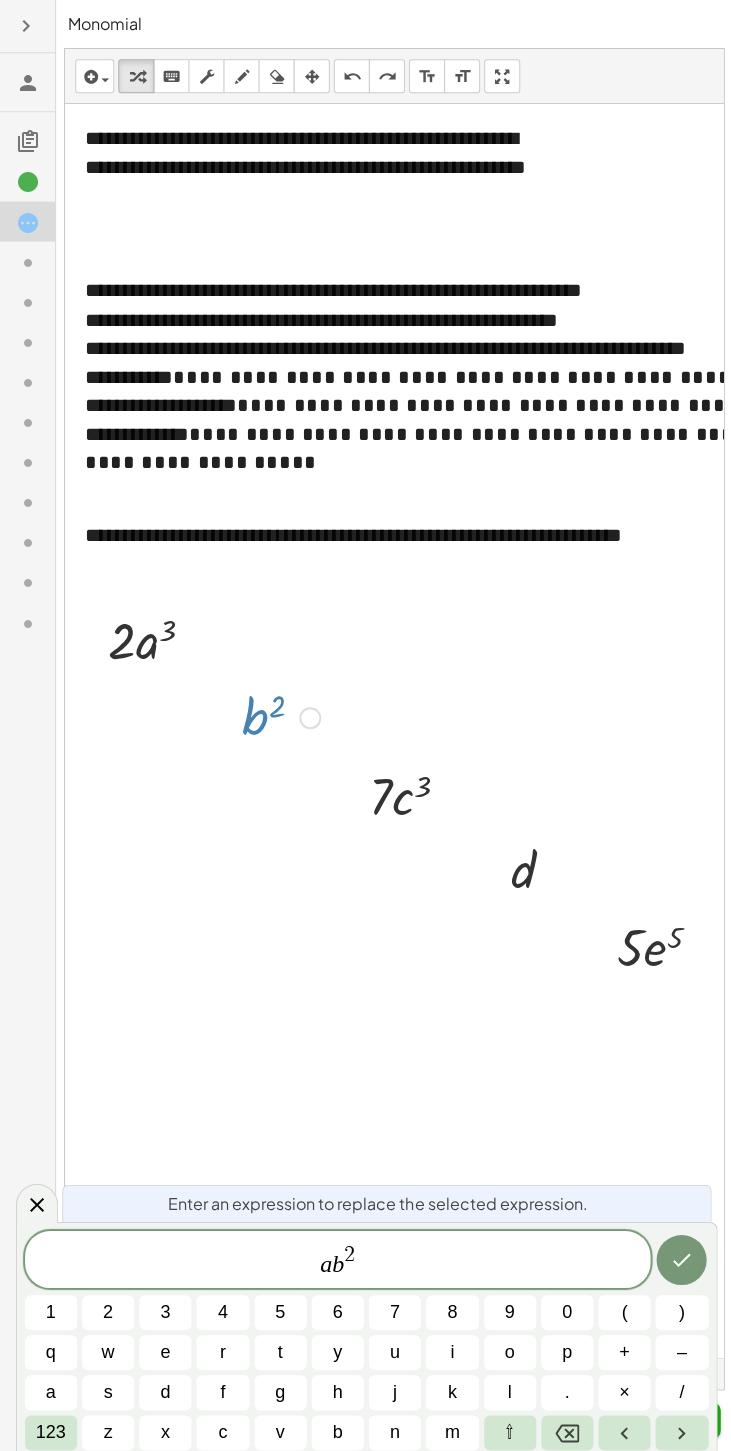 click 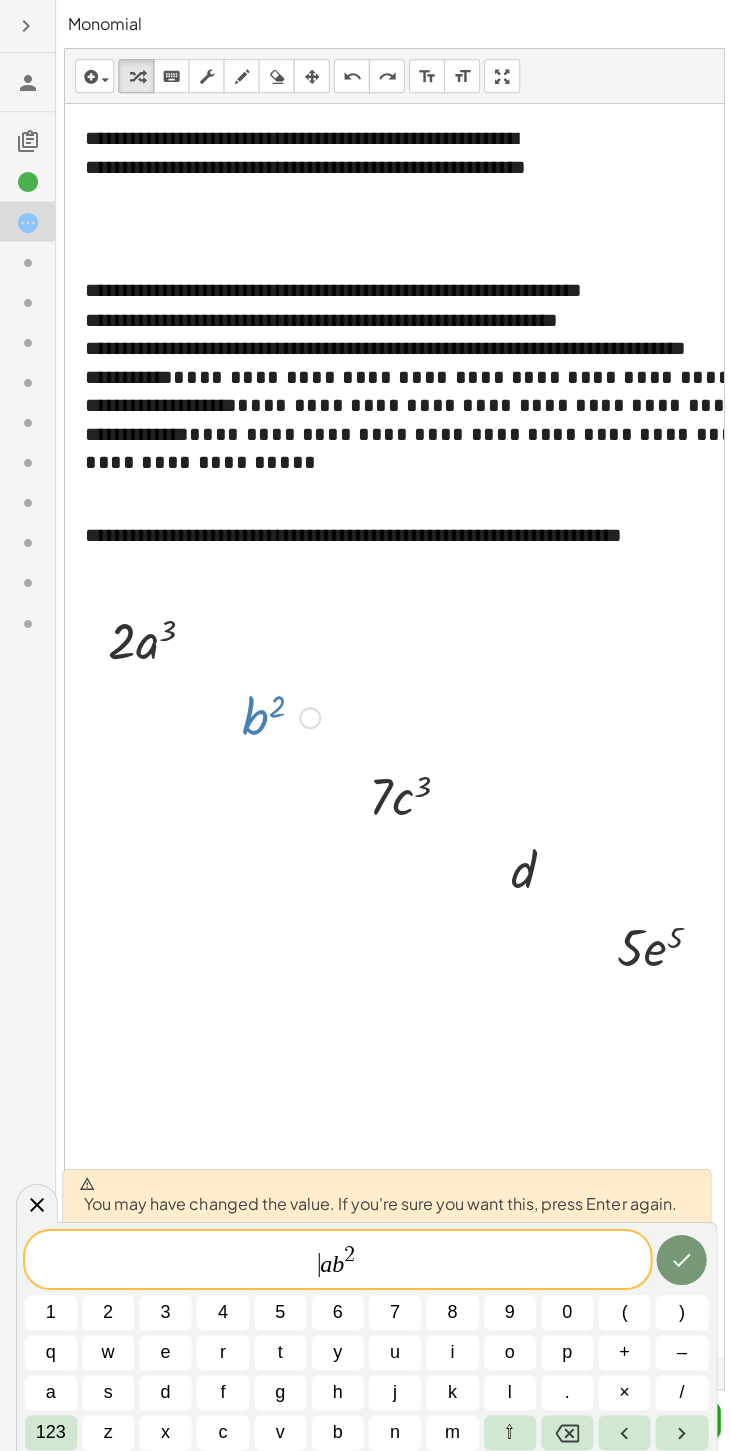 click 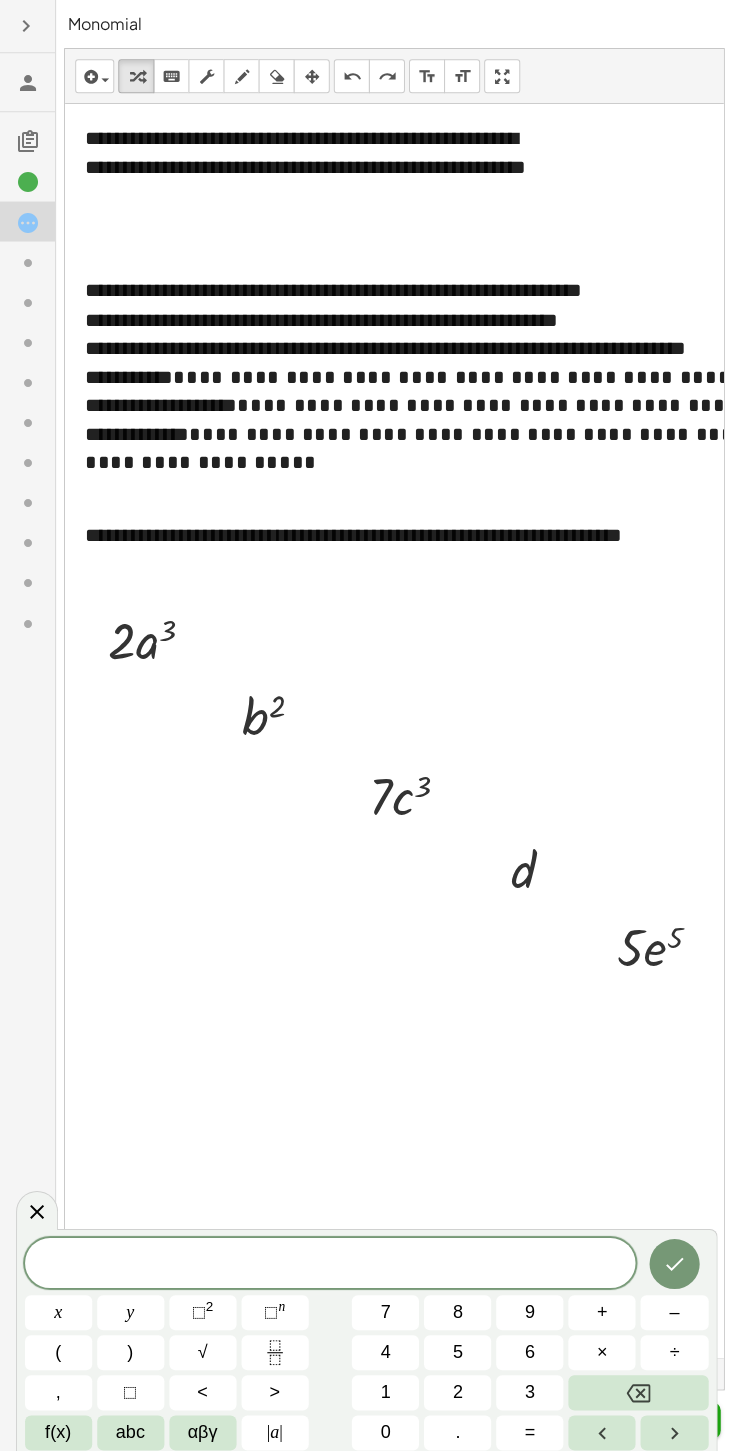 click on "abc" at bounding box center (130, 1429) 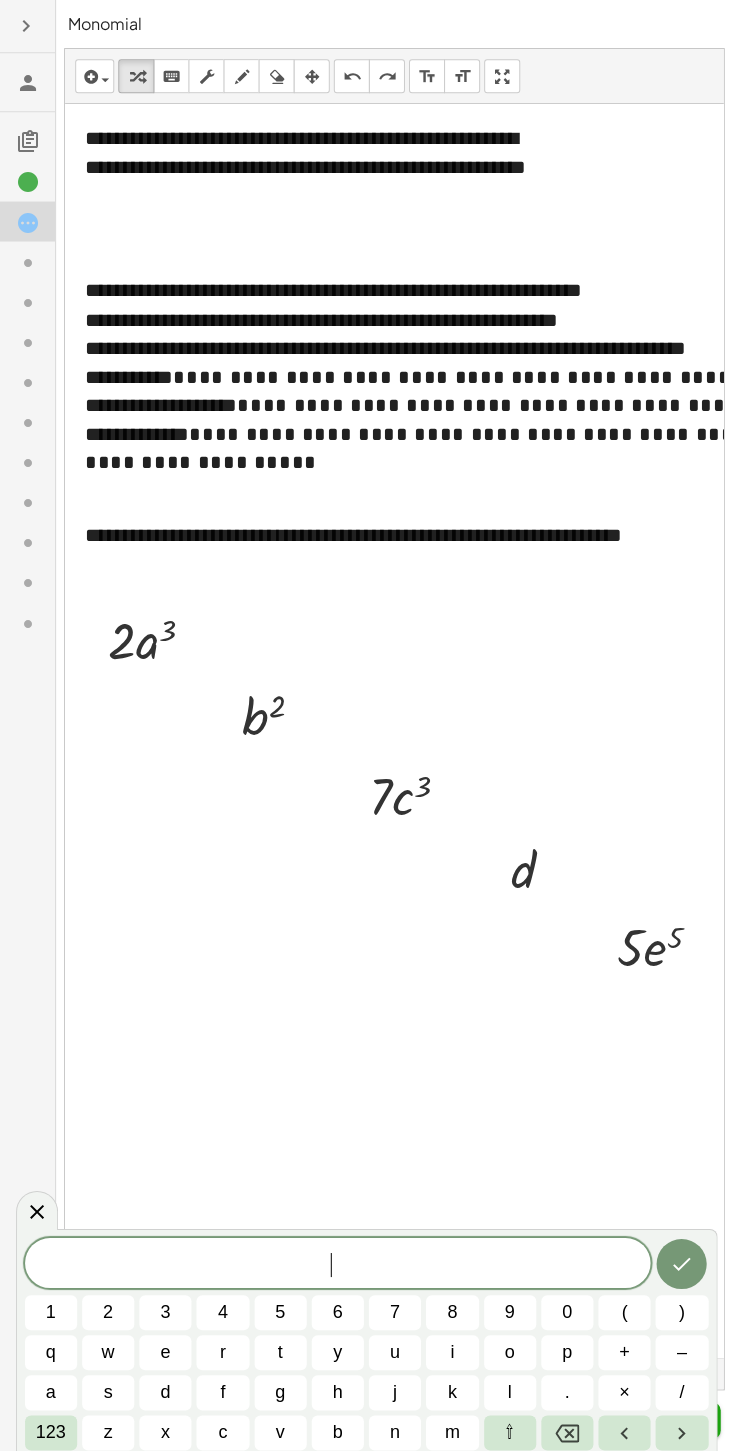 click on "a" at bounding box center [51, 1389] 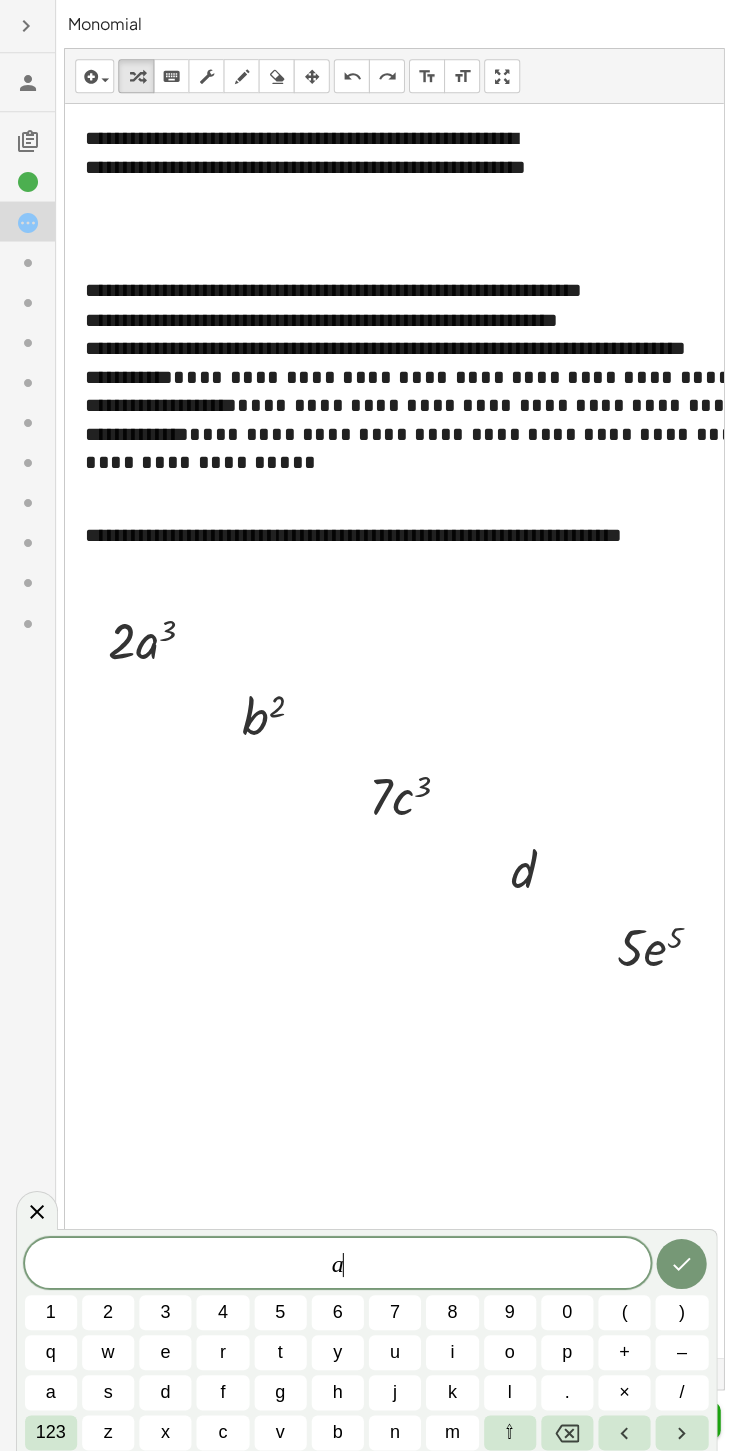 click on "b" at bounding box center [337, 1429] 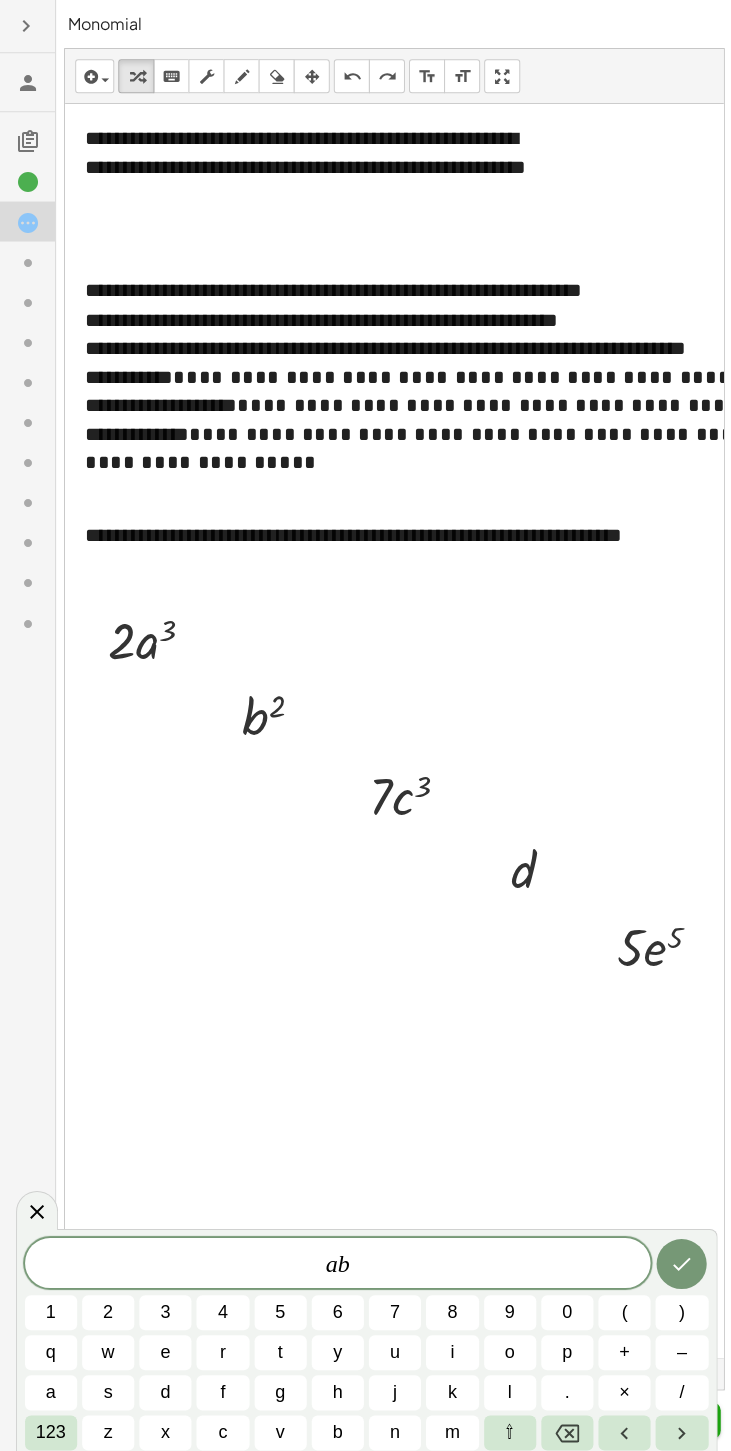 click on "123" at bounding box center [51, 1429] 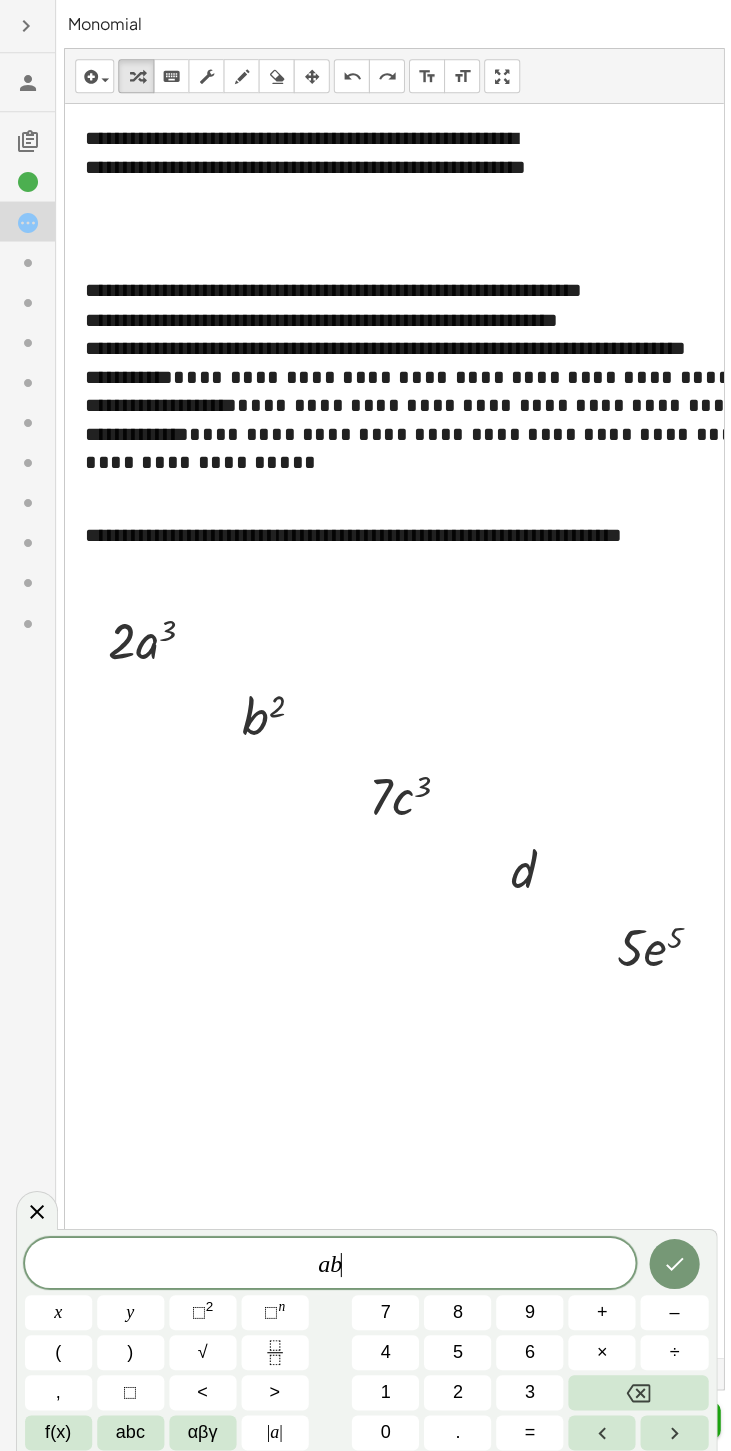 click on "2" at bounding box center (209, 1303) 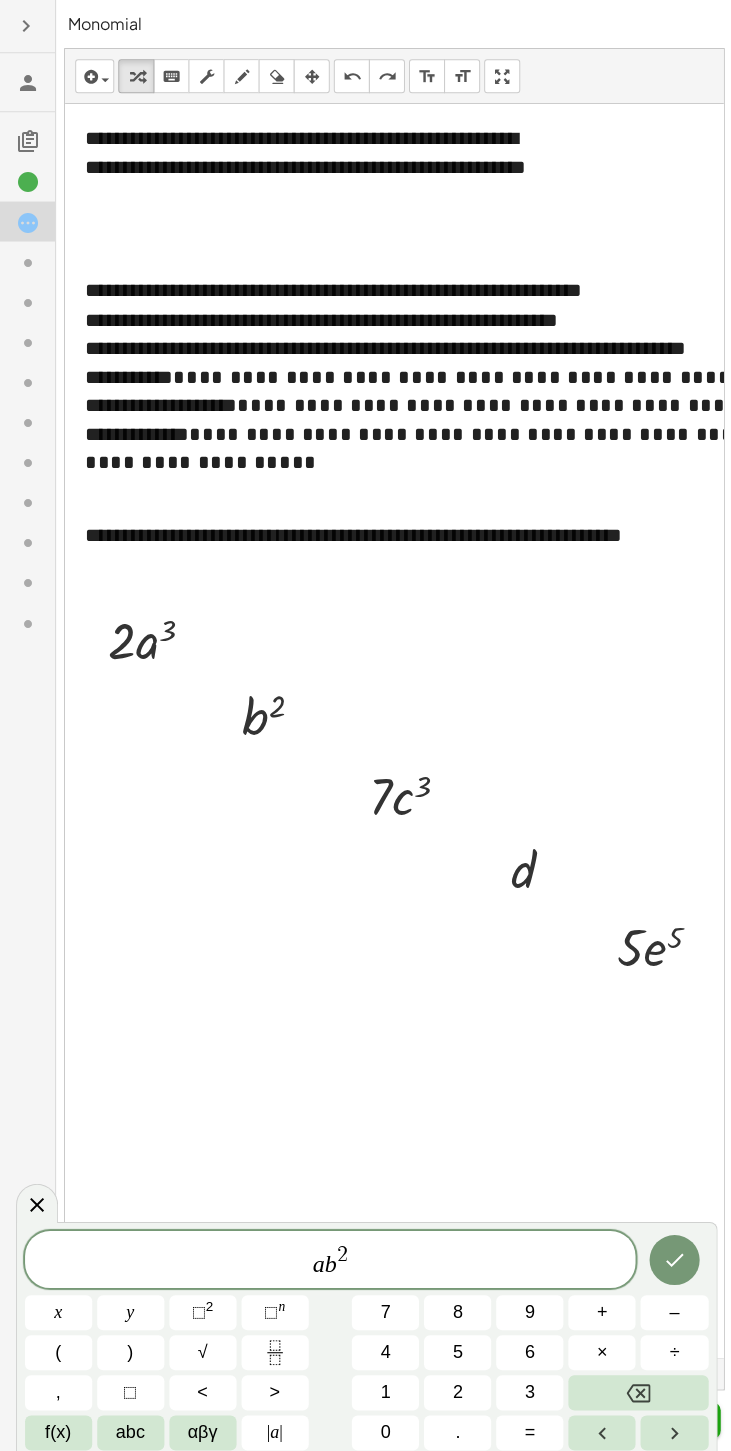 click 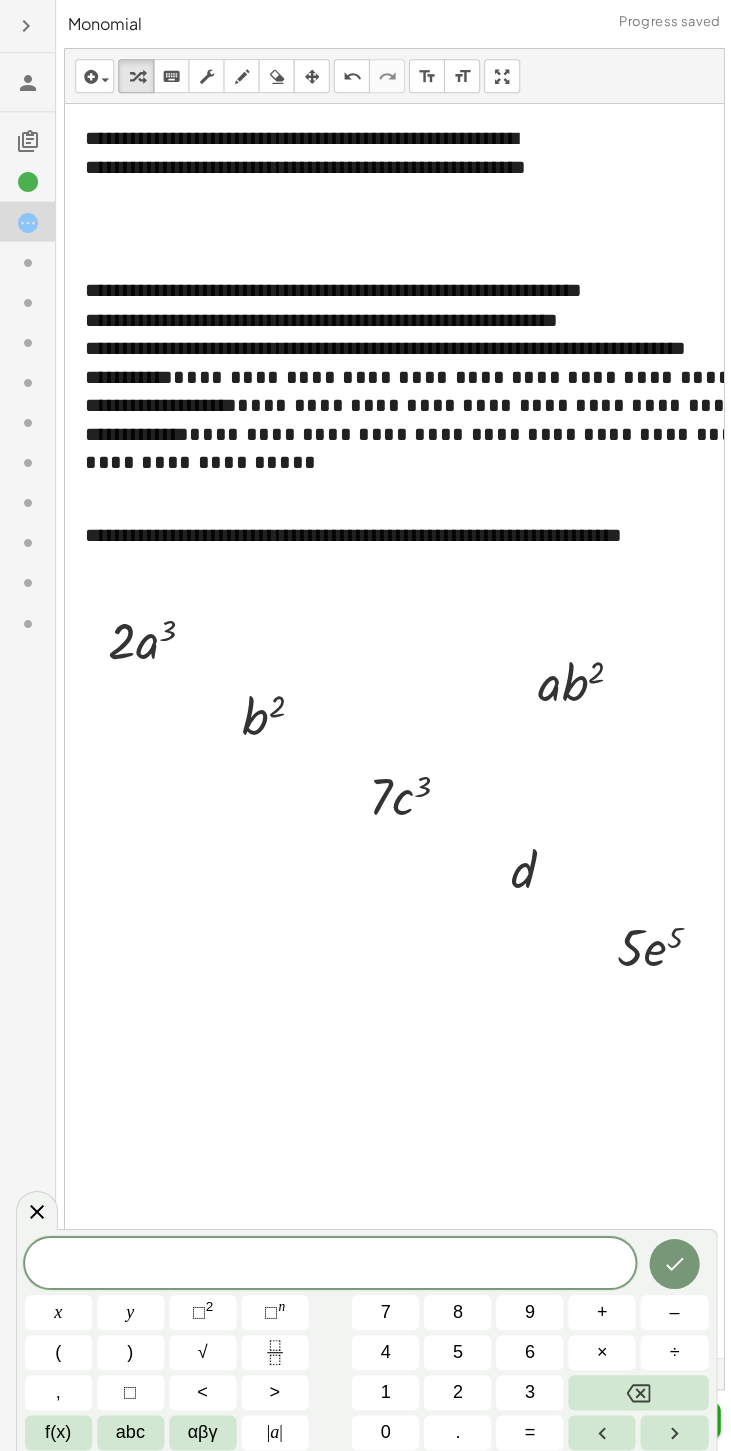 click on "abc" at bounding box center [130, 1429] 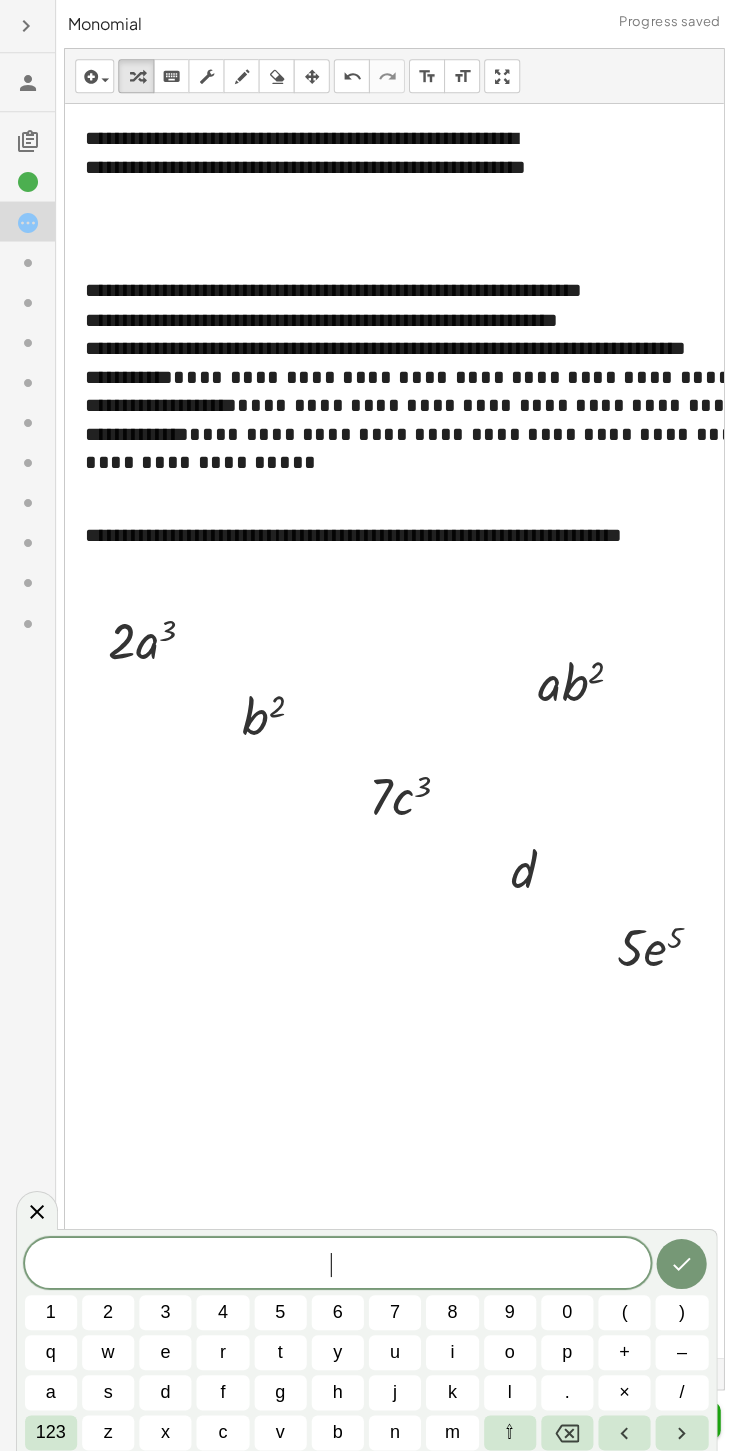 click on "123" at bounding box center [51, 1429] 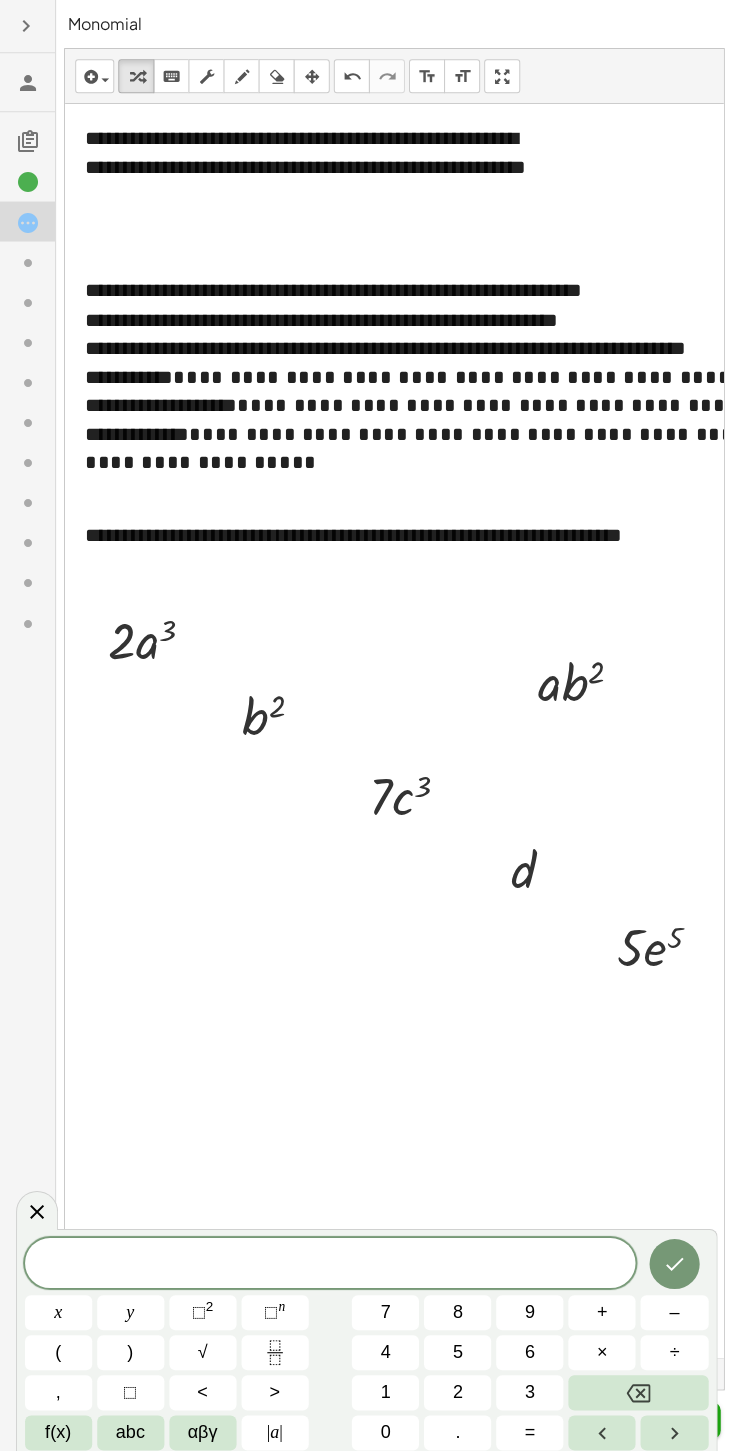 click on "7" at bounding box center [385, 1309] 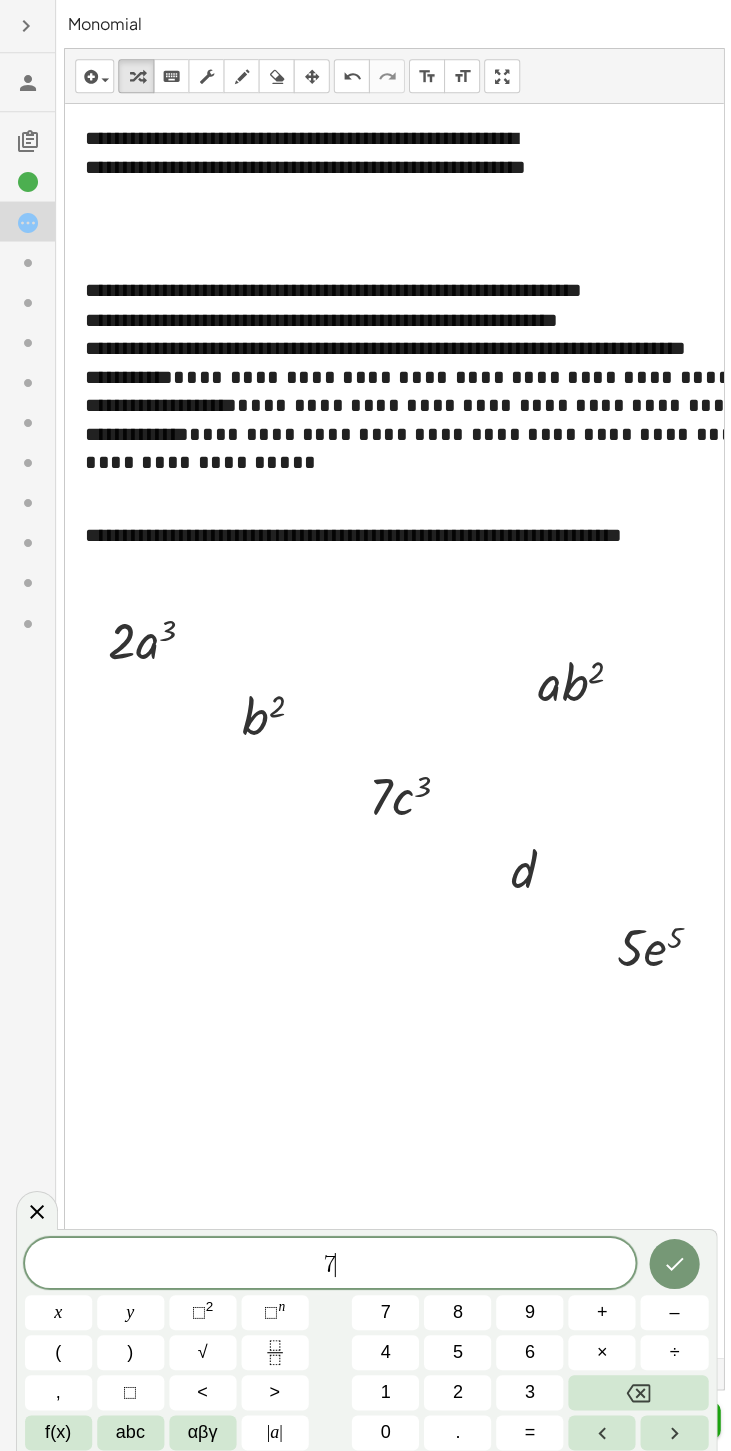 click on "abc" at bounding box center [130, 1429] 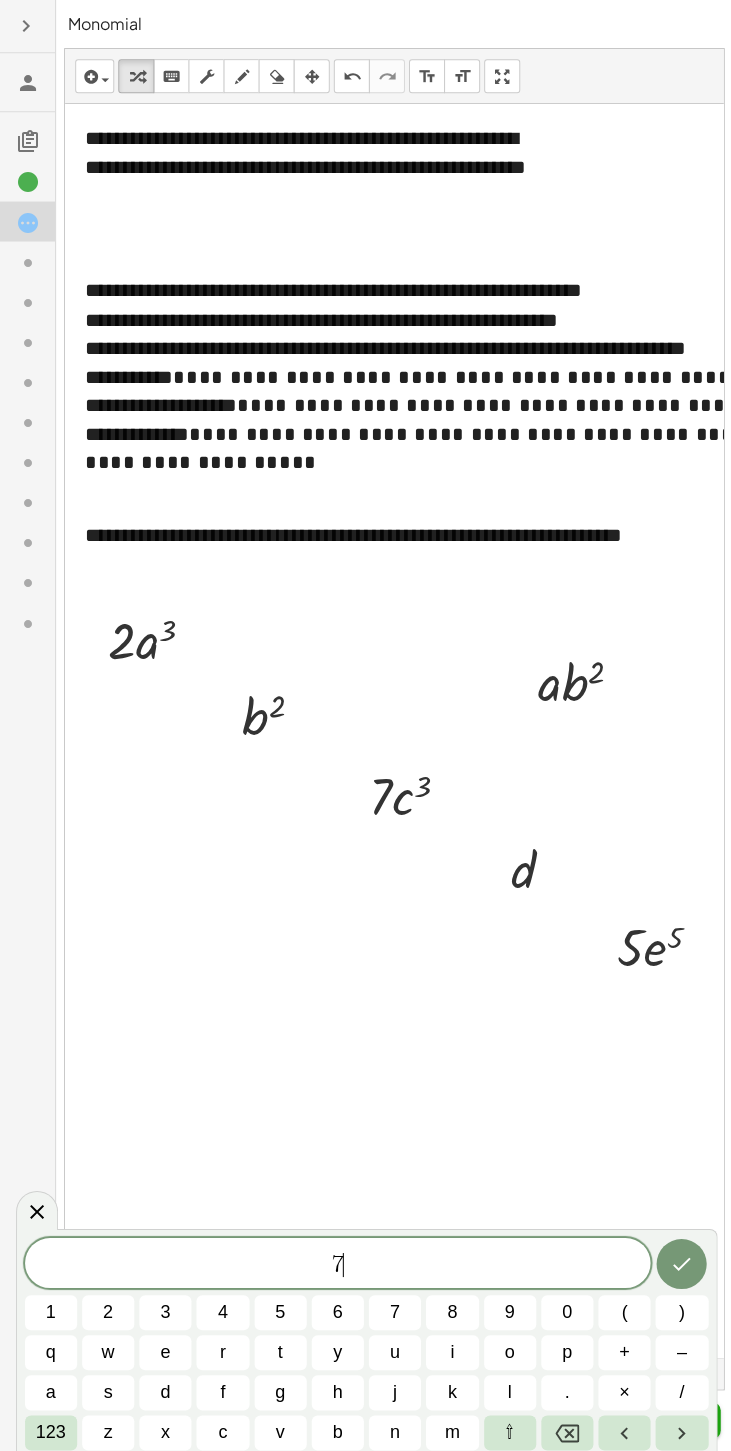 click on "a" at bounding box center (51, 1389) 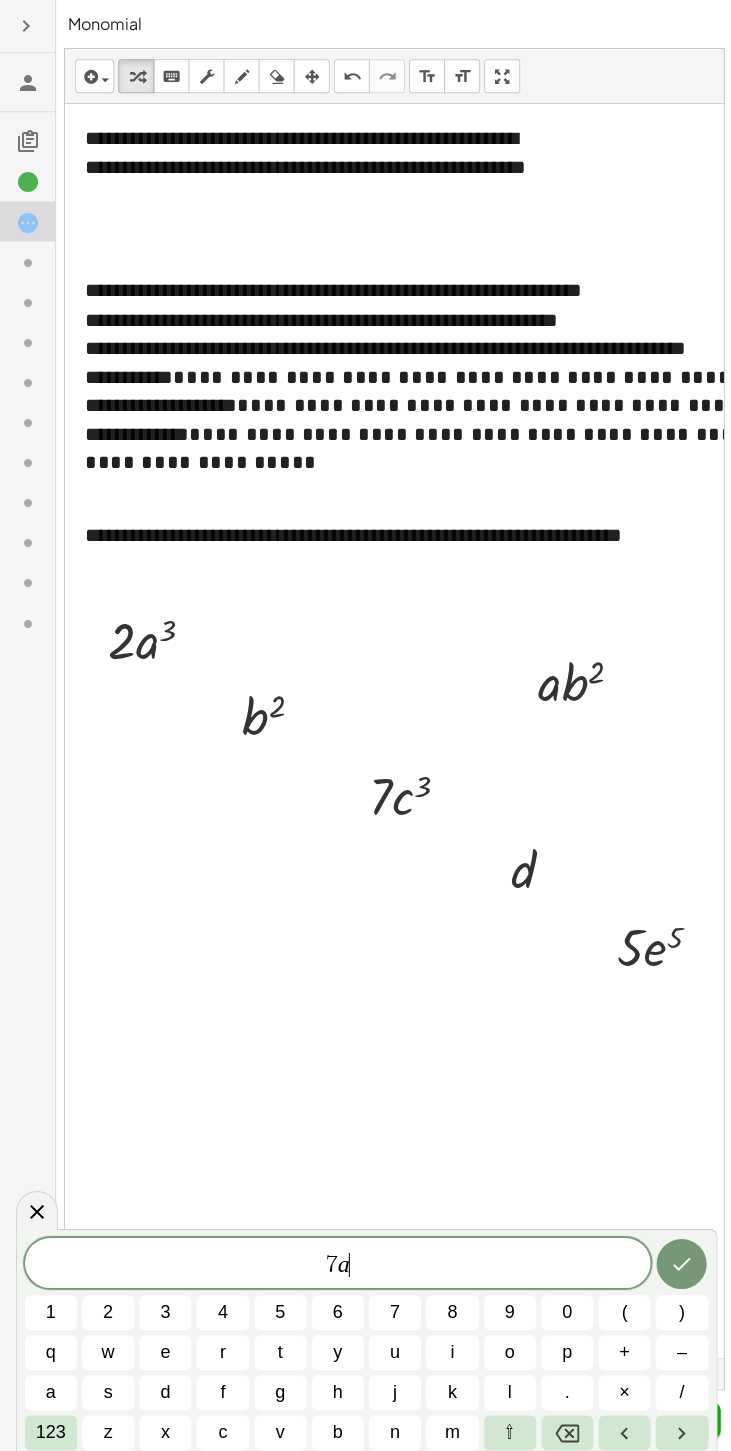 click on "d" at bounding box center [165, 1389] 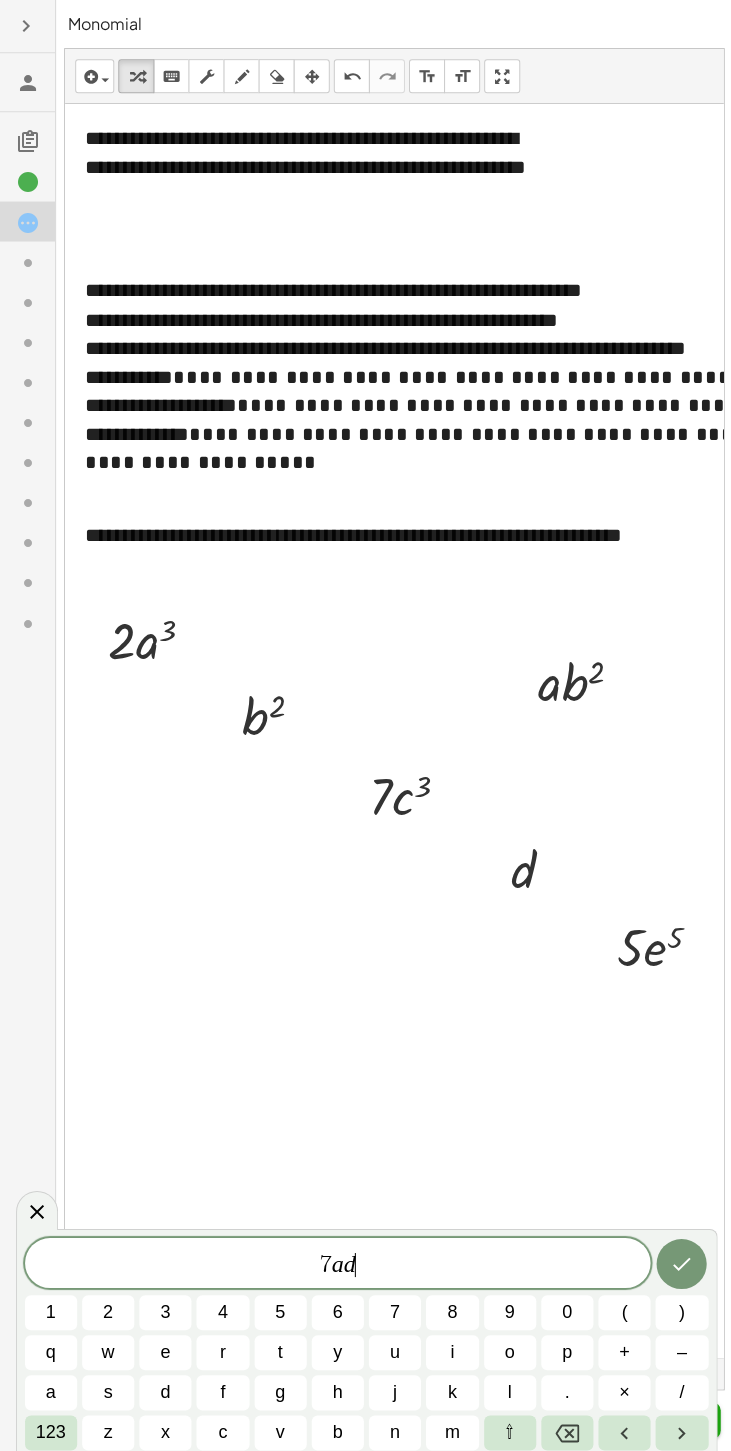 click on "x" at bounding box center (165, 1429) 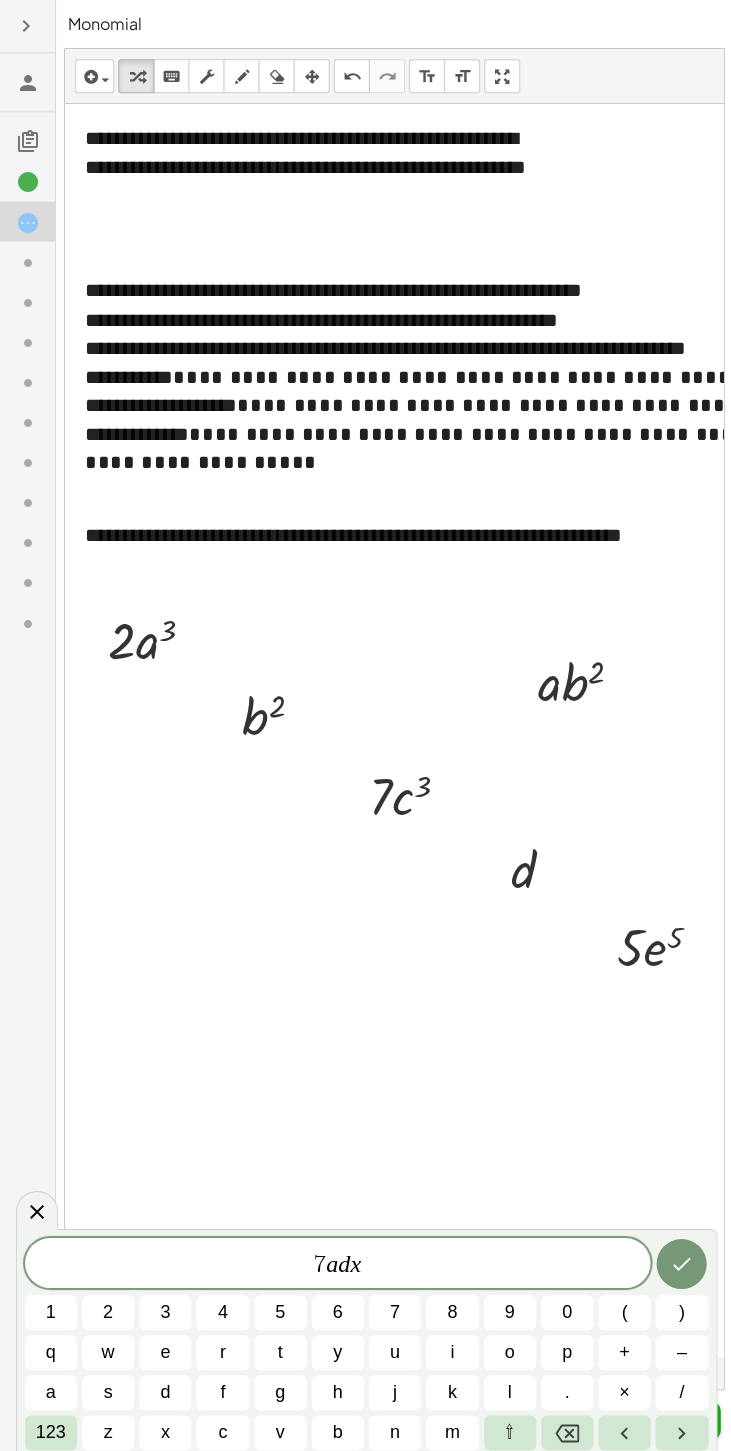click on "123" at bounding box center (51, 1429) 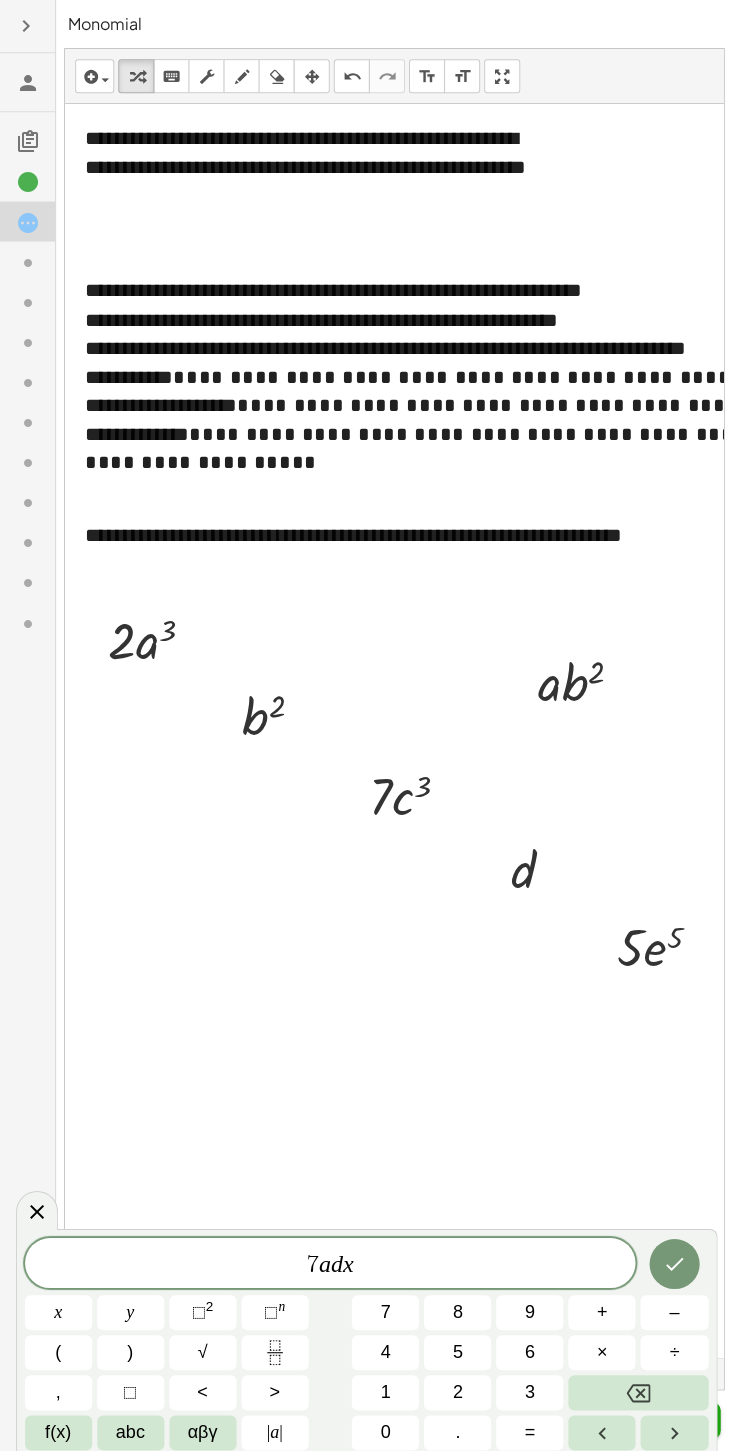 click on "d" at bounding box center (336, 1261) 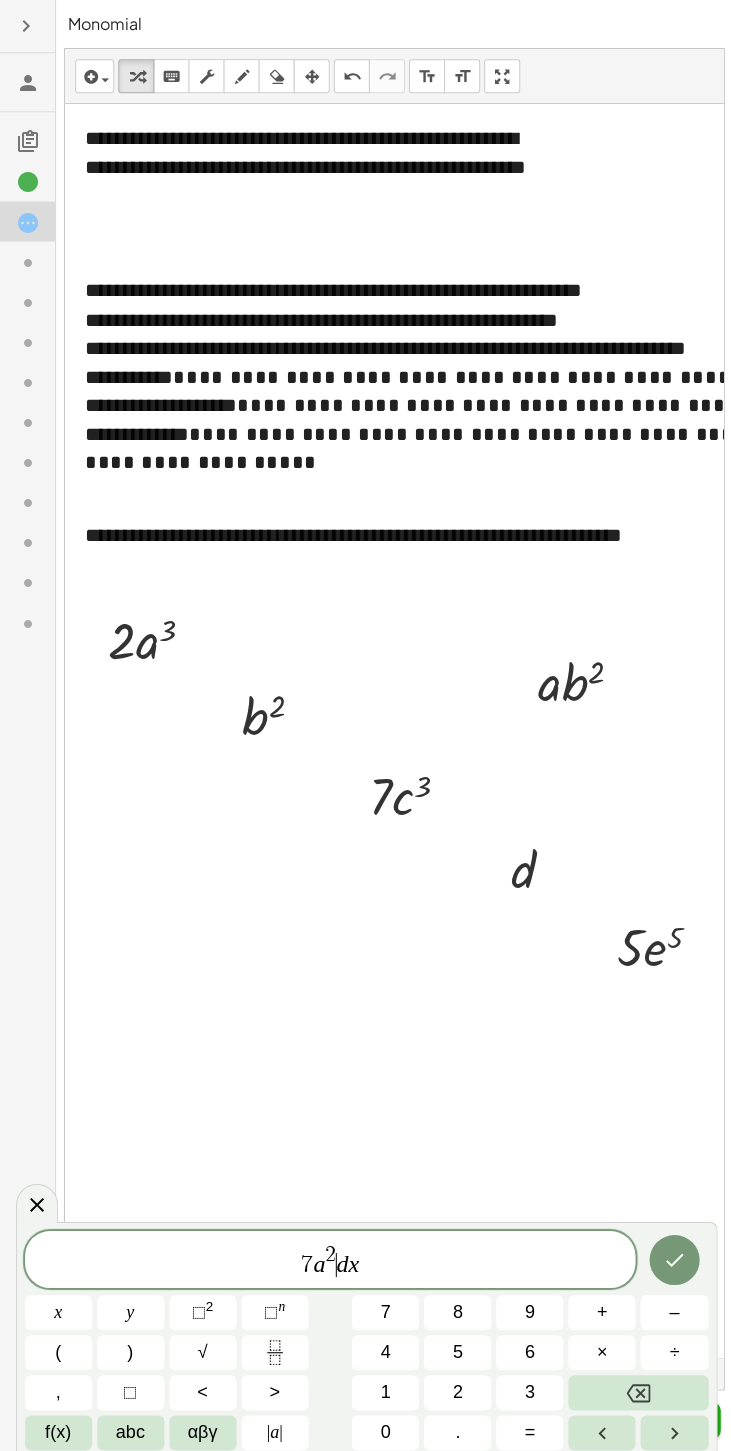 click on "d" at bounding box center [342, 1261] 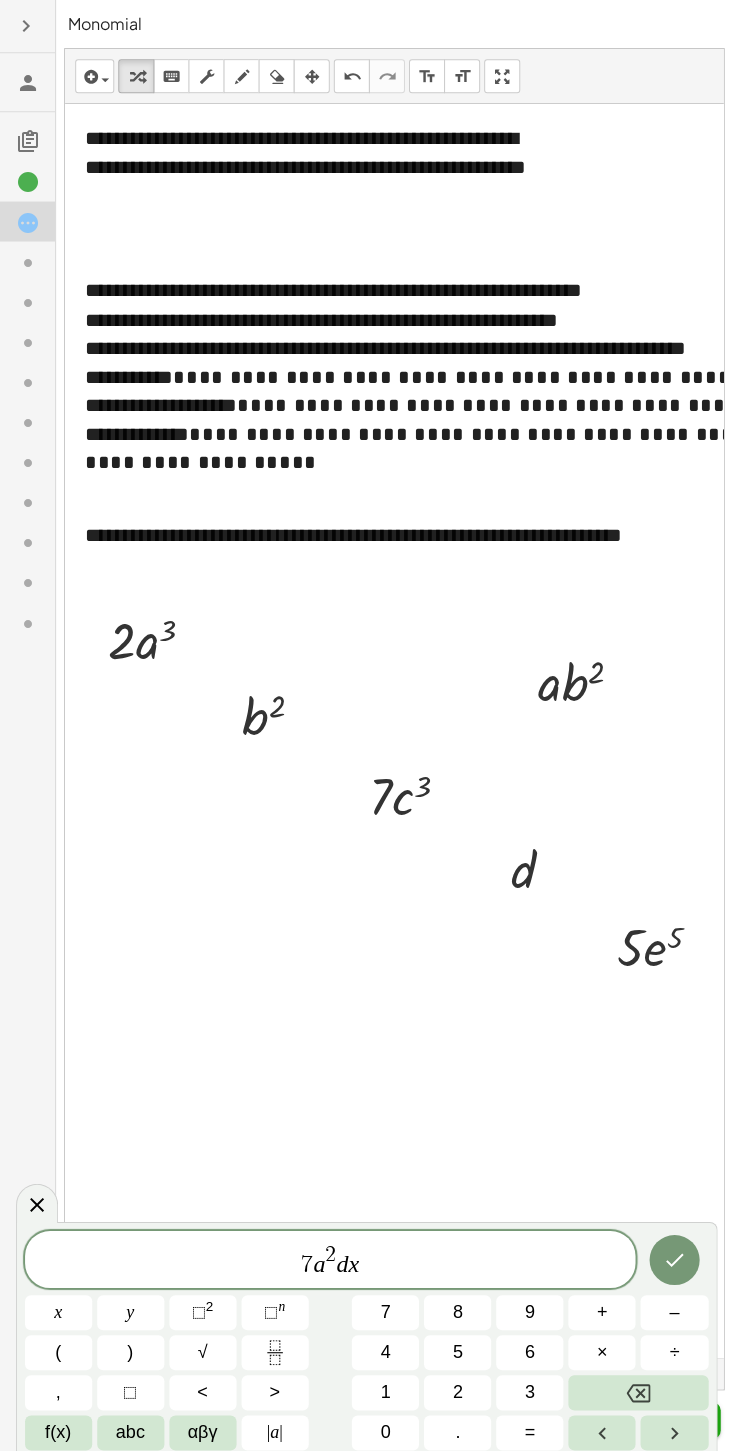 click on "n" at bounding box center (281, 1303) 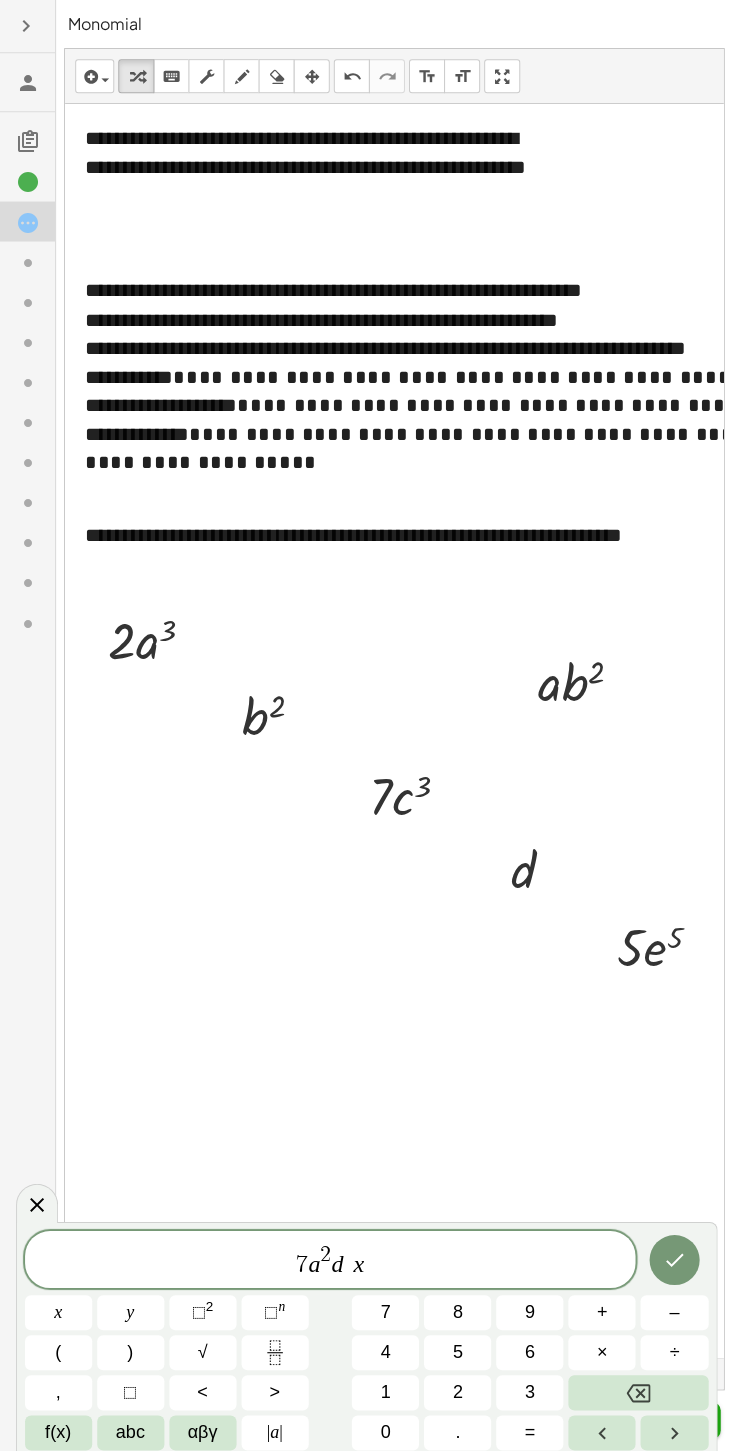 click on "4" at bounding box center (384, 1349) 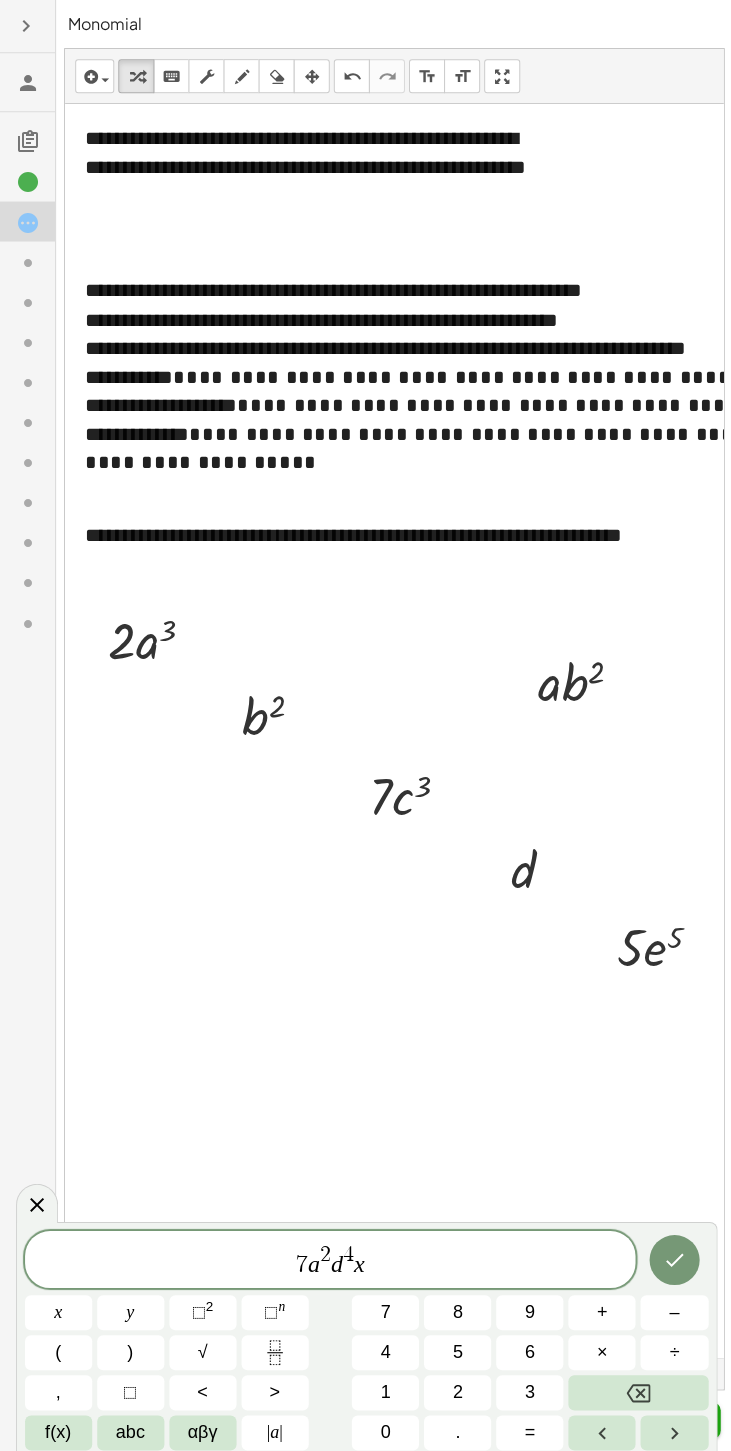 click 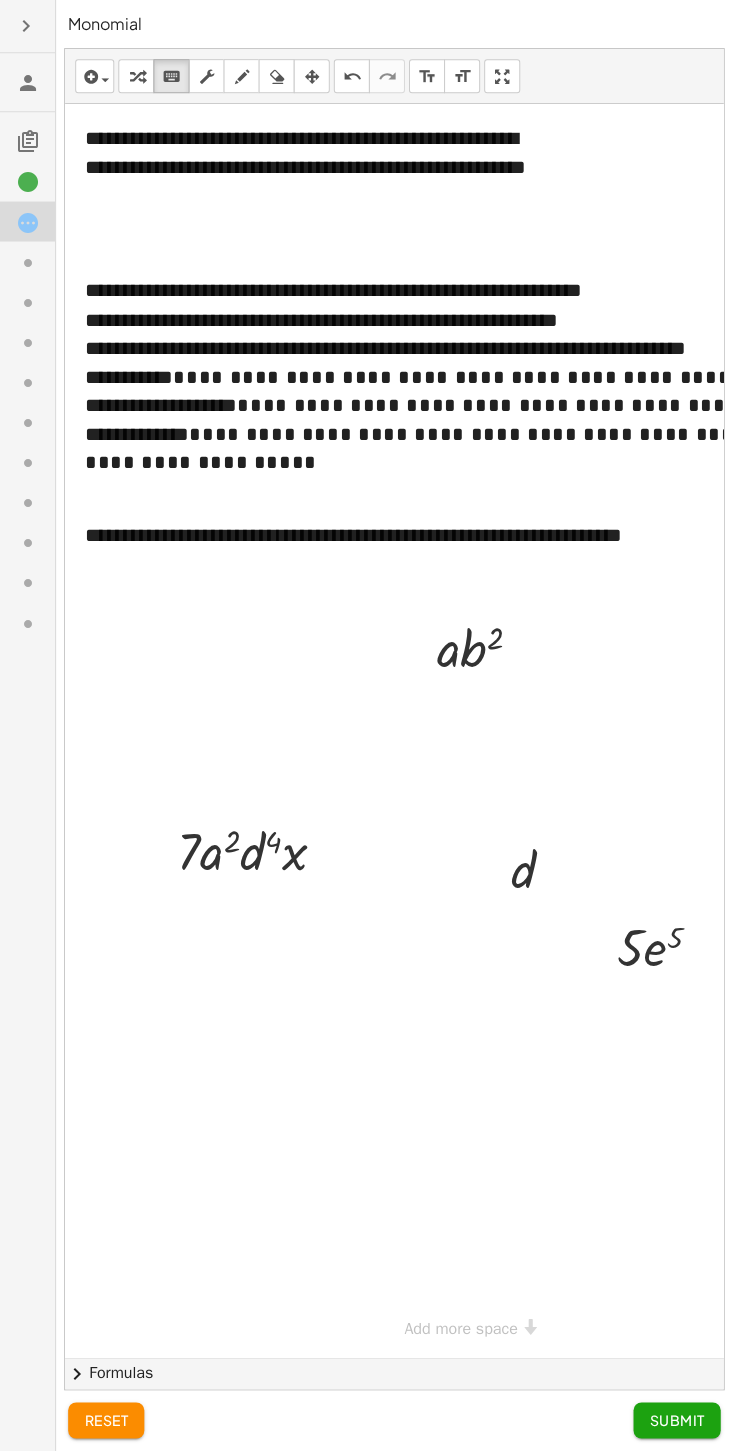 click on "**********" 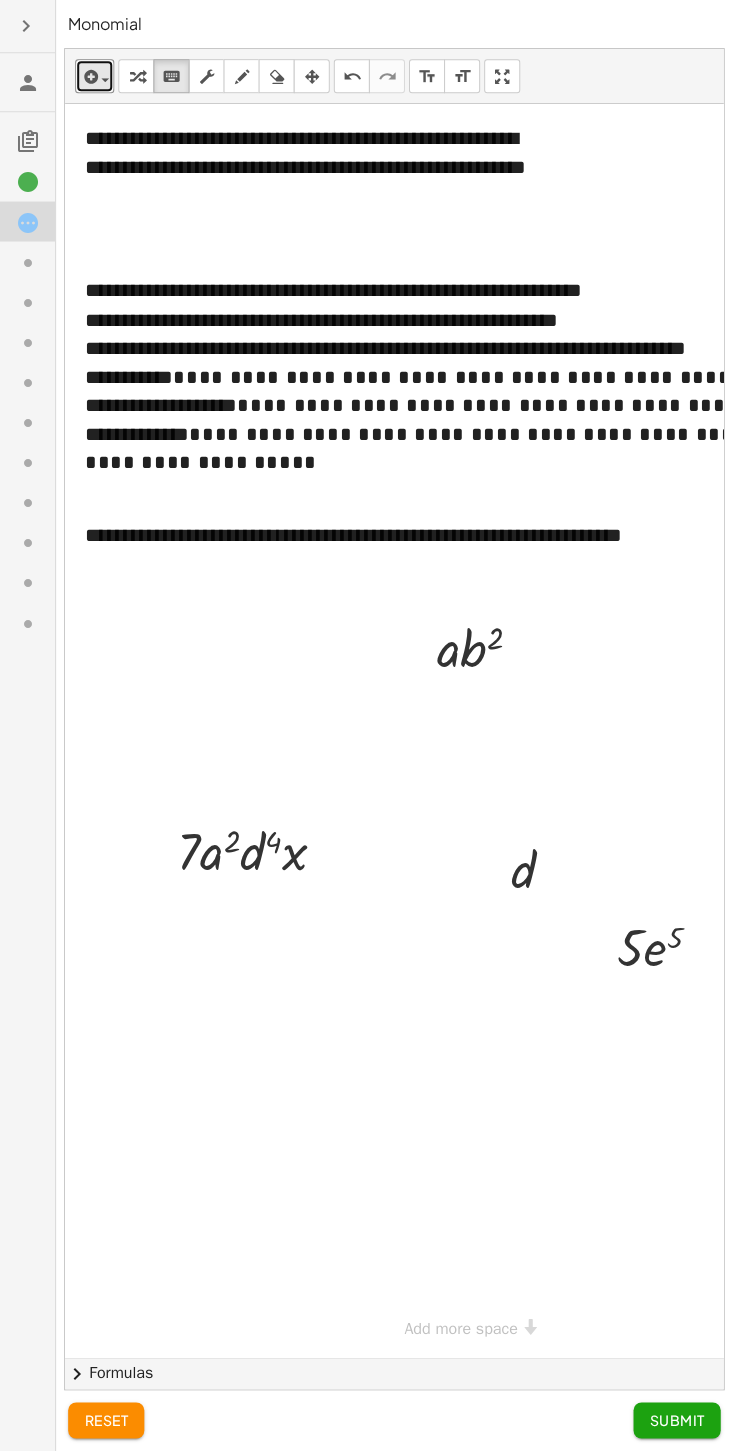 click at bounding box center [94, 76] 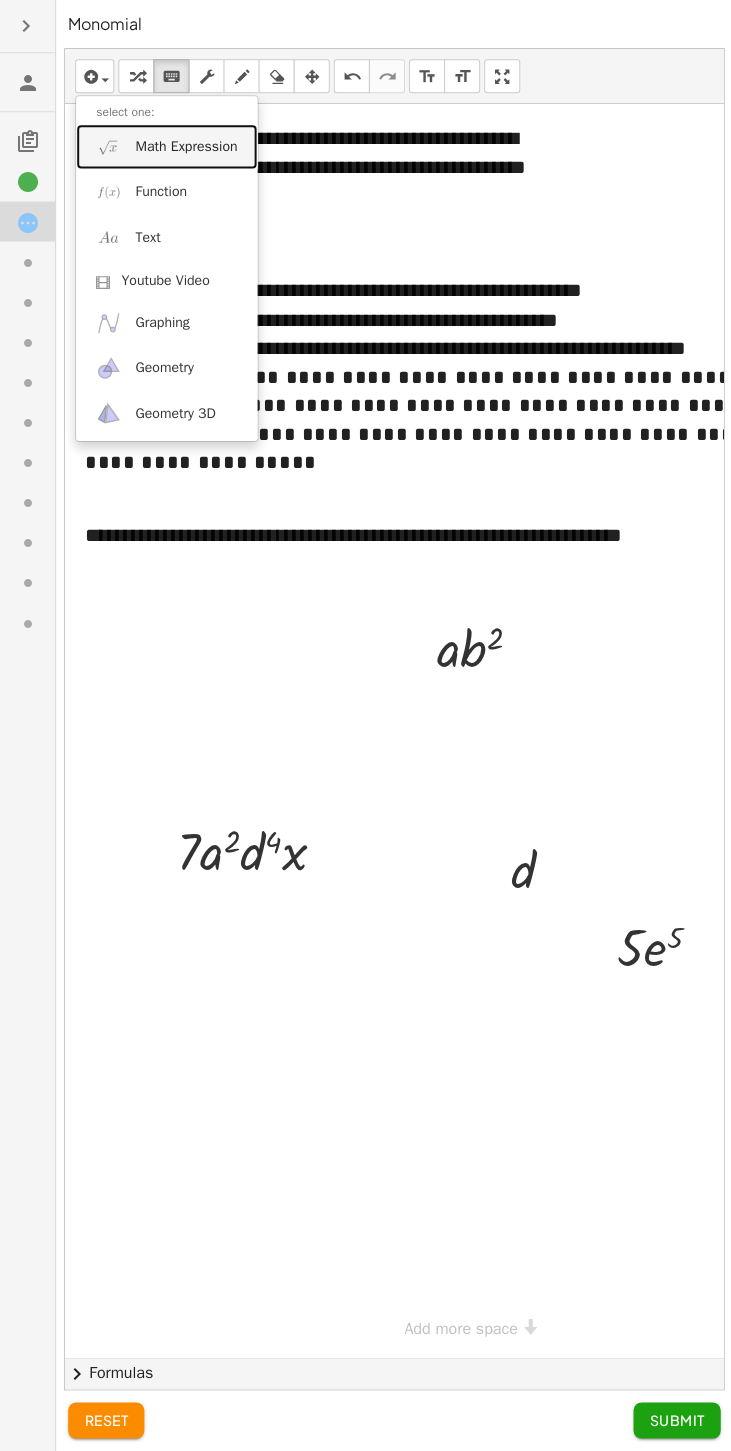 click at bounding box center [108, 146] 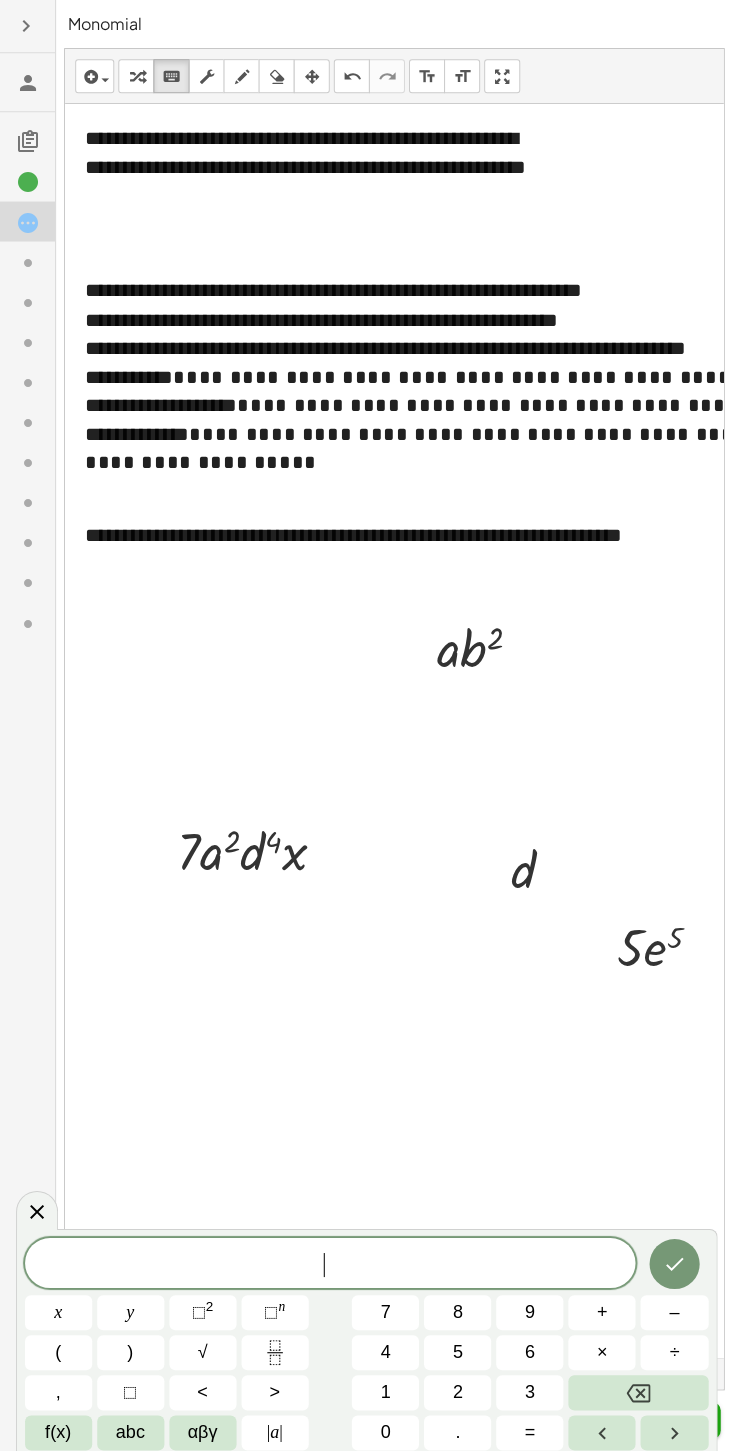 click on "​" at bounding box center (330, 1262) 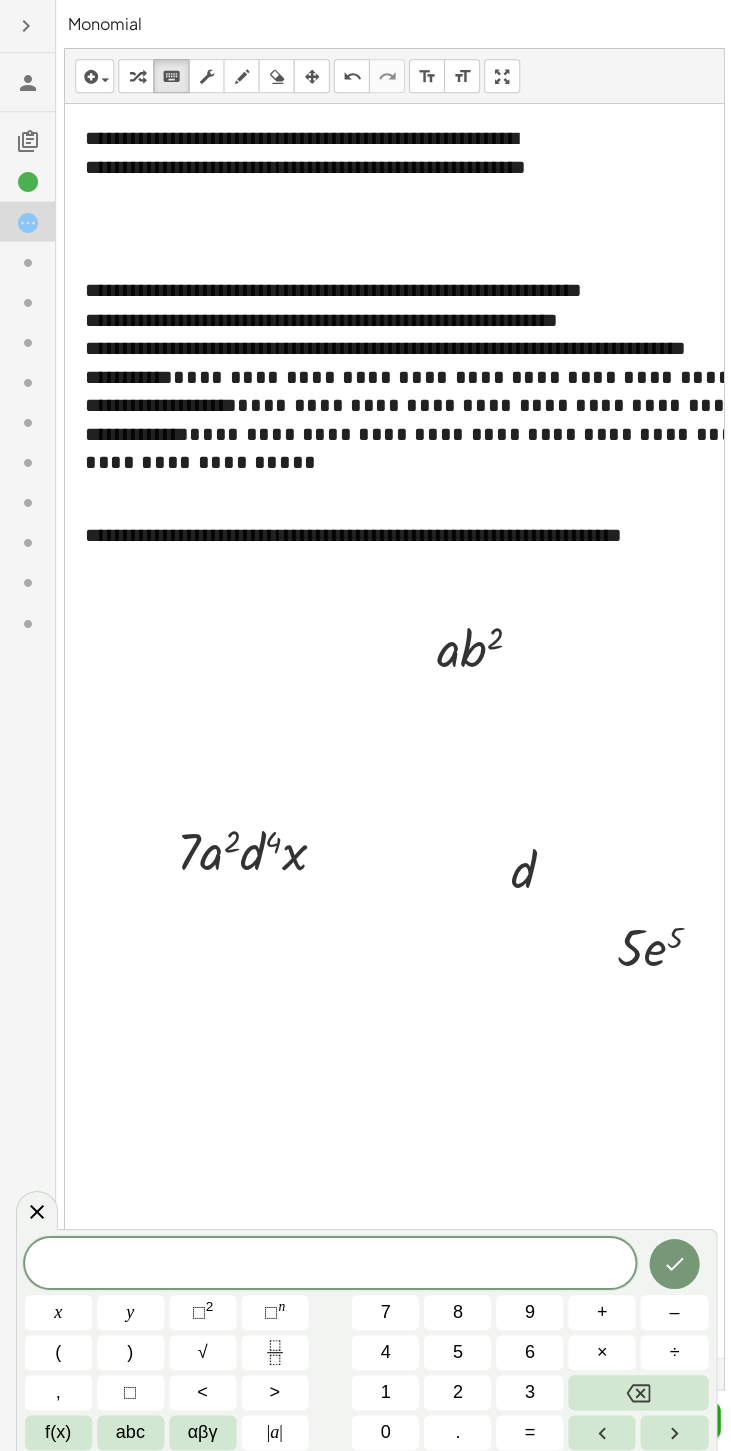 click on "–" at bounding box center [673, 1309] 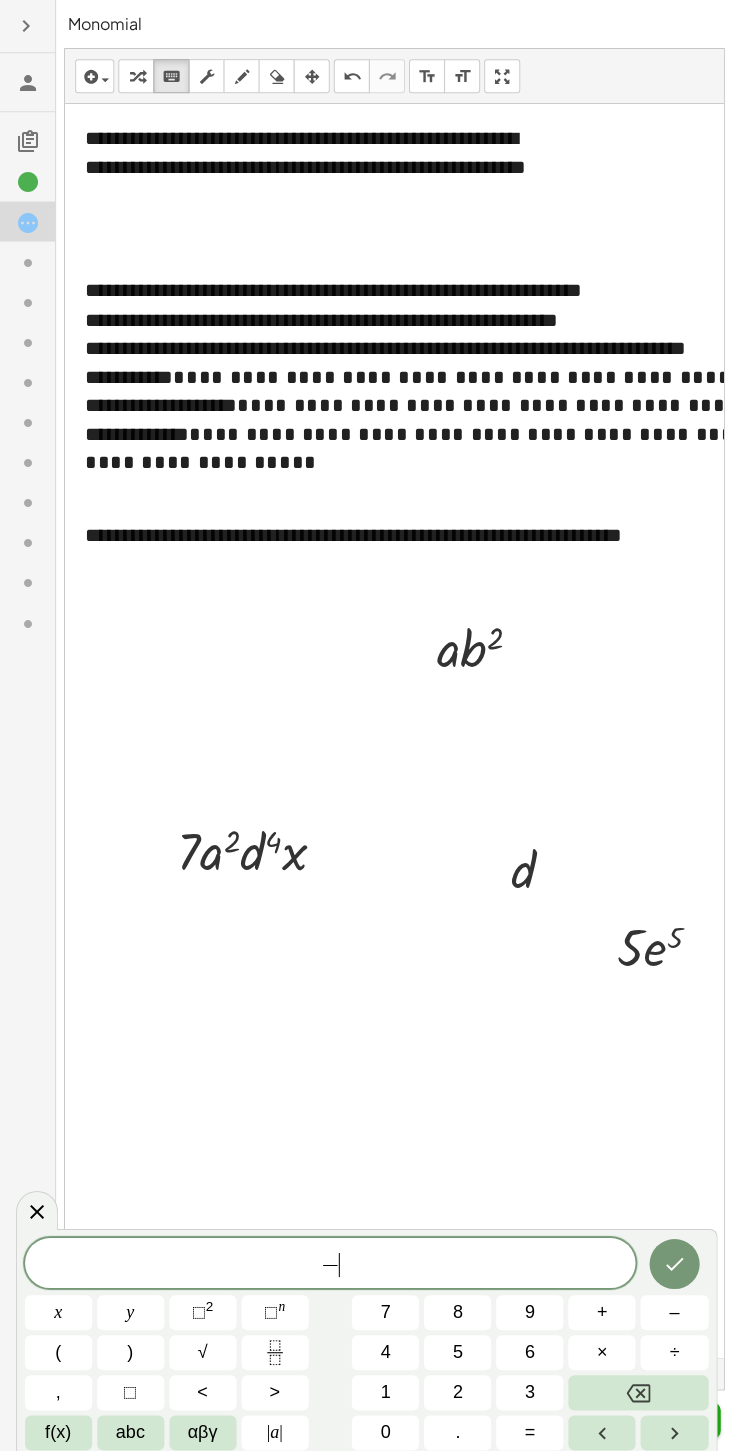 click on "6" at bounding box center [529, 1349] 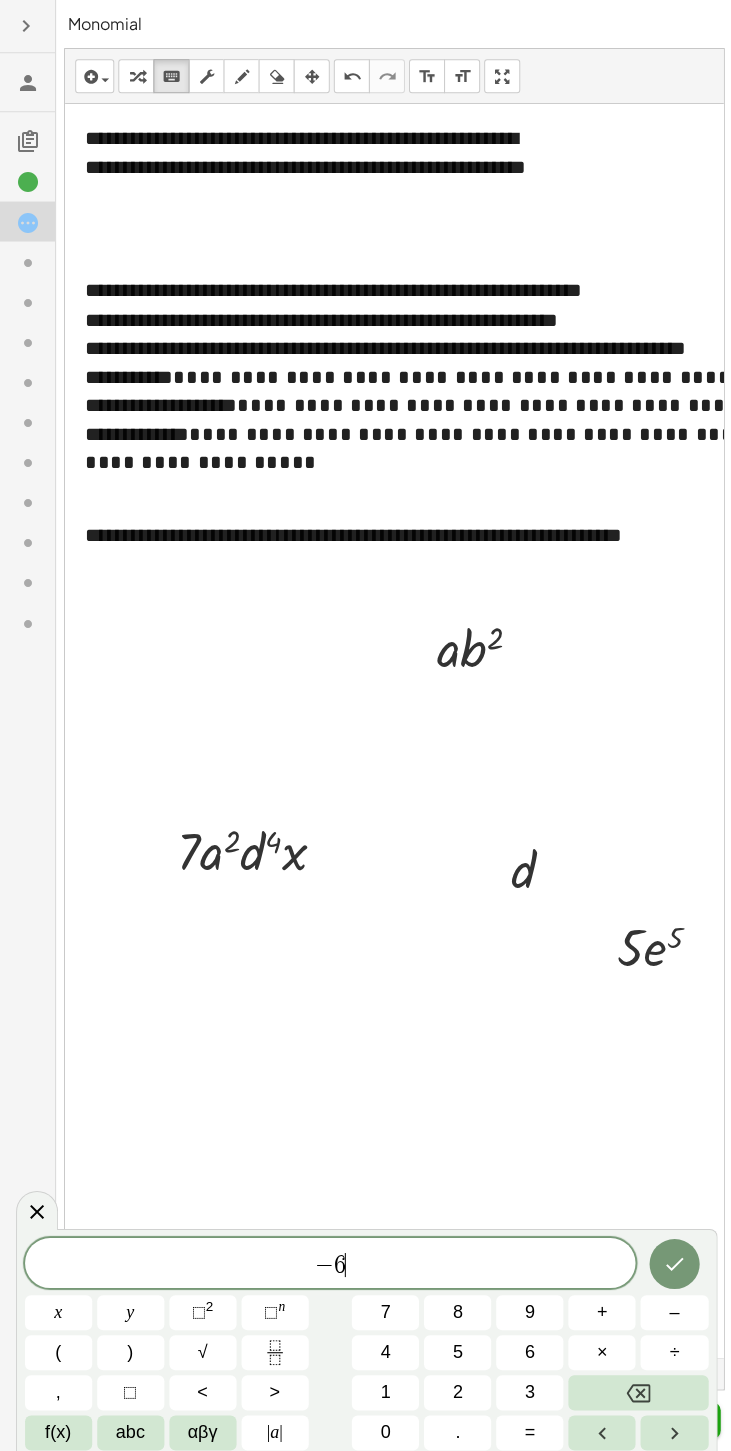 click on "abc" at bounding box center (130, 1429) 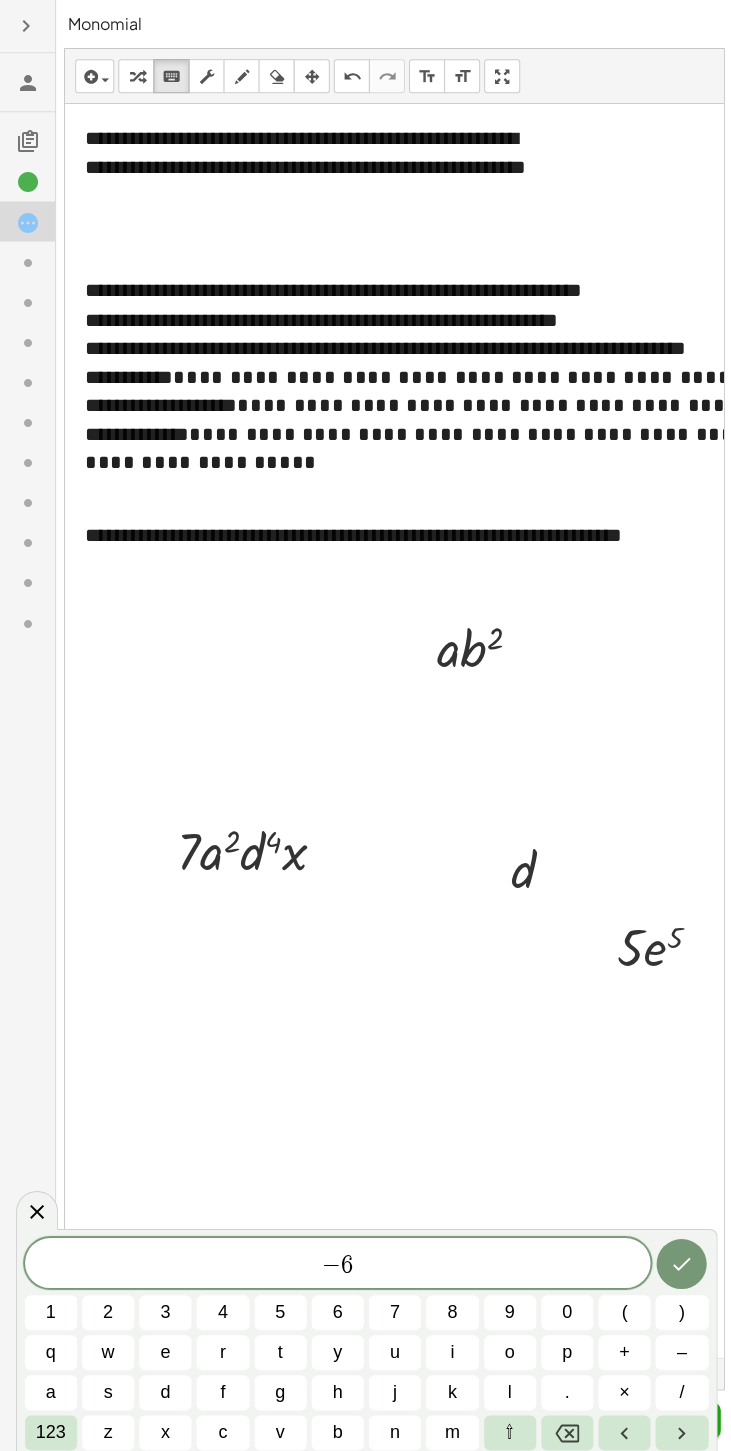 click on "i" at bounding box center (451, 1349) 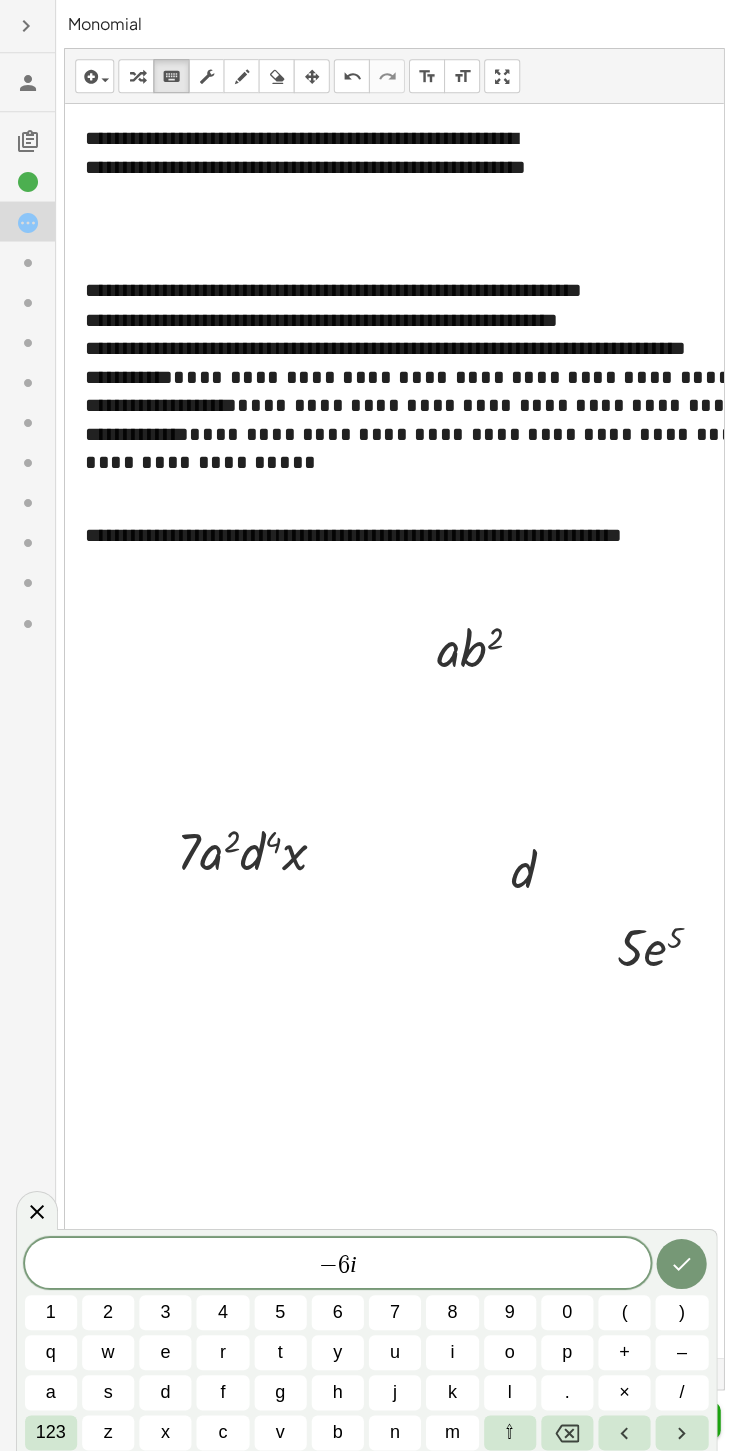 click on "123" at bounding box center [51, 1429] 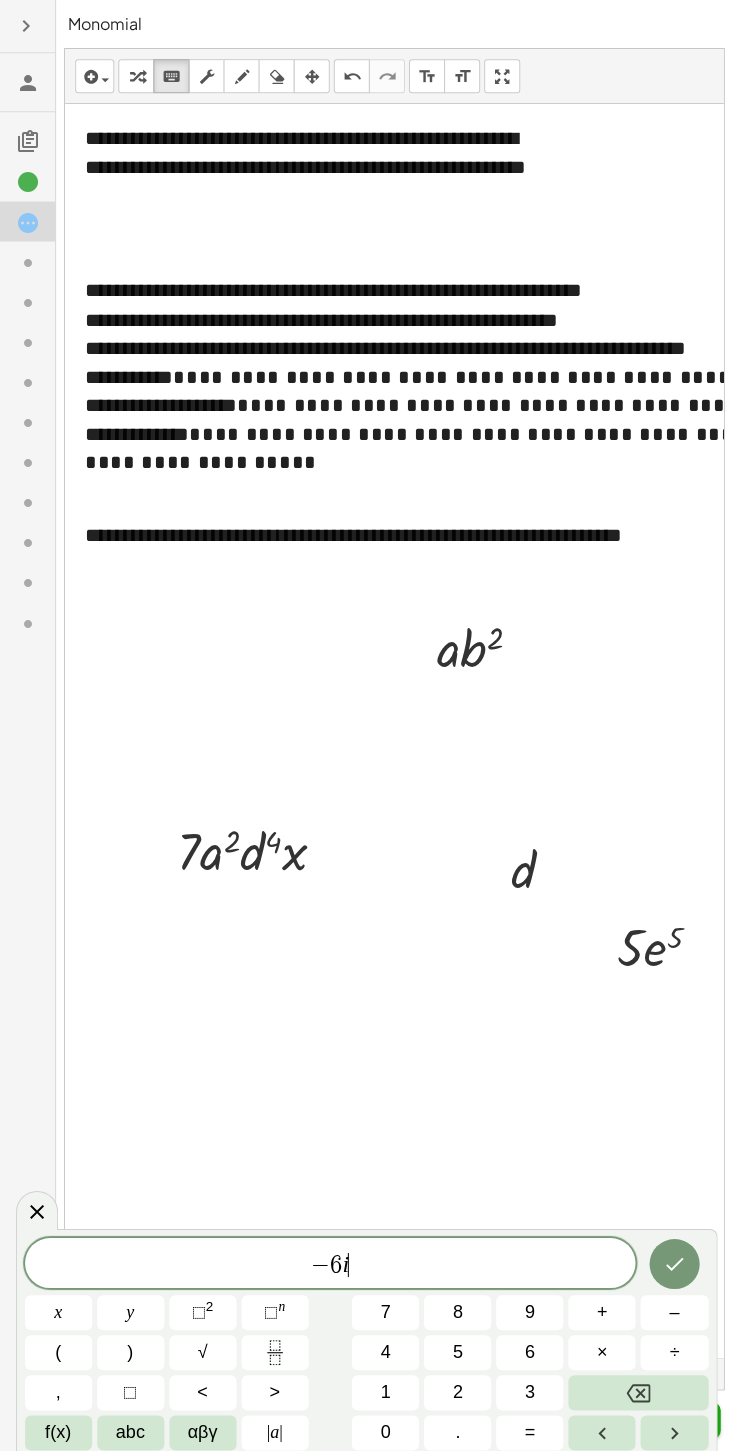 click on "⬚ 2" at bounding box center [202, 1309] 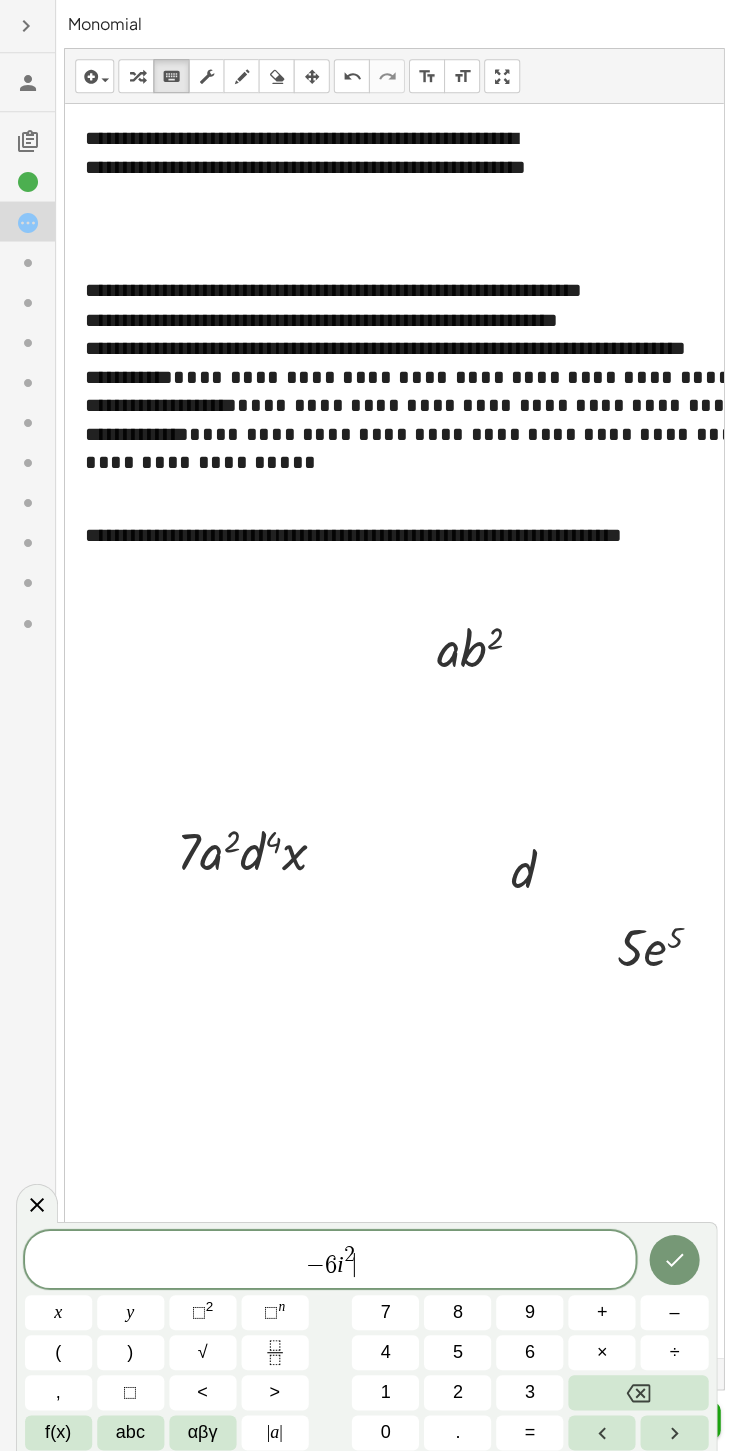 click 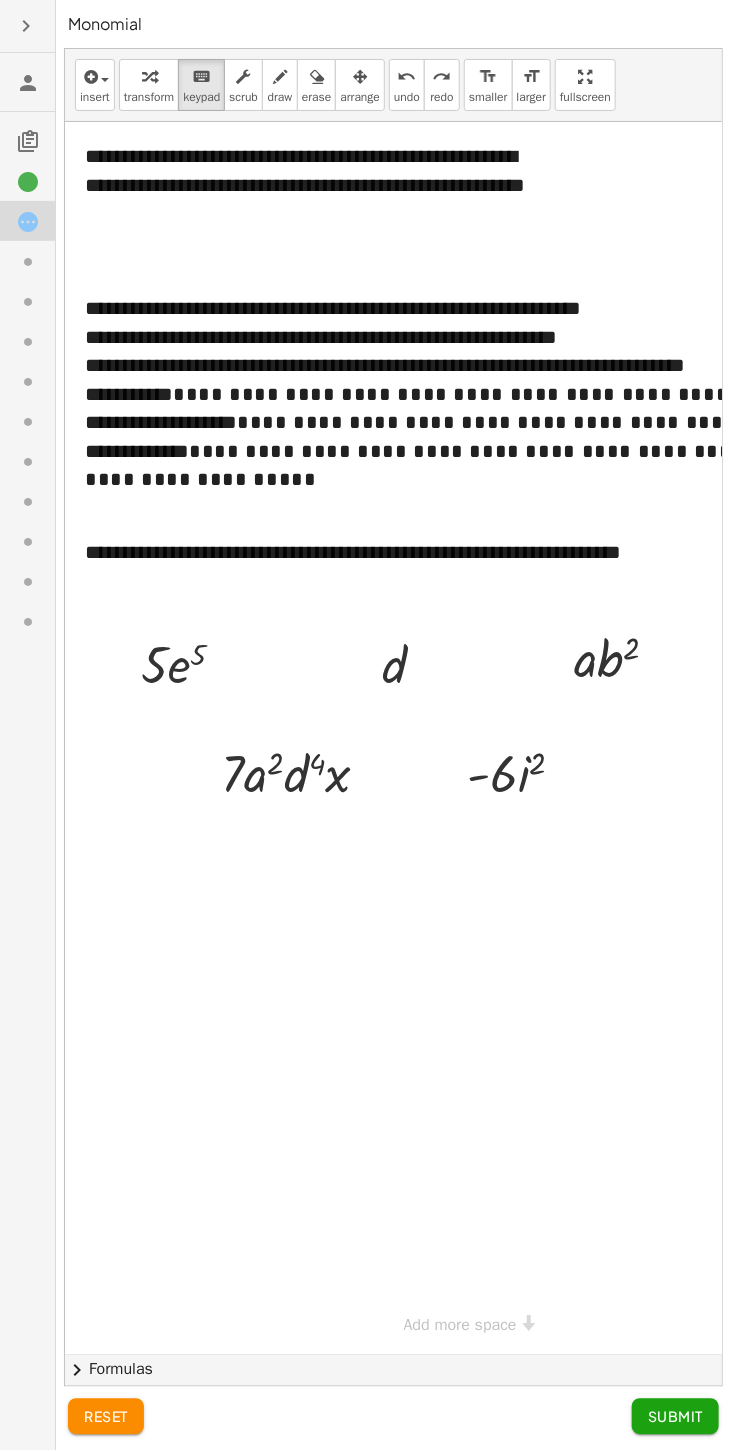 click at bounding box center [462, 738] 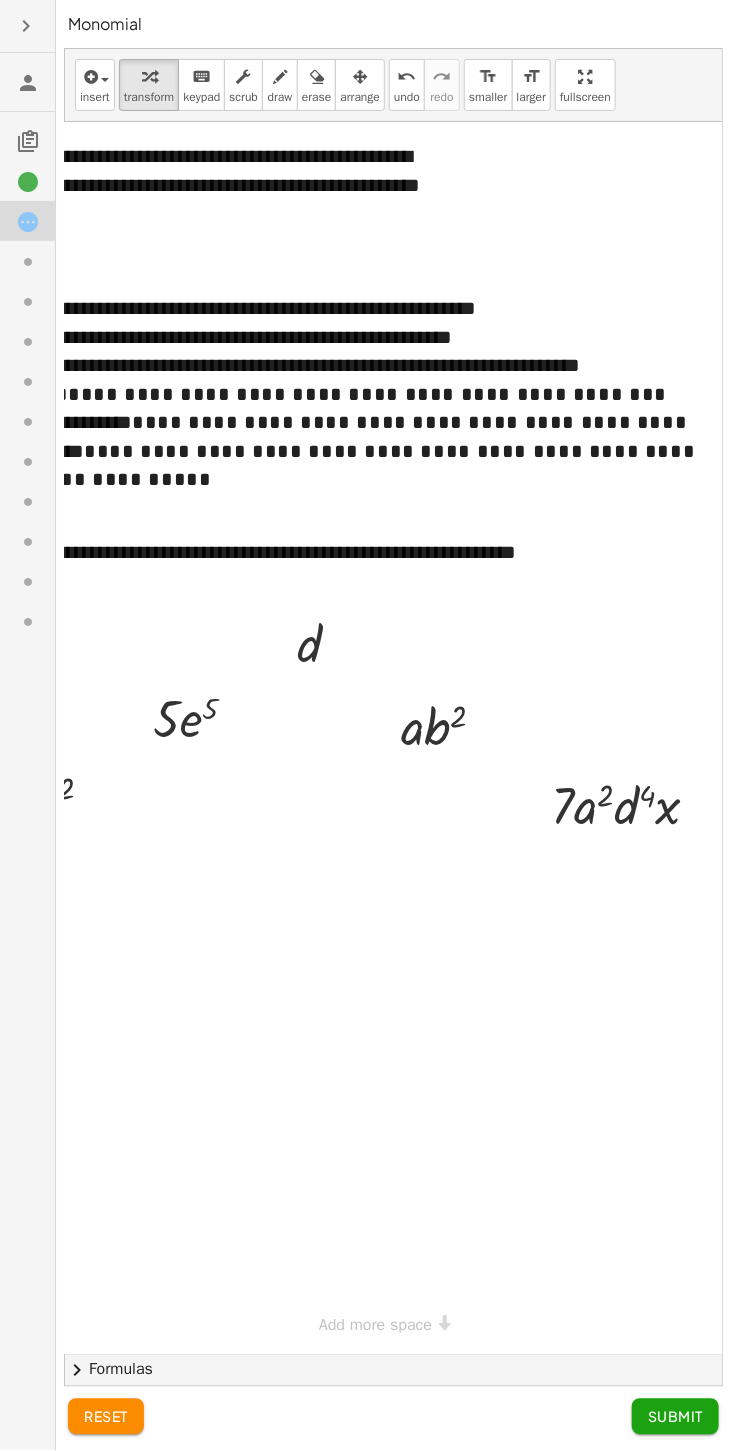 scroll, scrollTop: 0, scrollLeft: 0, axis: both 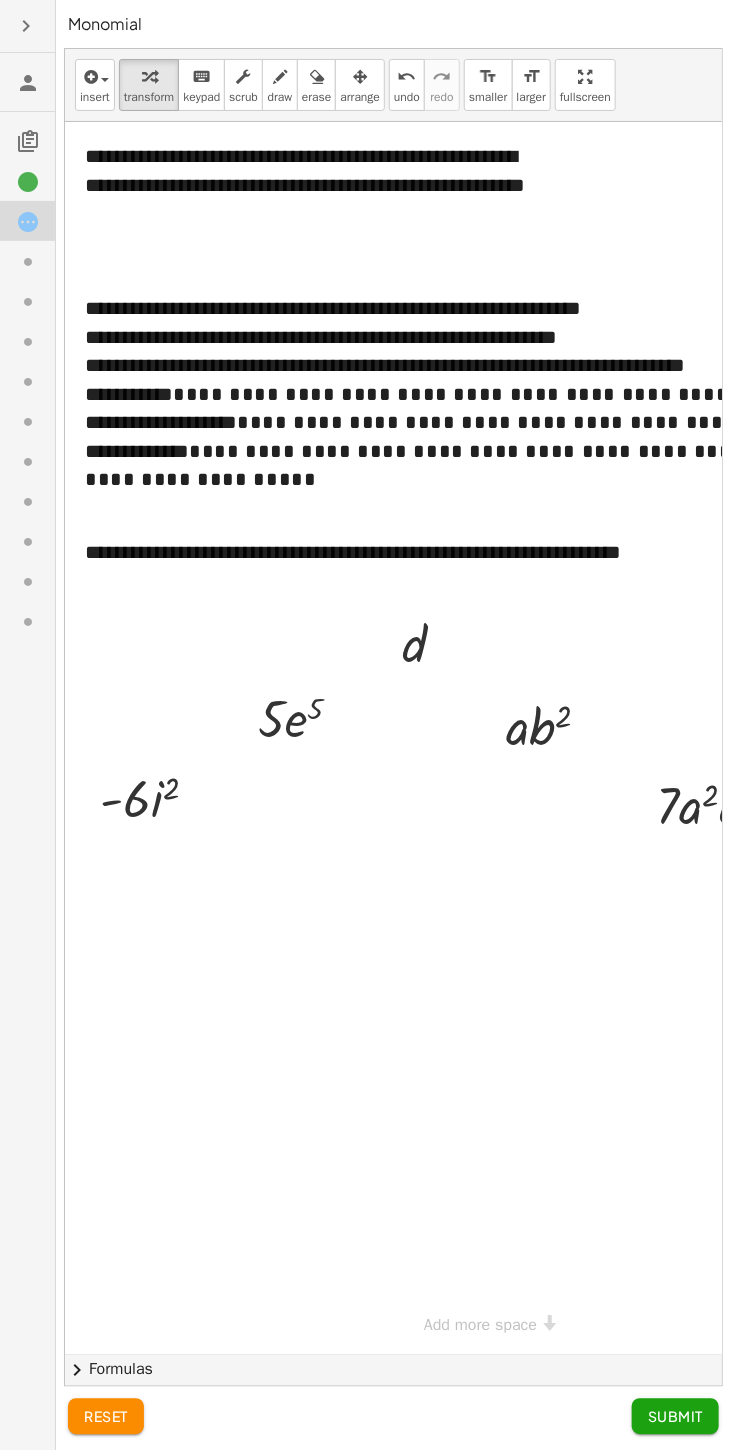 click on "Submit" 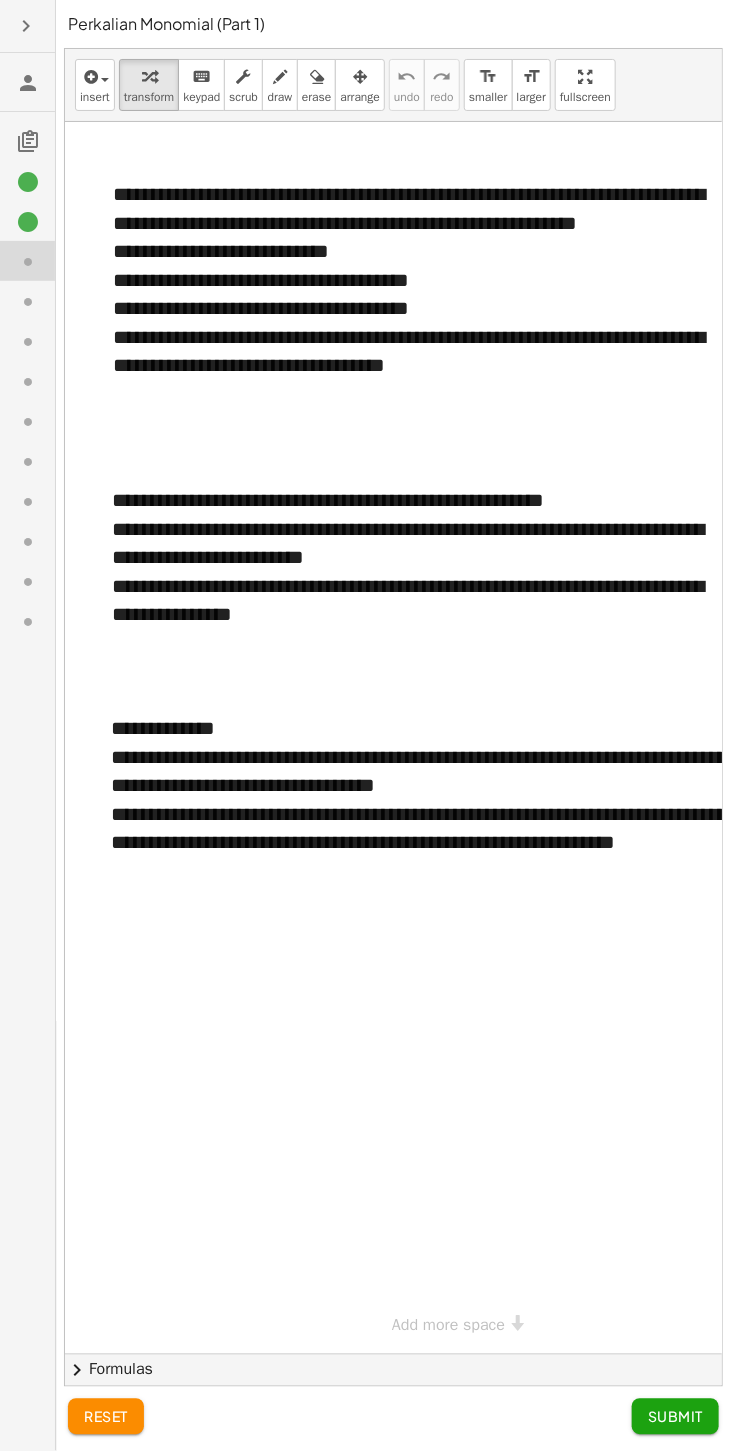 click on "Submit" 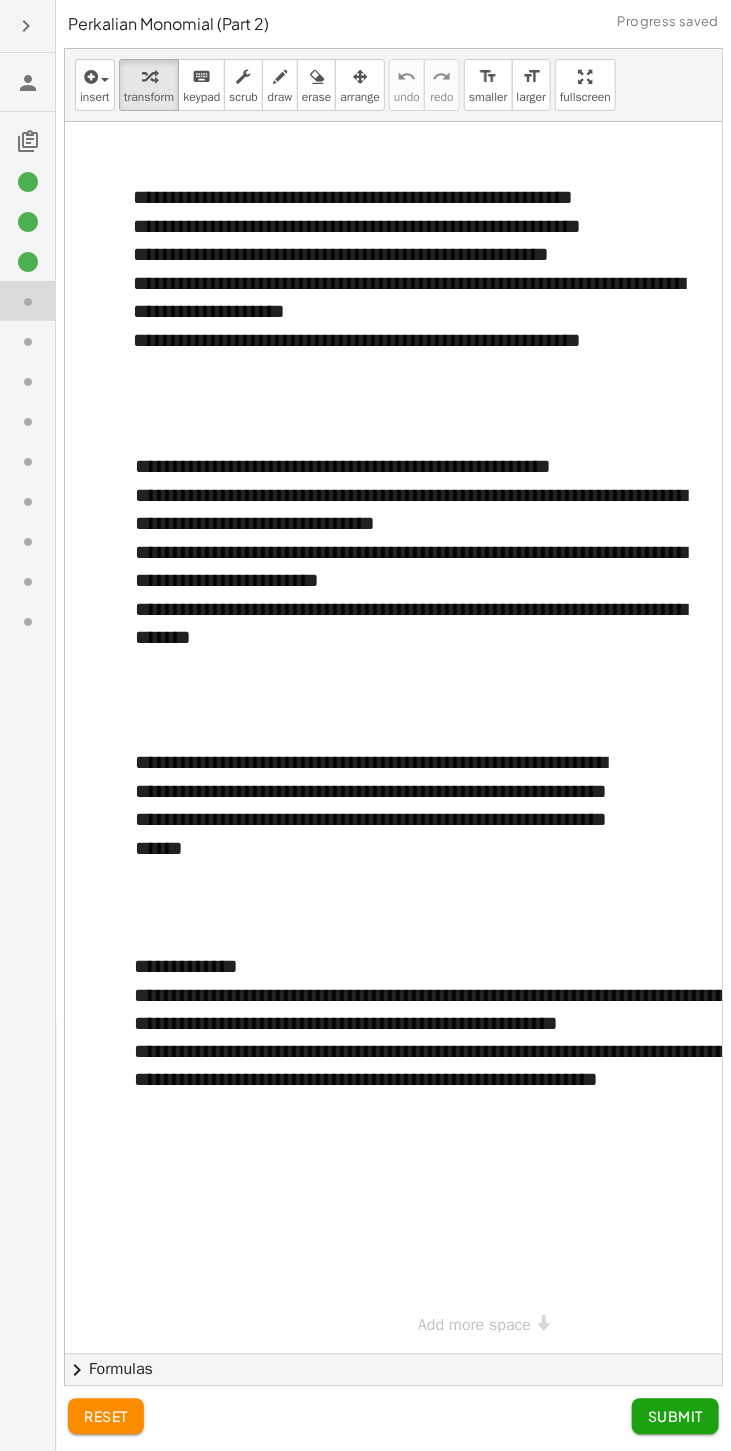 click 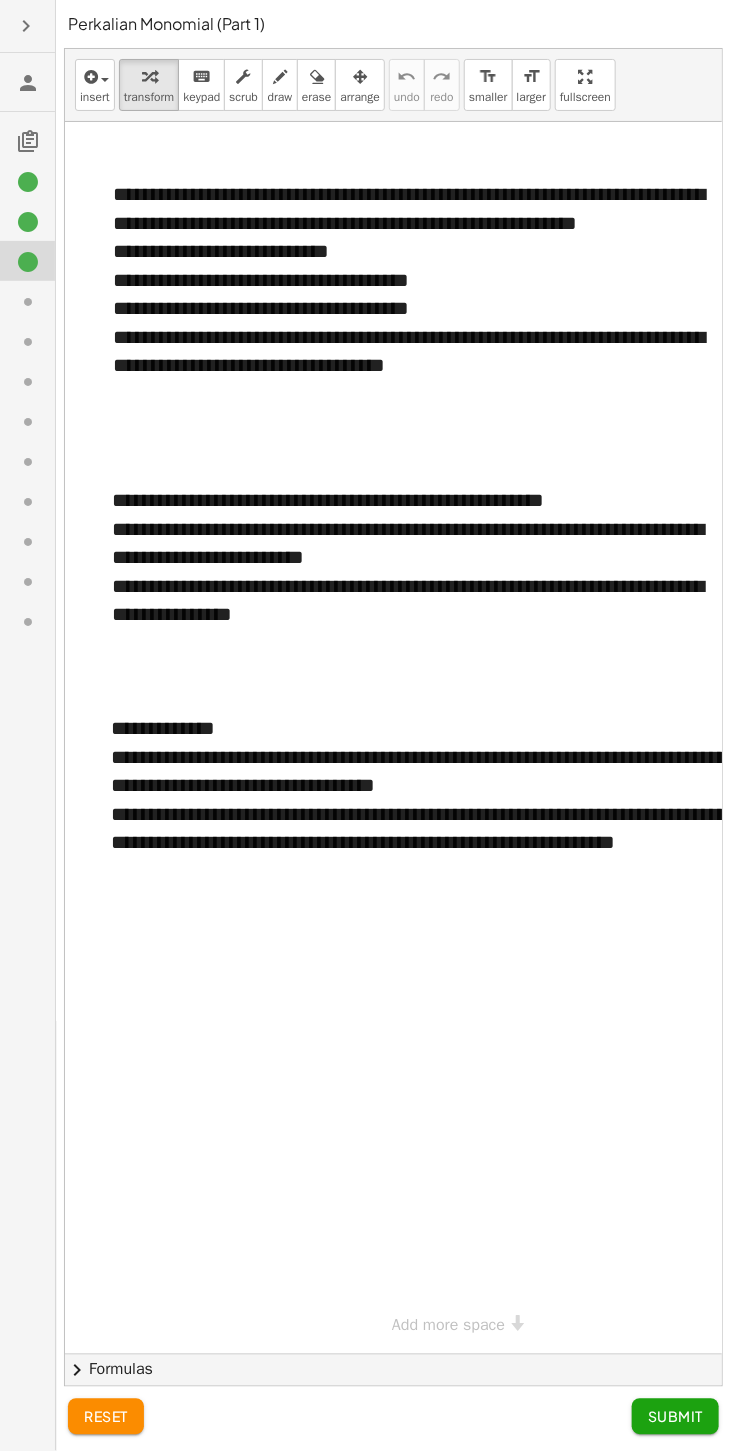 click on "reset" 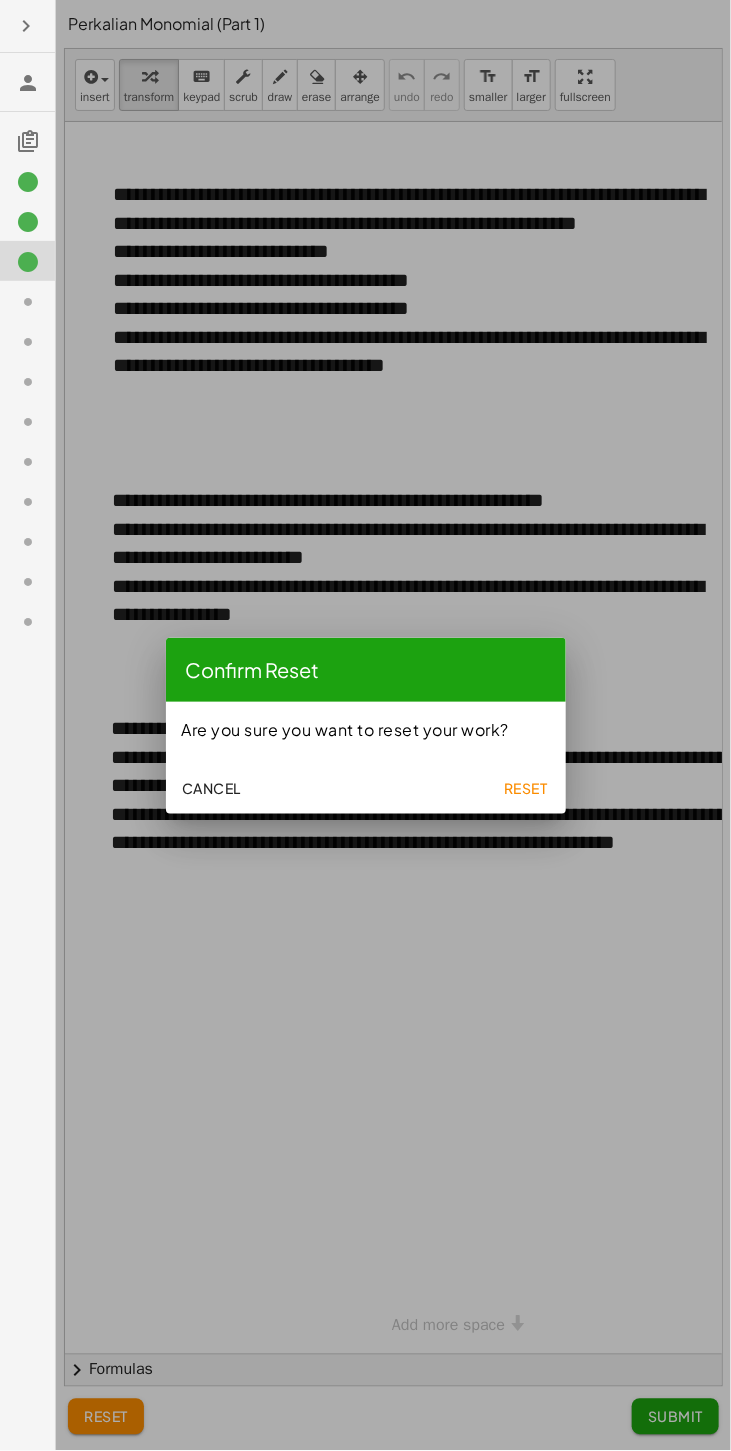 click on "Reset" 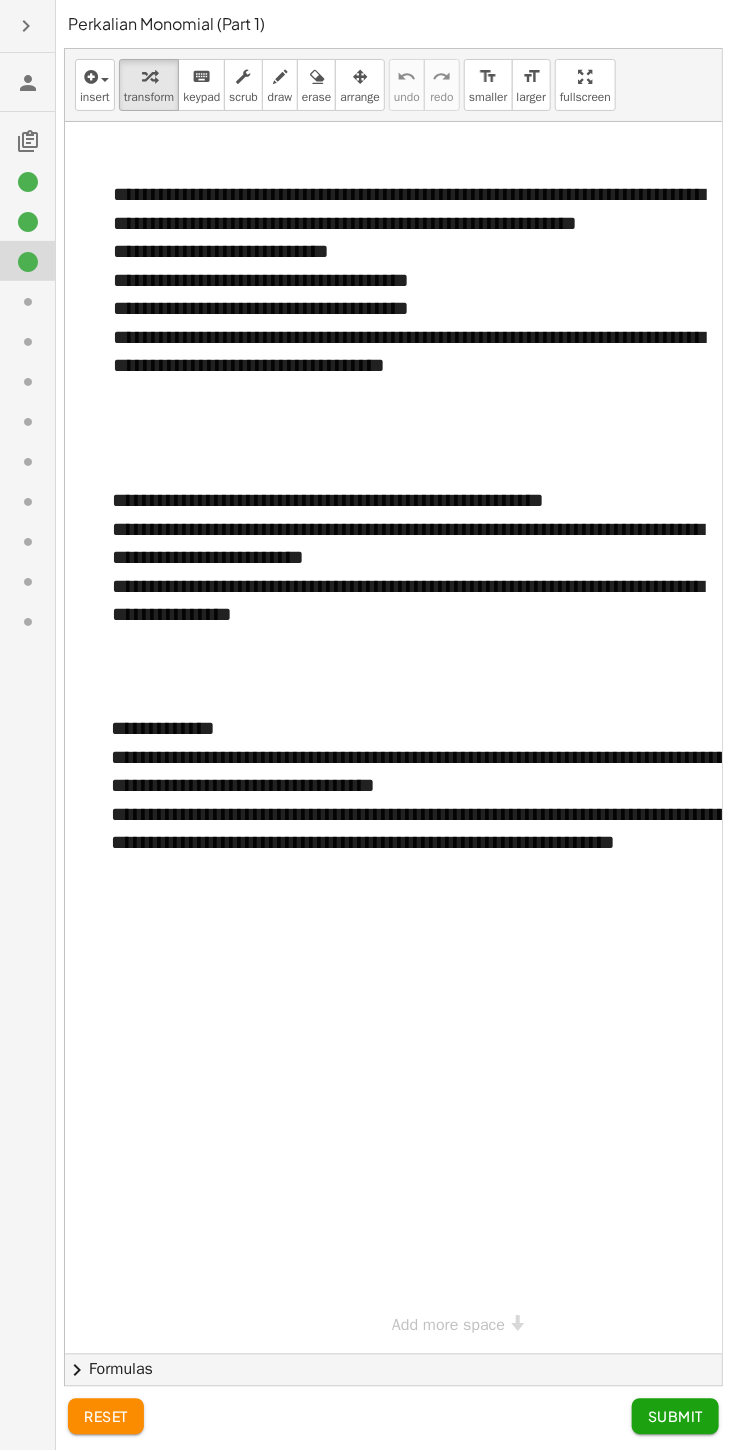 click 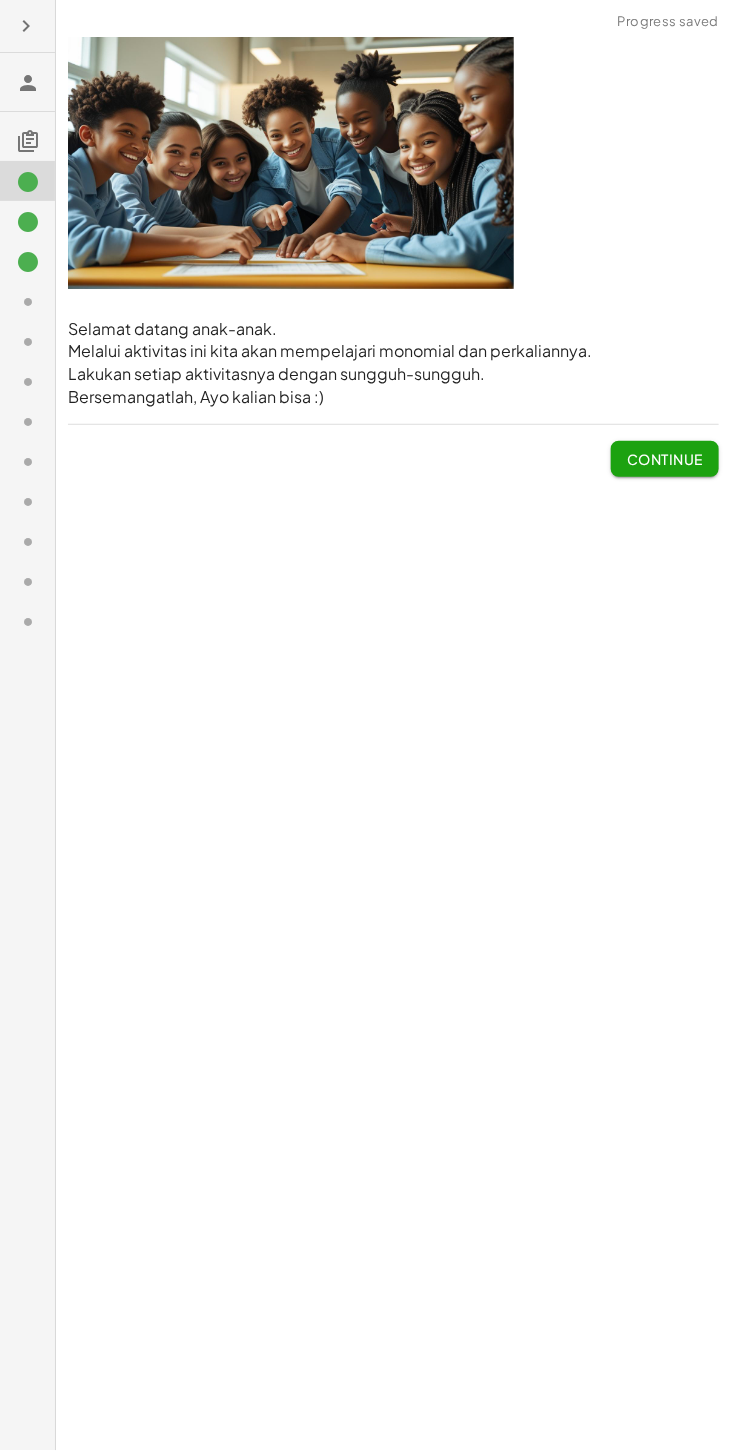 click 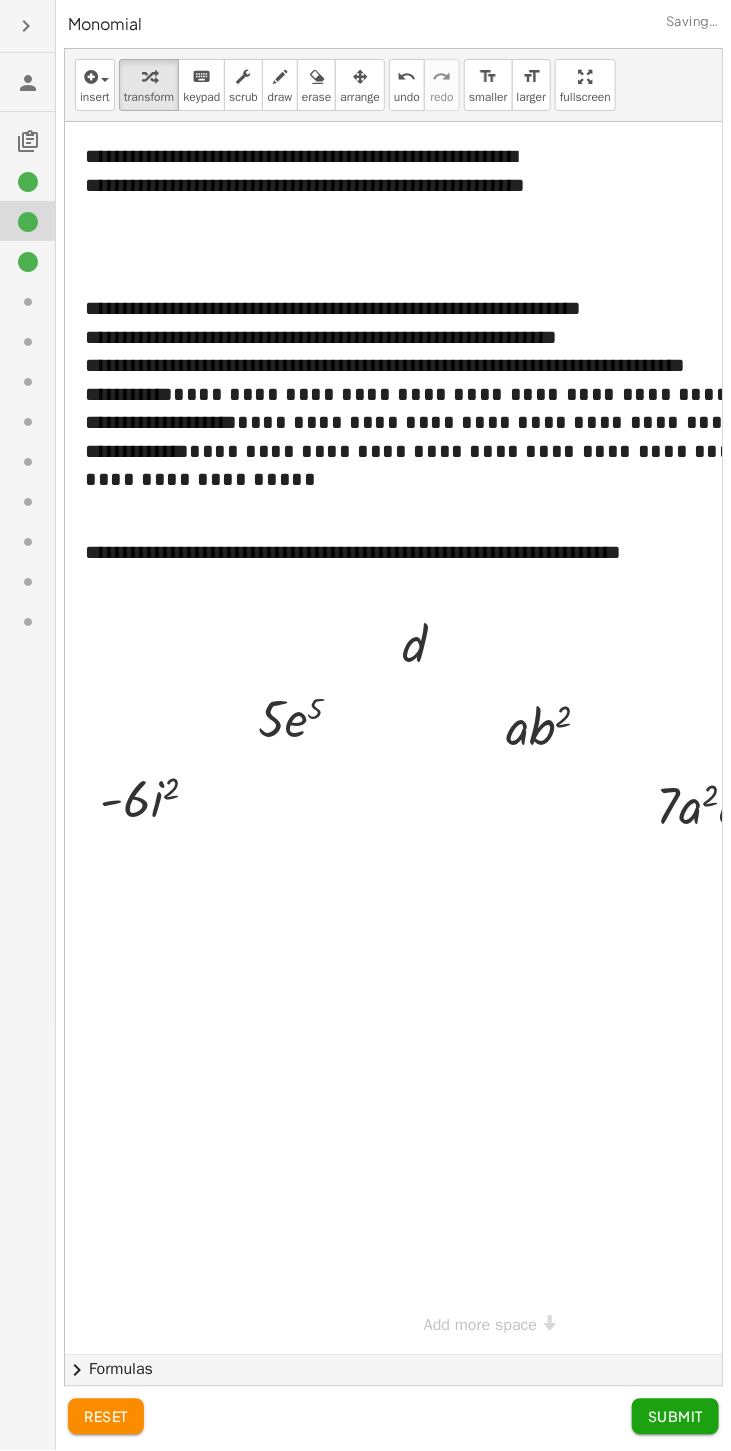 click 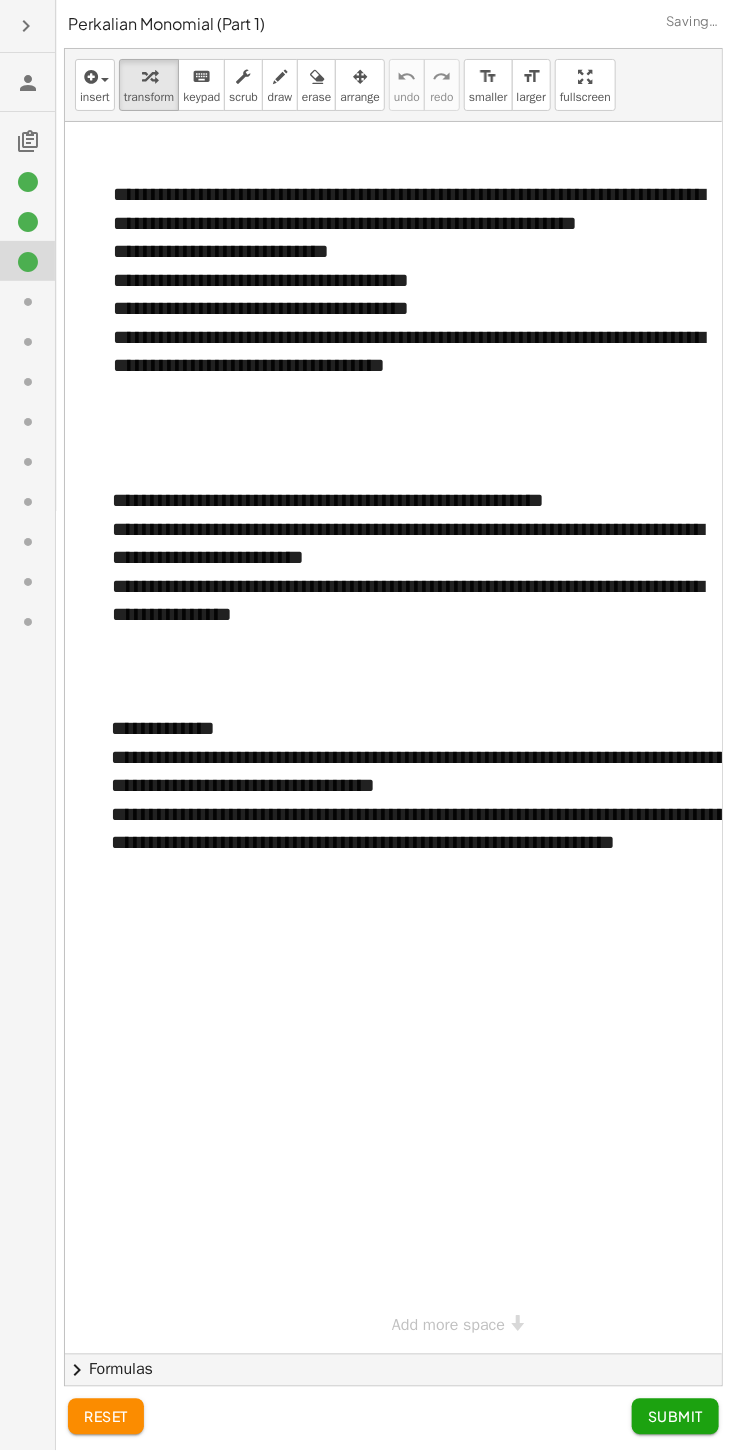 click on "reset" 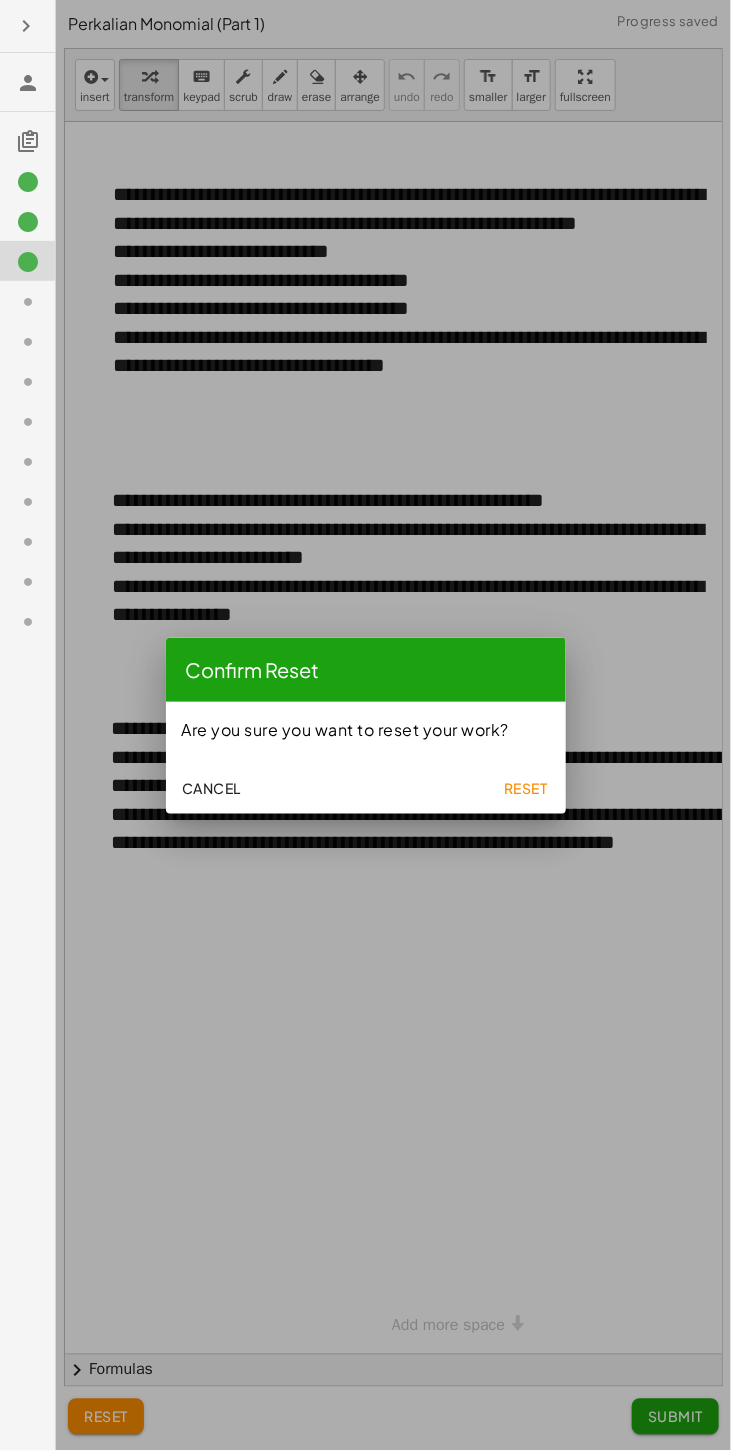 click on "Reset" 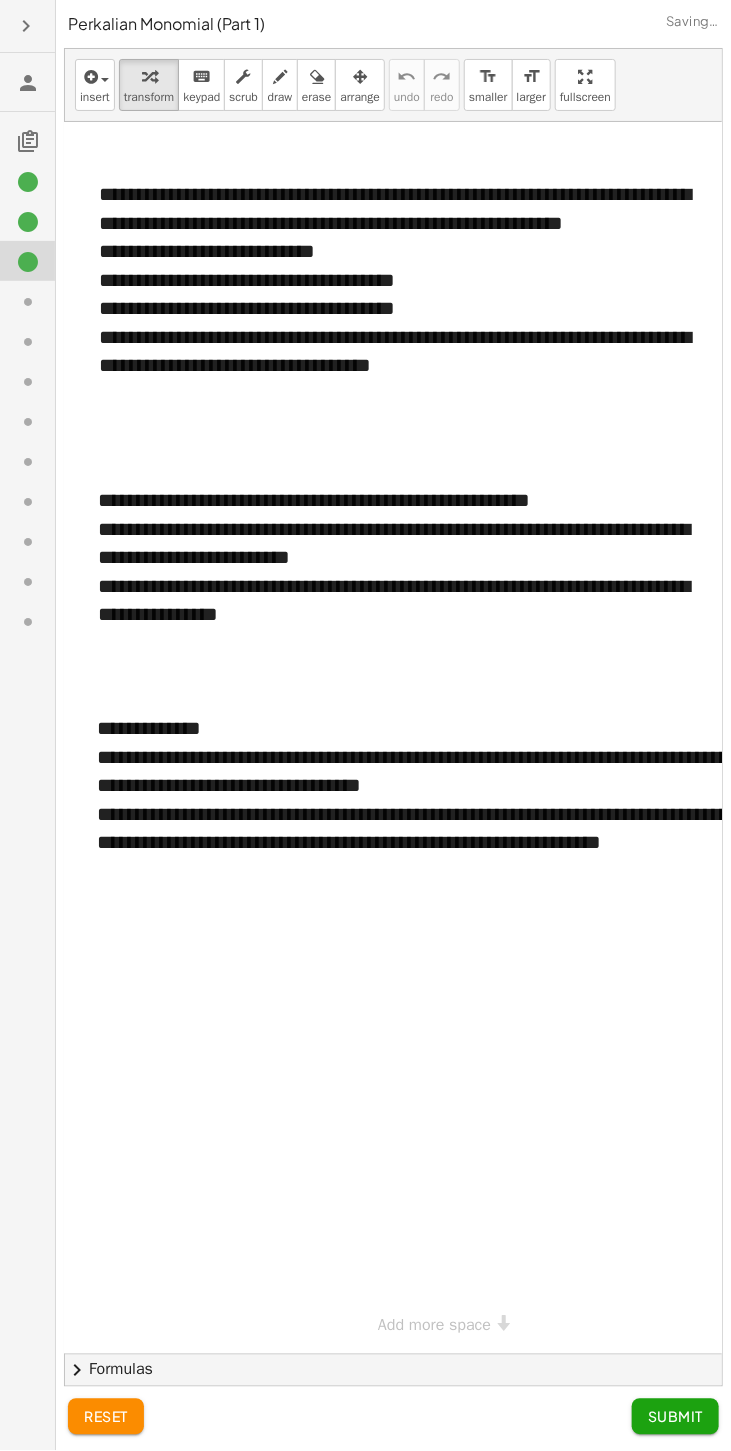 scroll, scrollTop: 0, scrollLeft: 17, axis: horizontal 